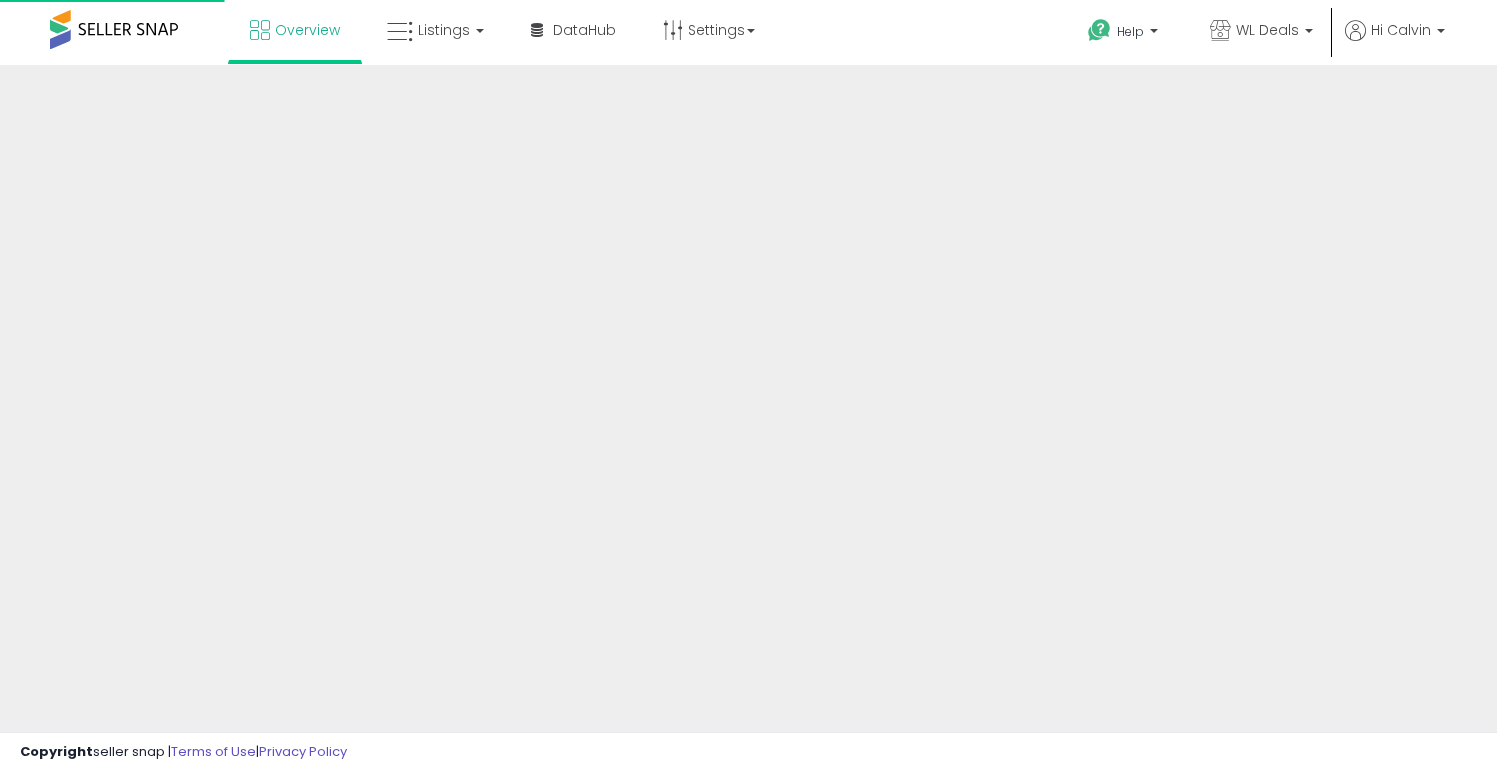 scroll, scrollTop: 0, scrollLeft: 0, axis: both 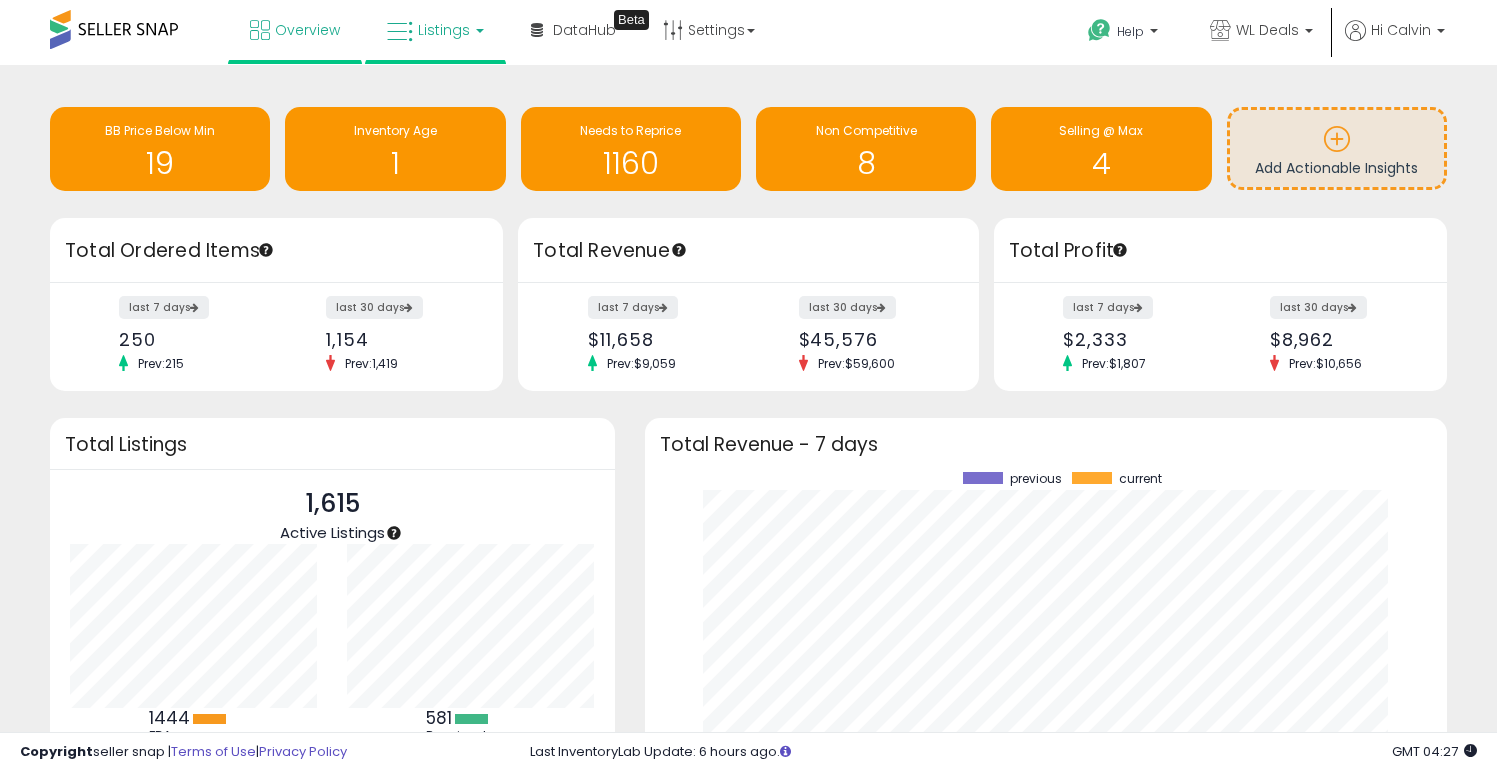 click on "Listings" at bounding box center (444, 30) 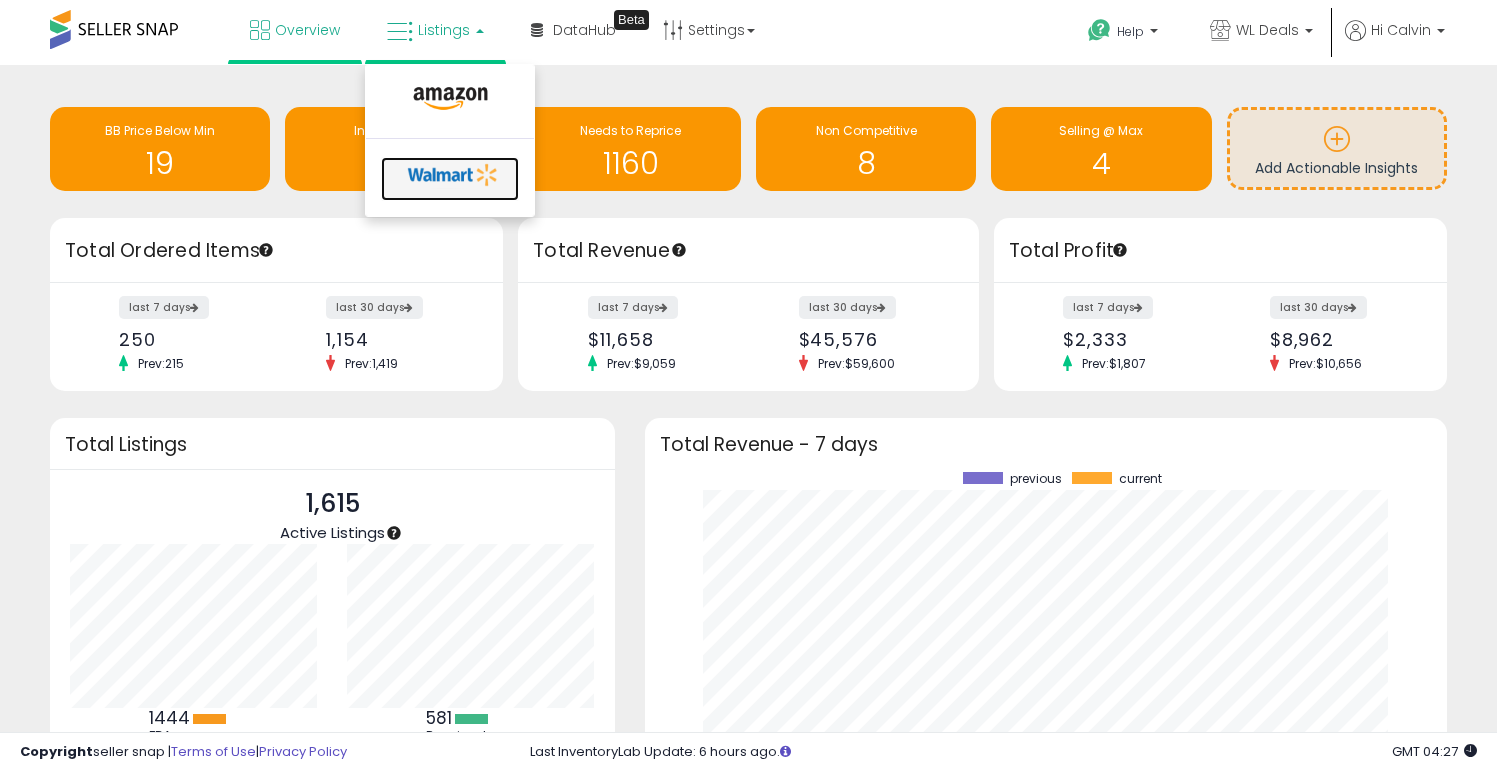 click at bounding box center (453, 175) 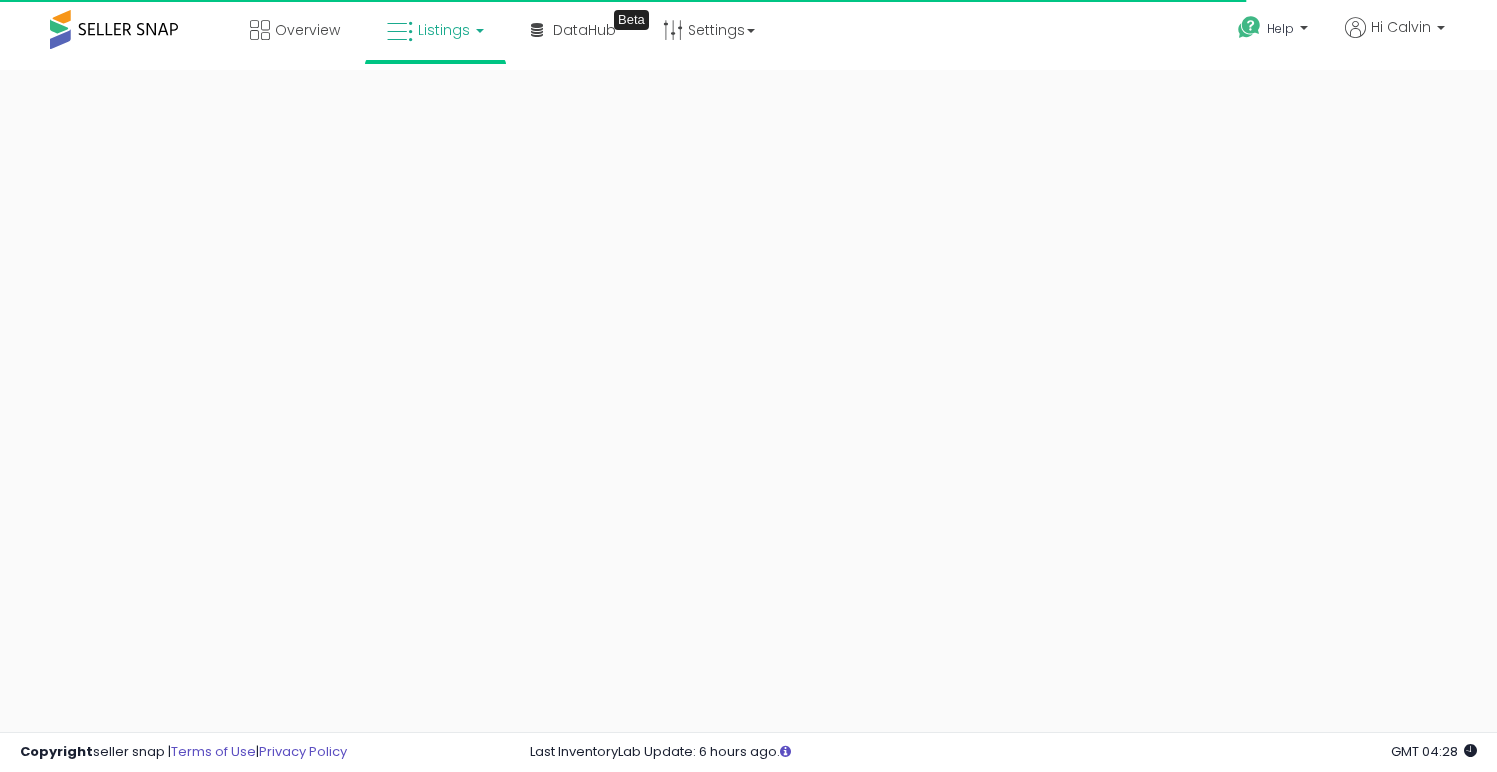 scroll, scrollTop: 0, scrollLeft: 0, axis: both 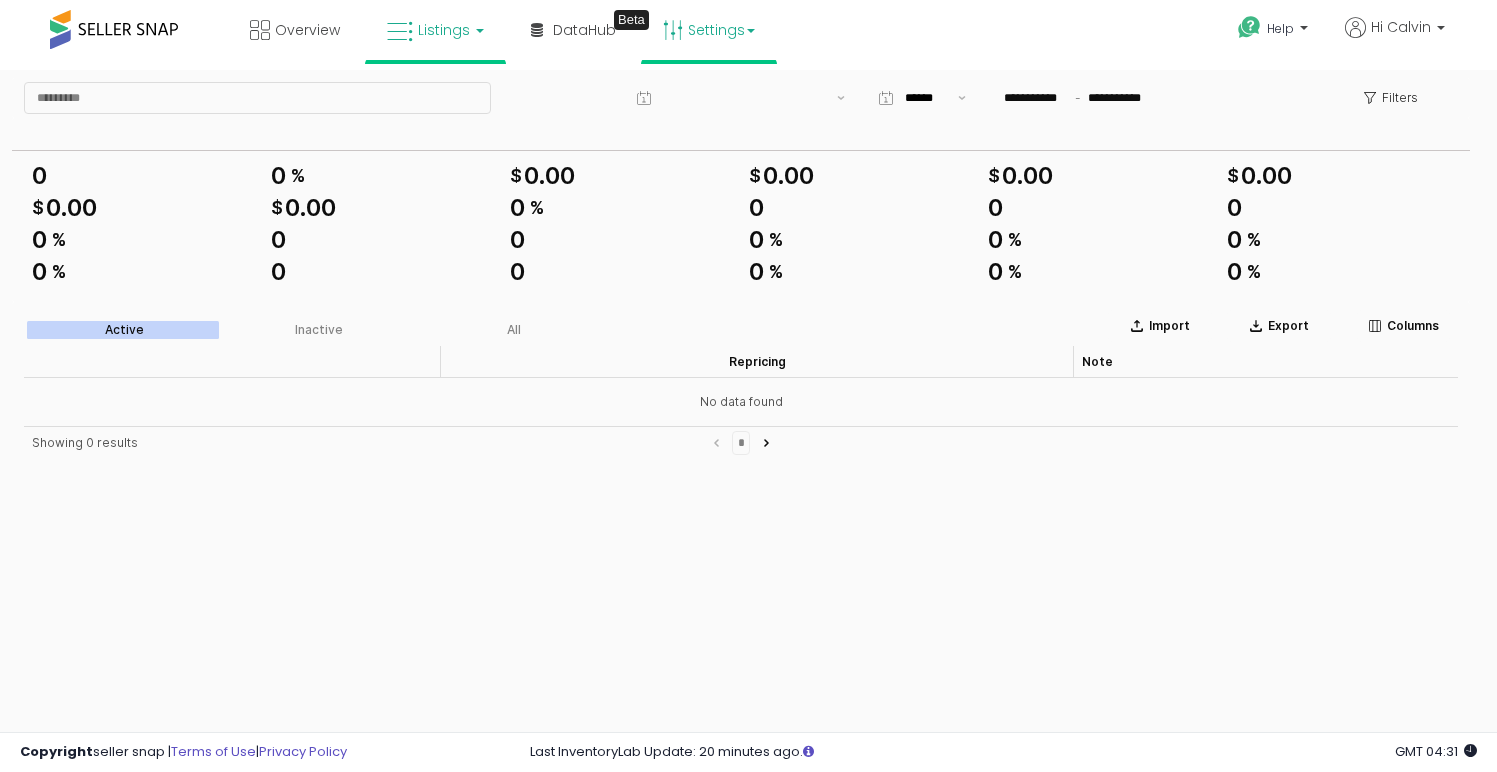 click on "Settings" at bounding box center (709, 30) 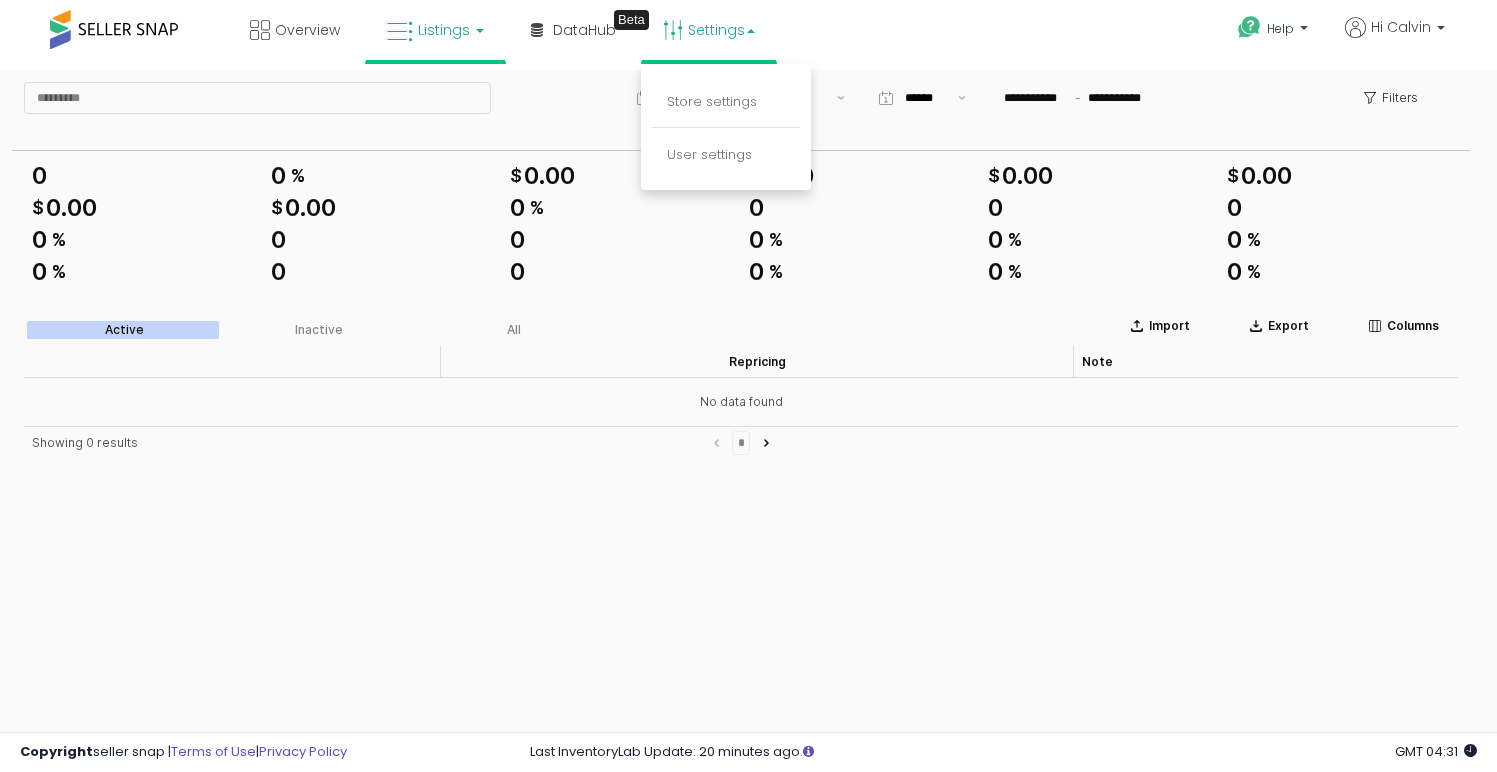 click on "Settings" at bounding box center (709, 30) 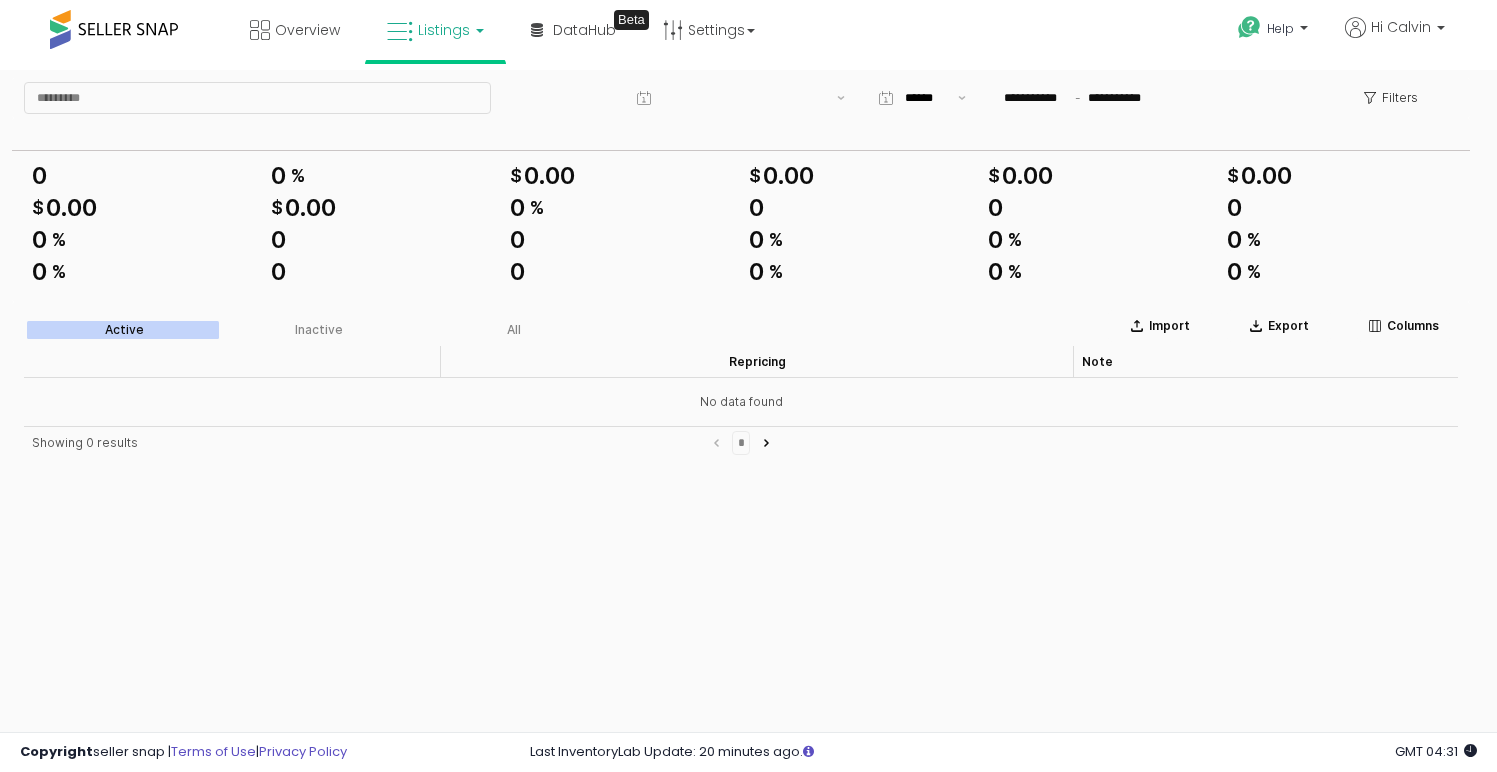 click on "Listings" at bounding box center (444, 30) 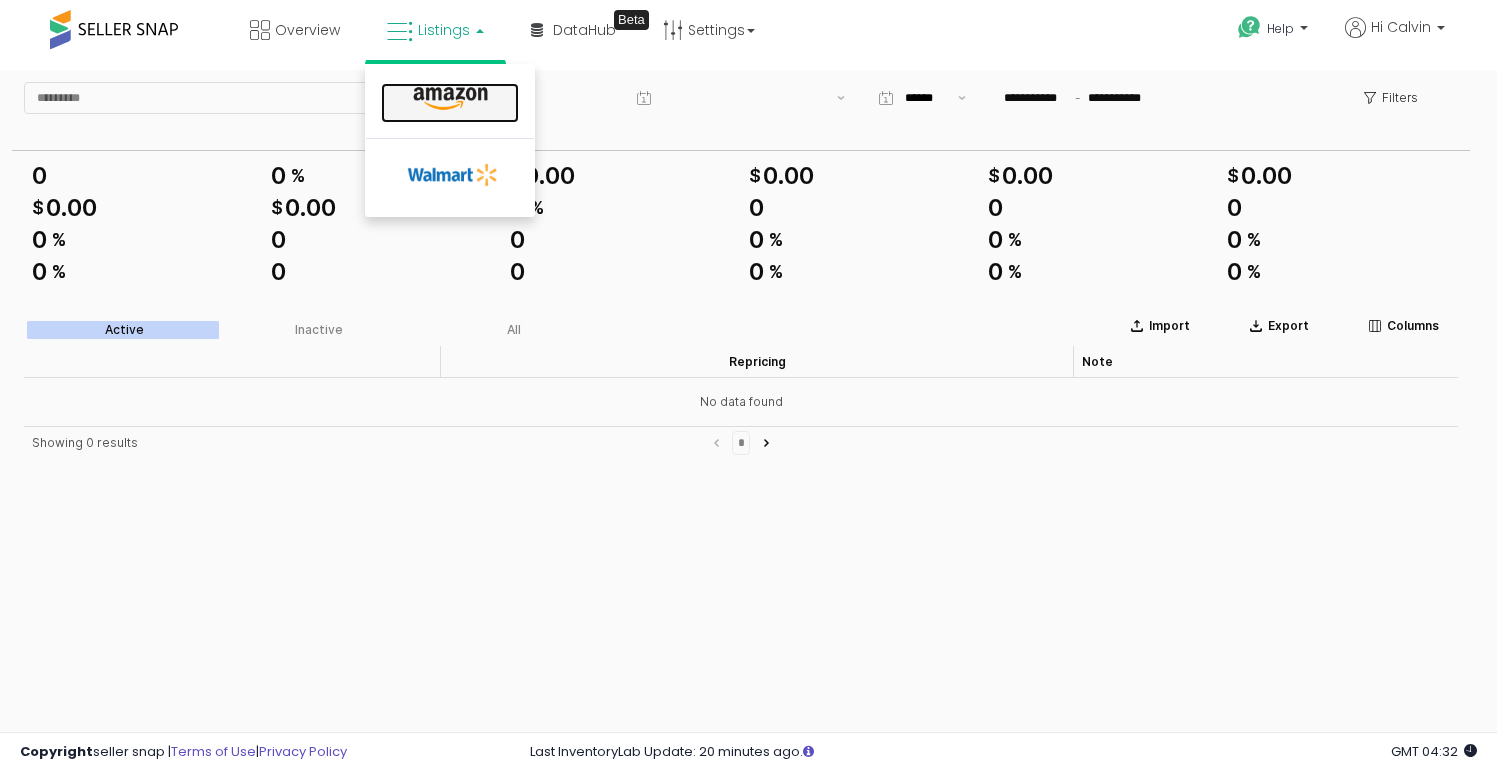 click at bounding box center [450, 99] 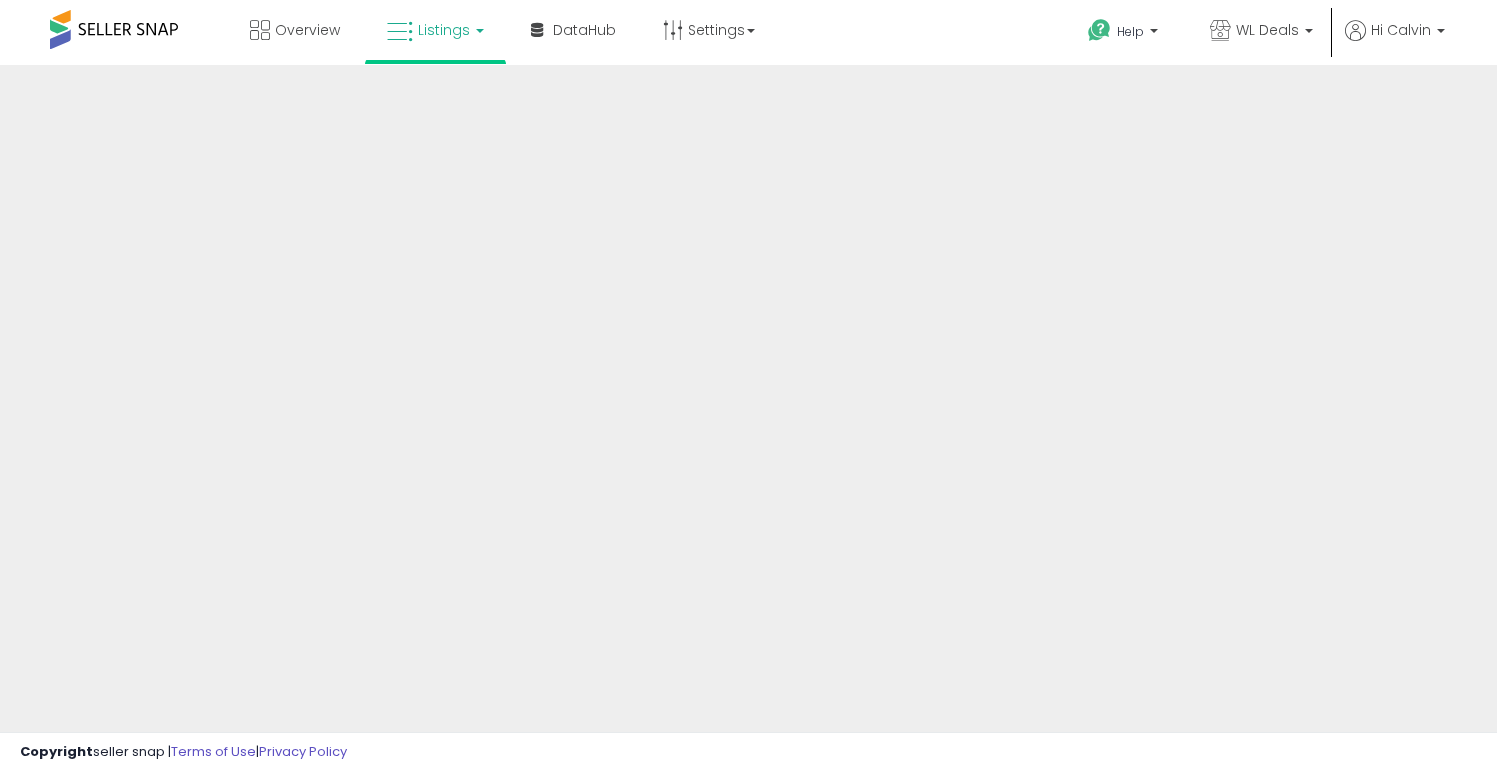 scroll, scrollTop: 0, scrollLeft: 0, axis: both 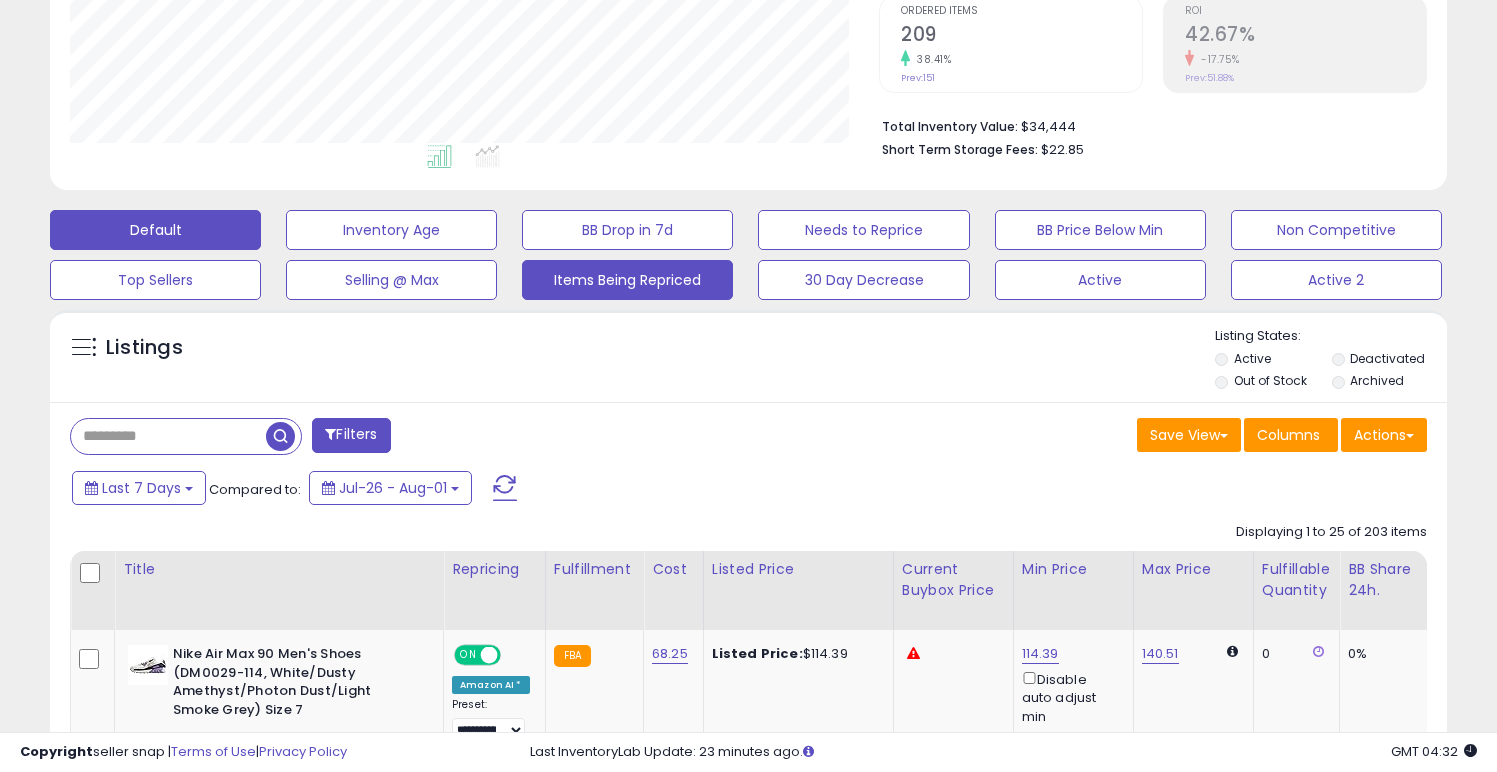 click on "Items Being Repriced" at bounding box center [391, 230] 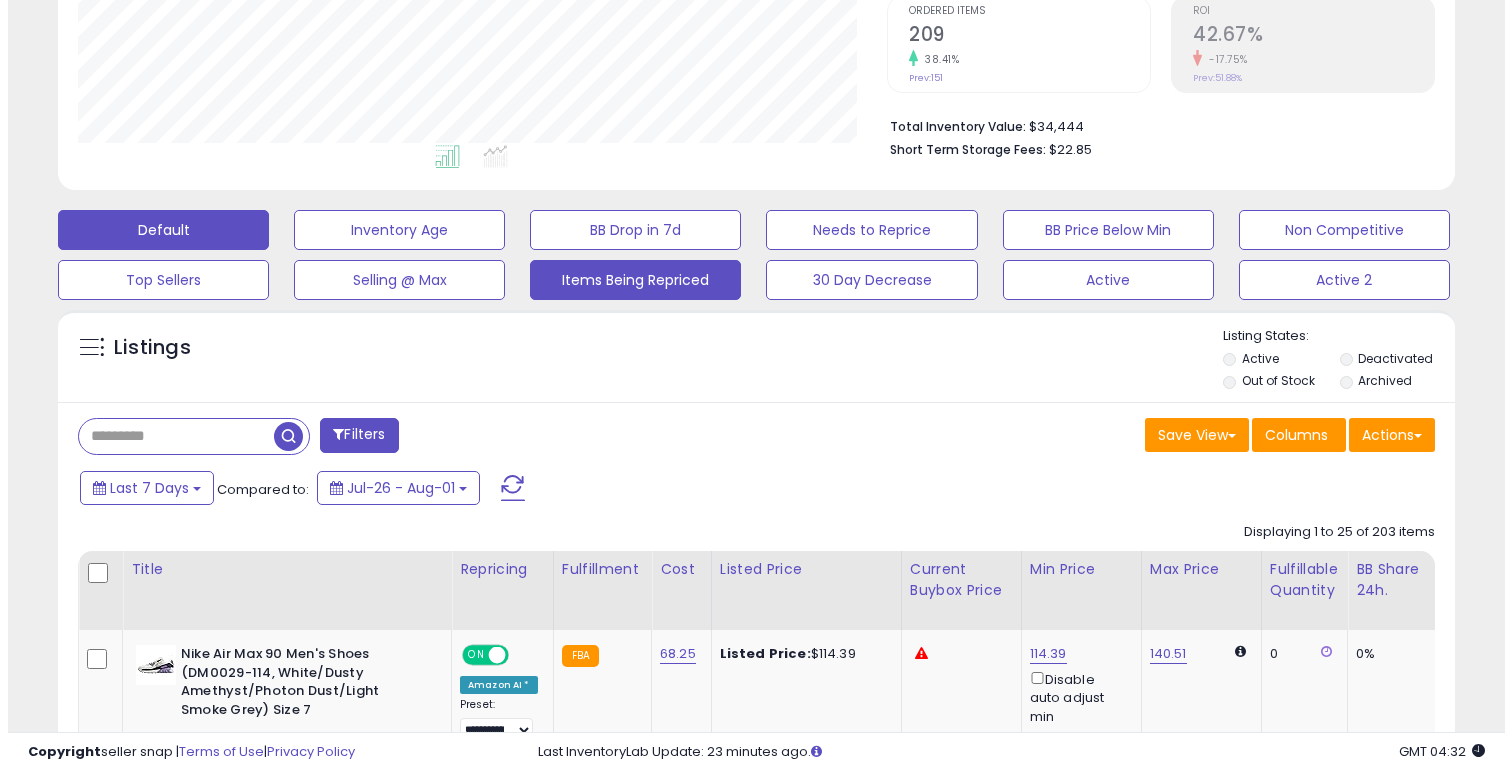 scroll, scrollTop: 999590, scrollLeft: 999182, axis: both 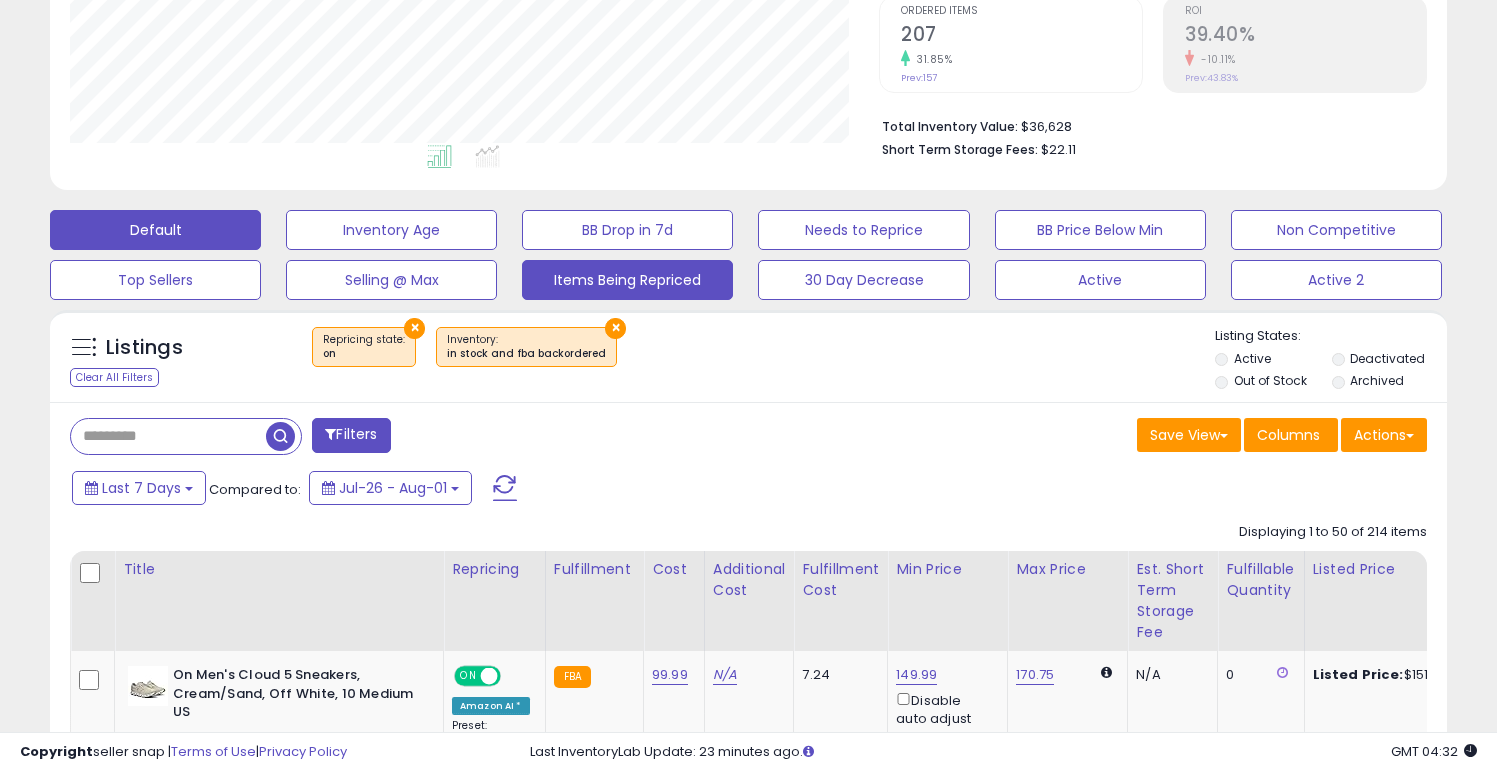 click on "Default" at bounding box center (155, 230) 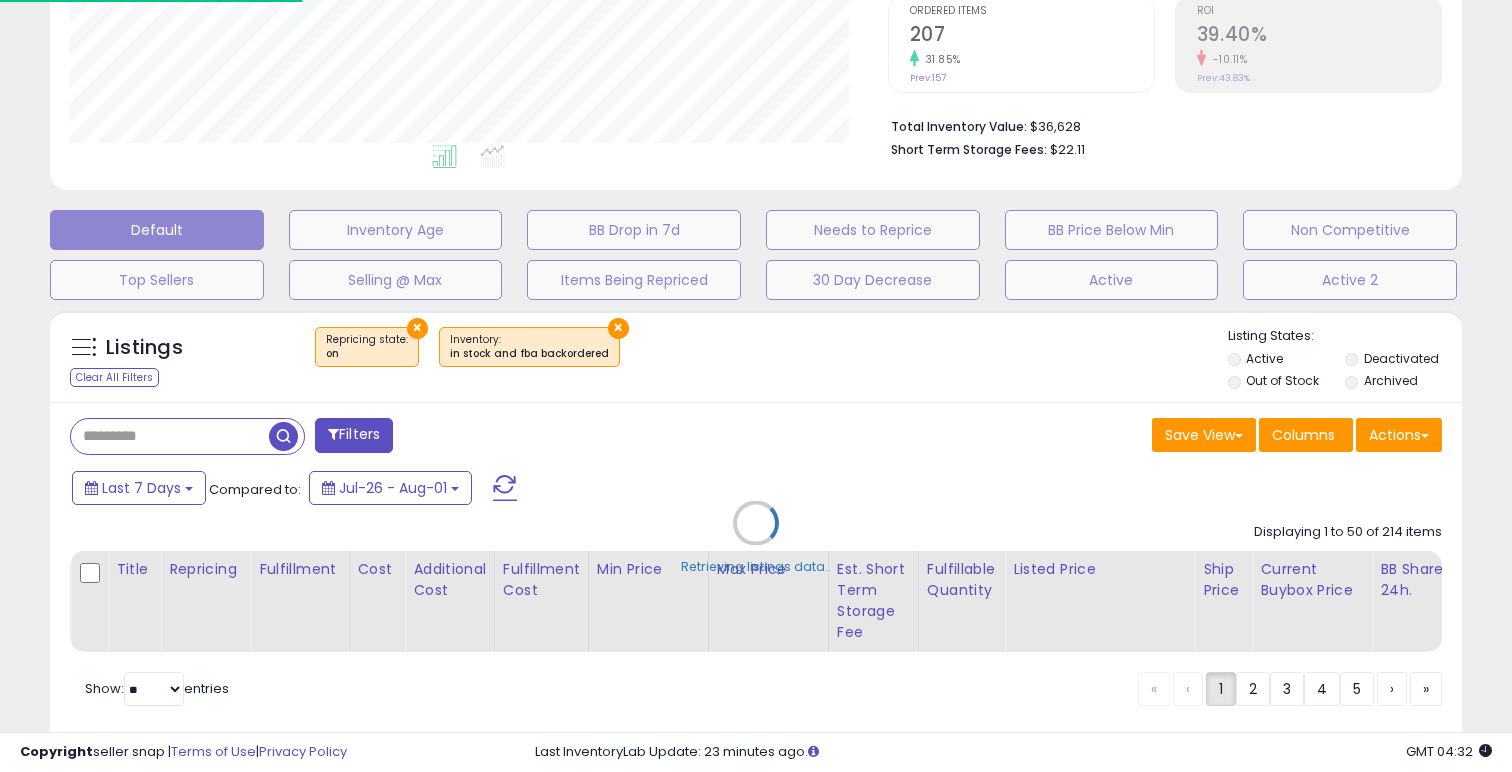 scroll, scrollTop: 999590, scrollLeft: 999182, axis: both 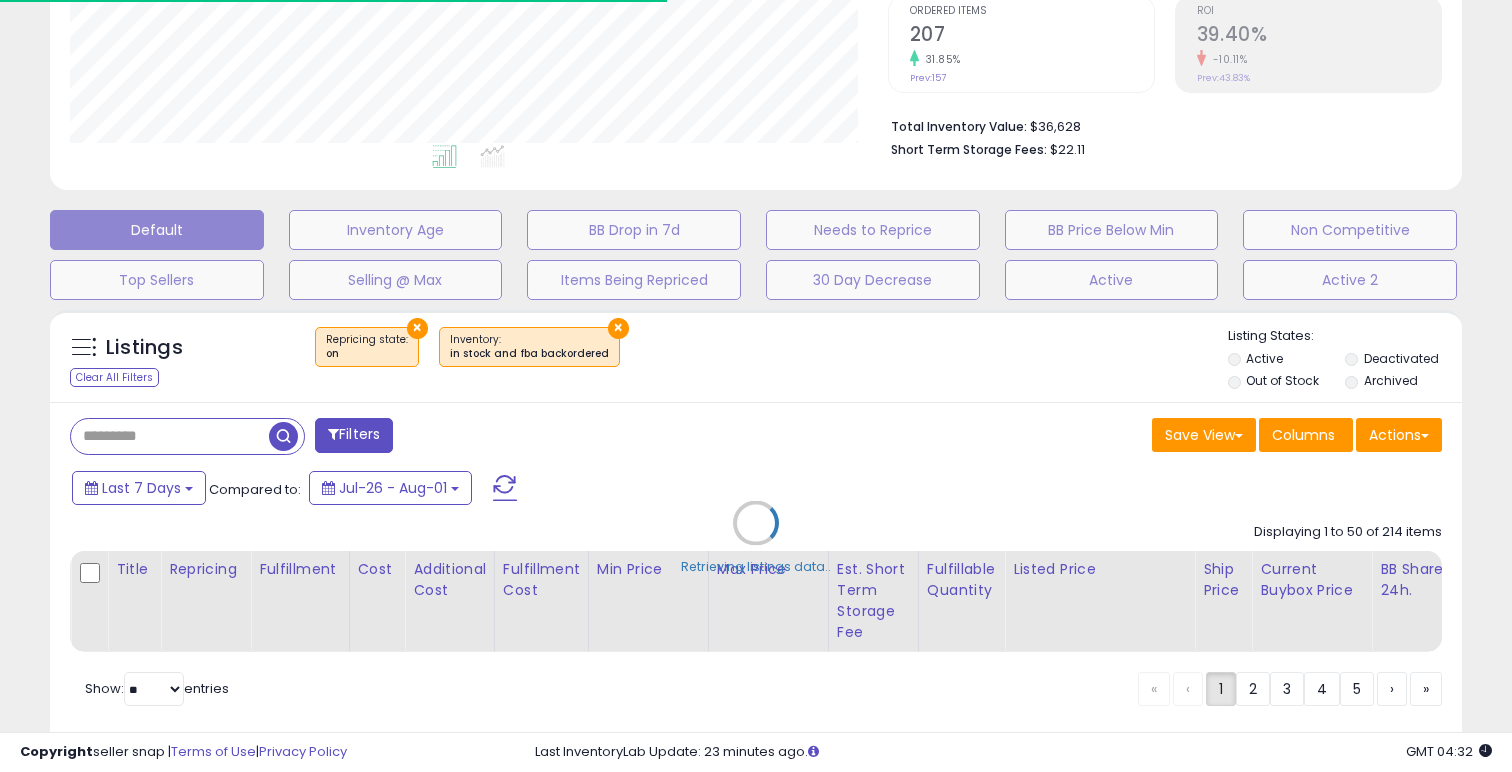select on "**" 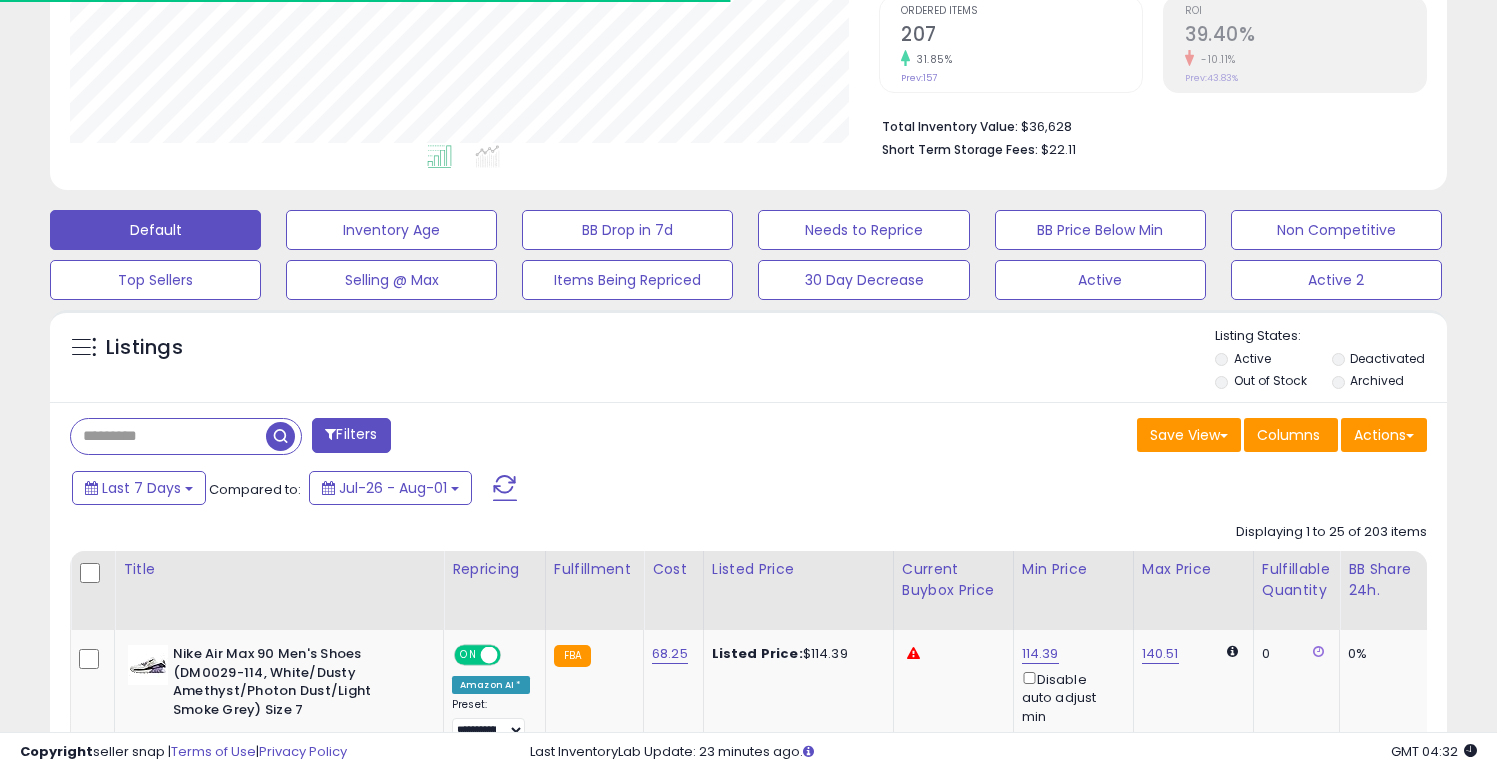 scroll, scrollTop: 369, scrollLeft: 0, axis: vertical 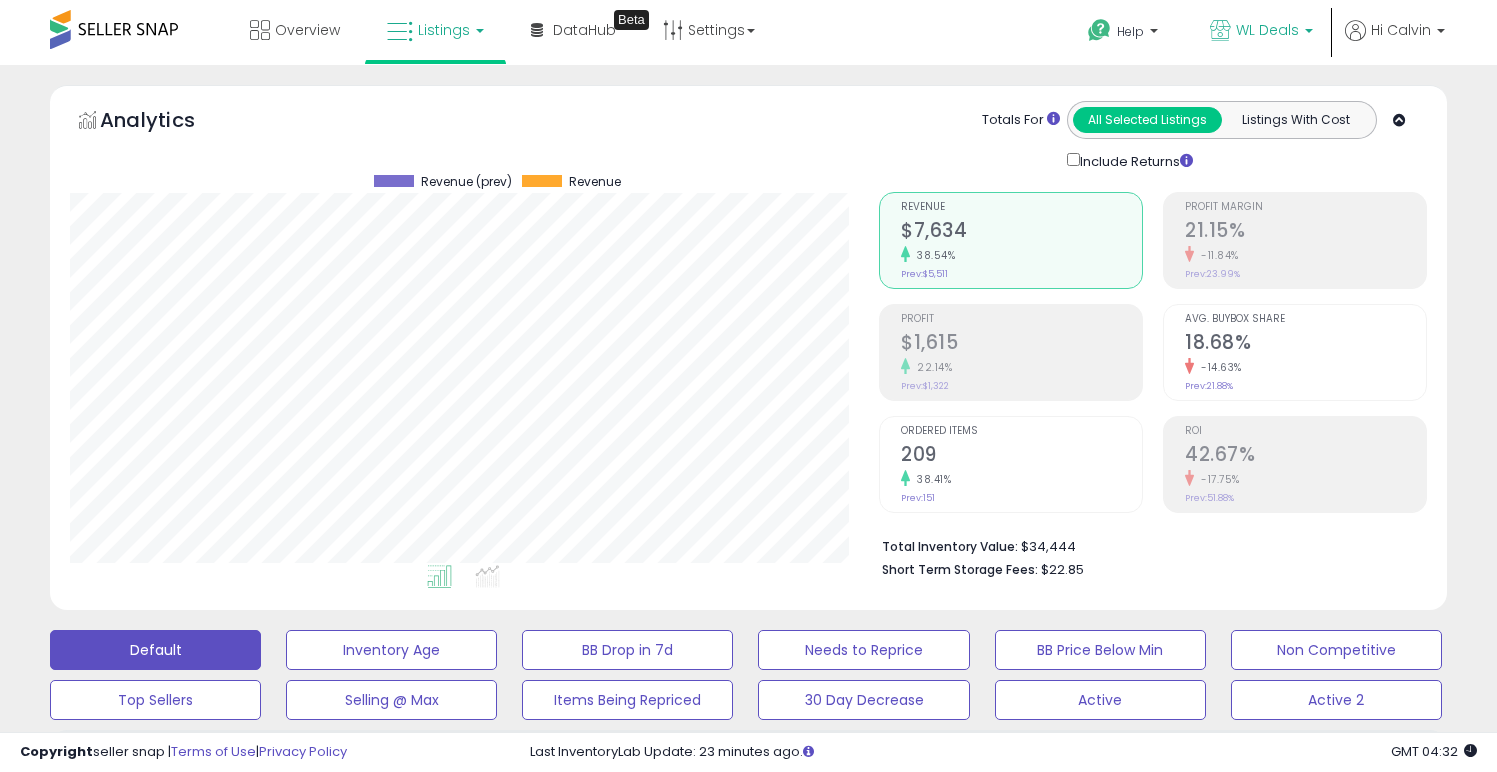 click on "WL Deals" at bounding box center (1267, 30) 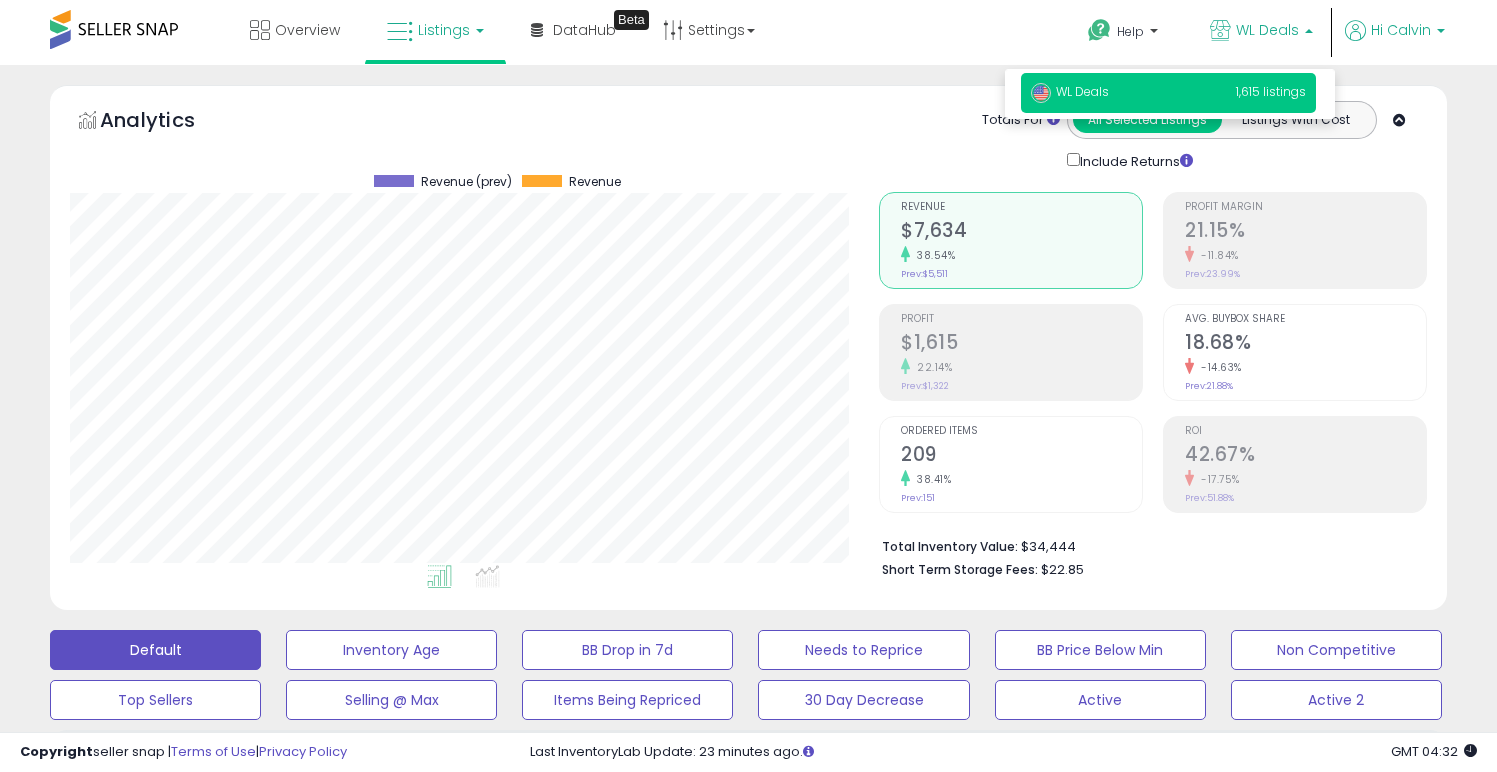 click on "Hi Calvin" at bounding box center [1395, 42] 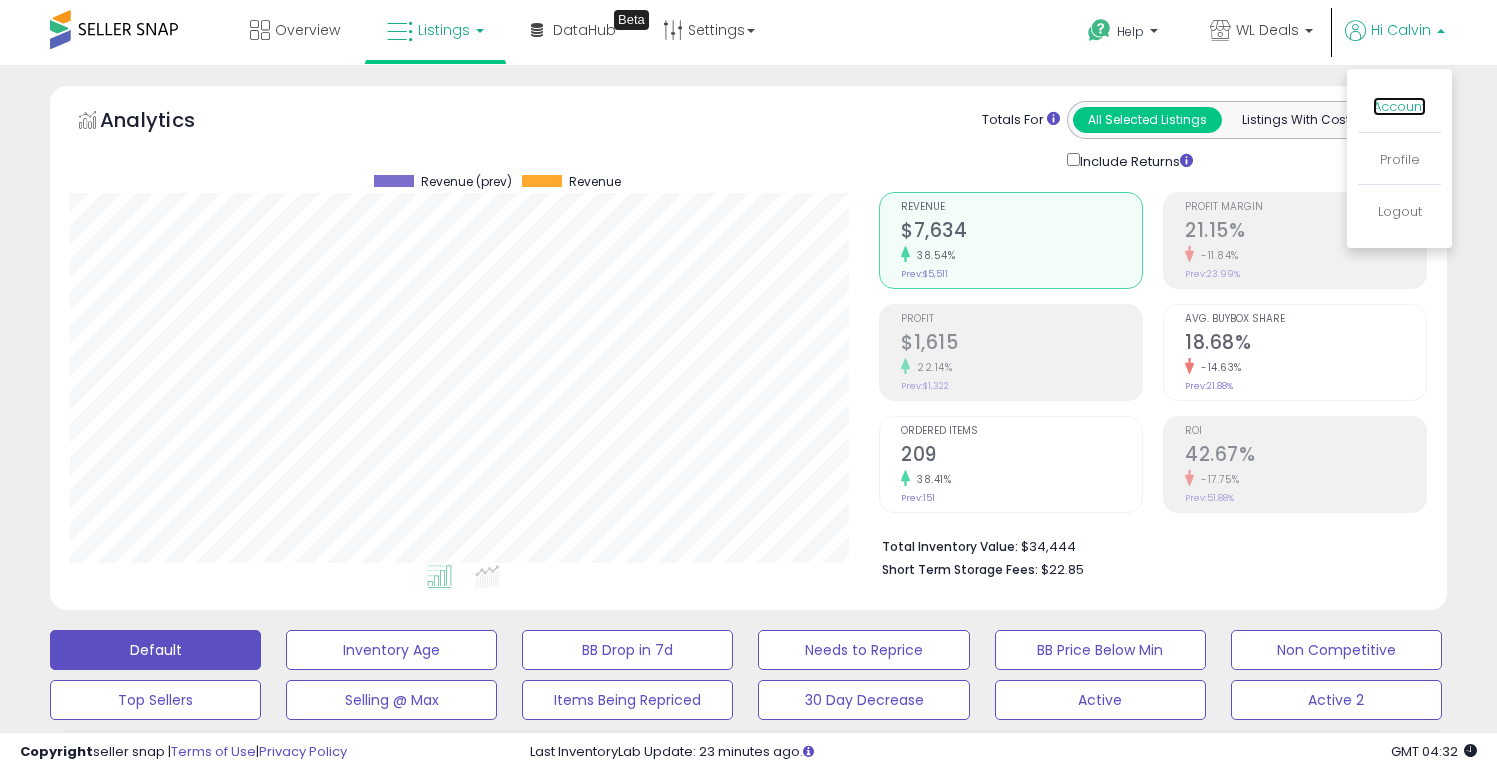click on "Account" at bounding box center (1399, 106) 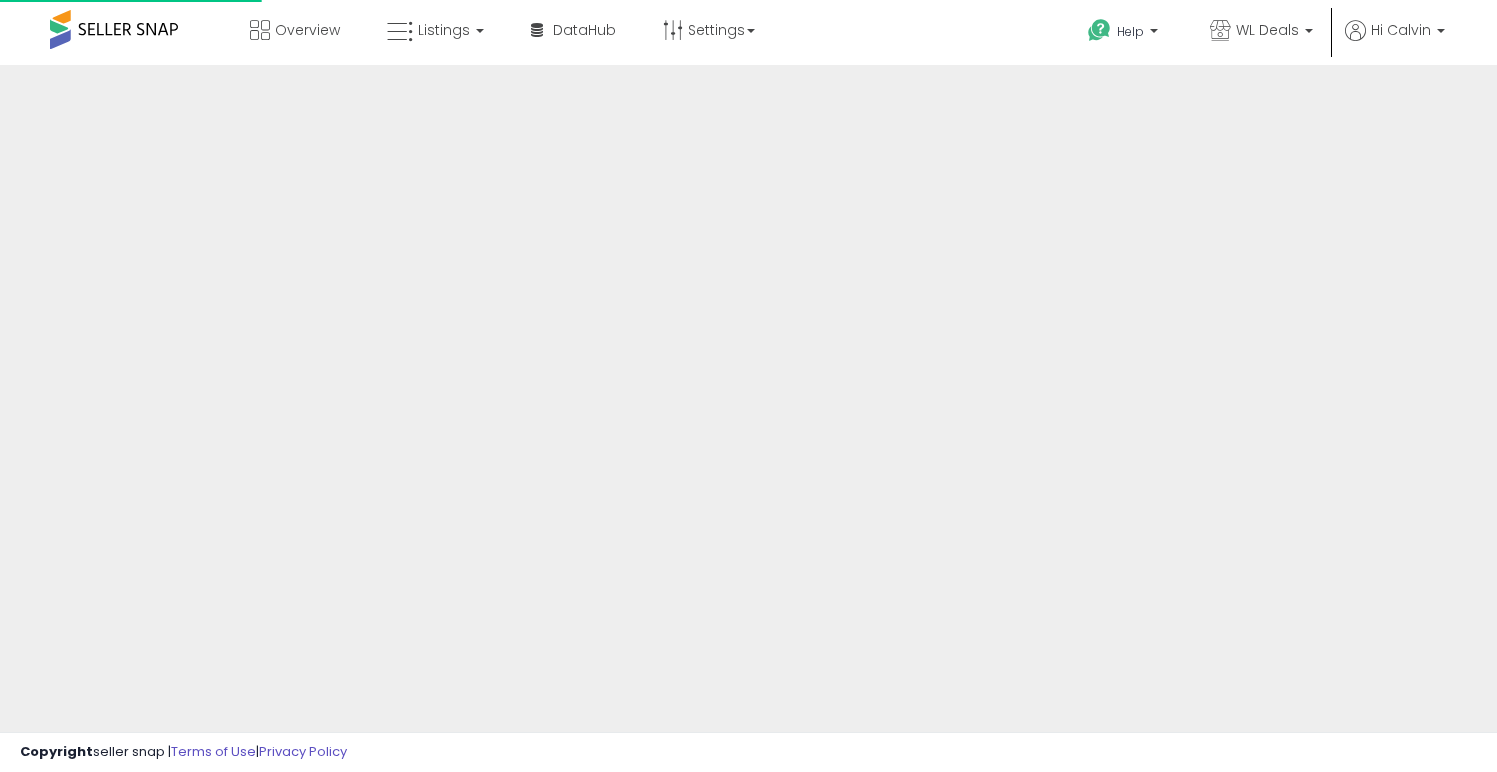 scroll, scrollTop: 0, scrollLeft: 0, axis: both 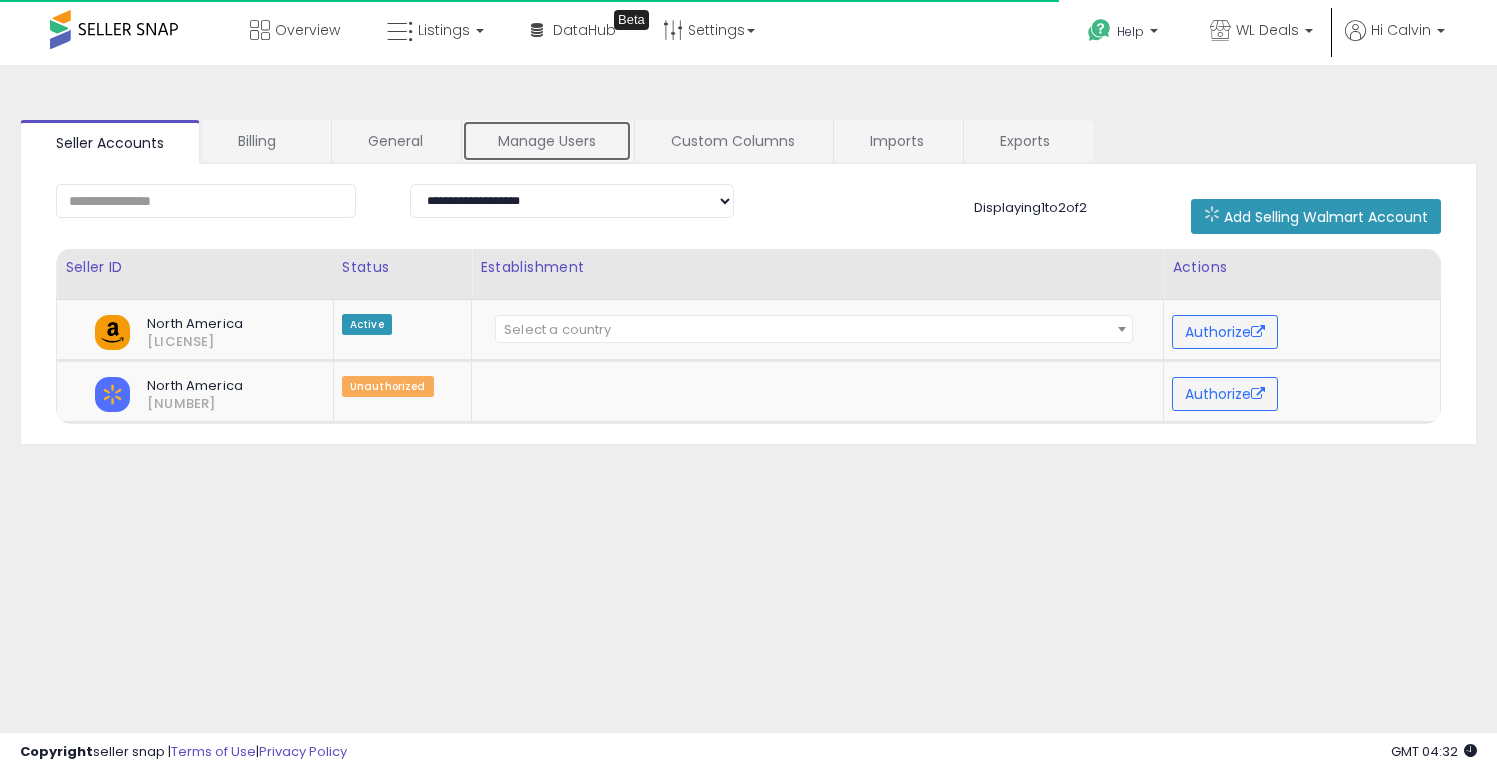 click on "Manage Users" at bounding box center [547, 141] 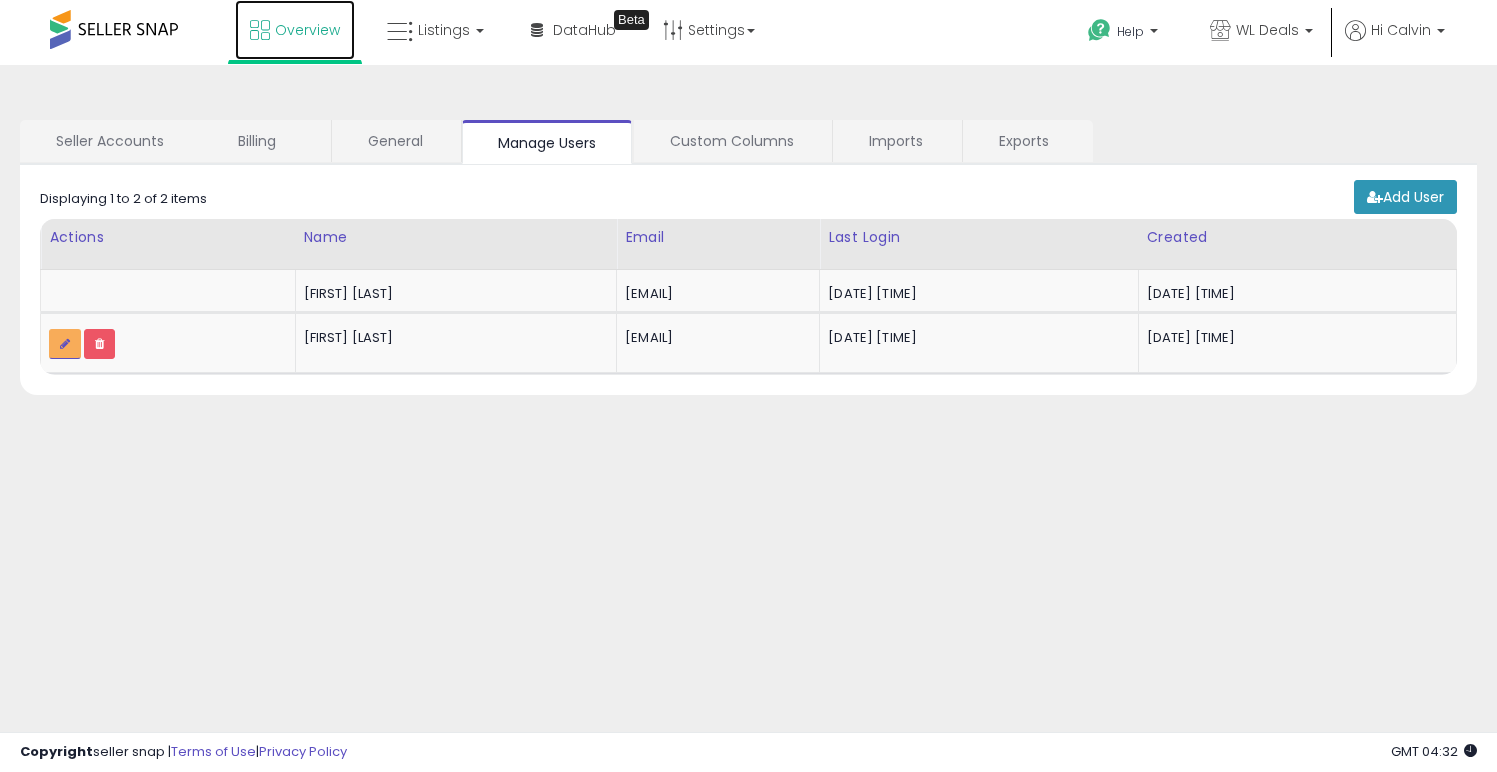 click on "Overview" at bounding box center [295, 30] 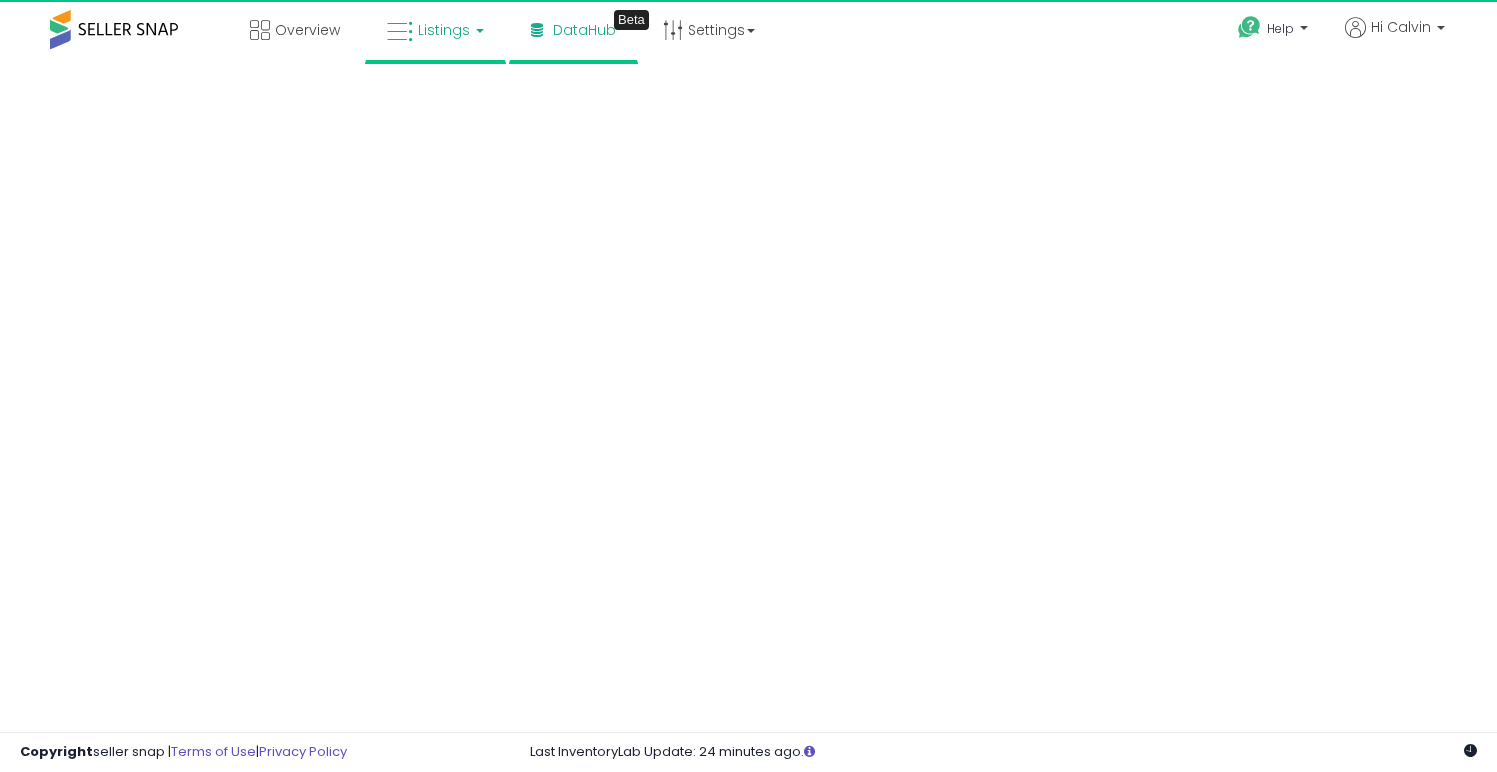 scroll, scrollTop: 0, scrollLeft: 0, axis: both 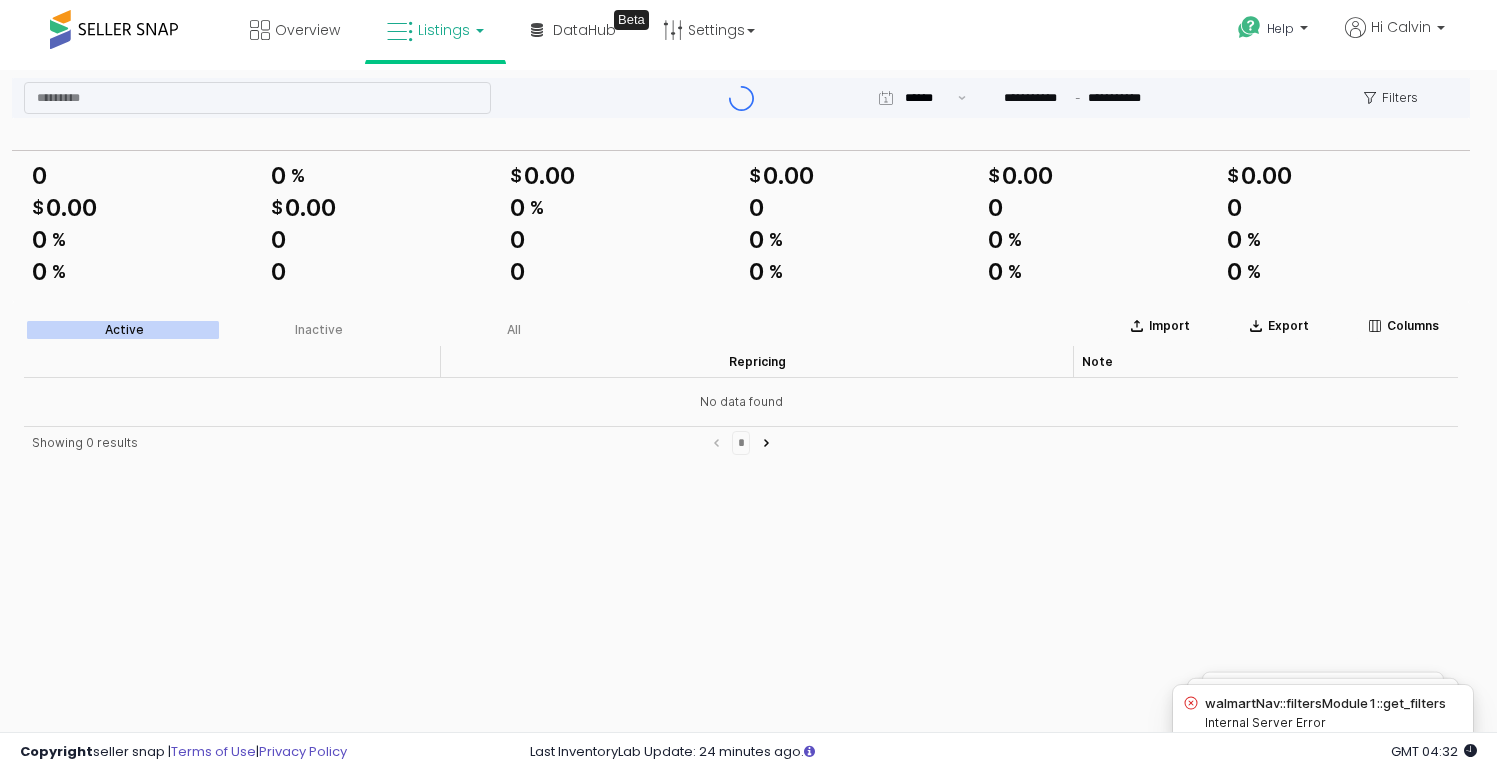 click on "Listings" at bounding box center [444, 30] 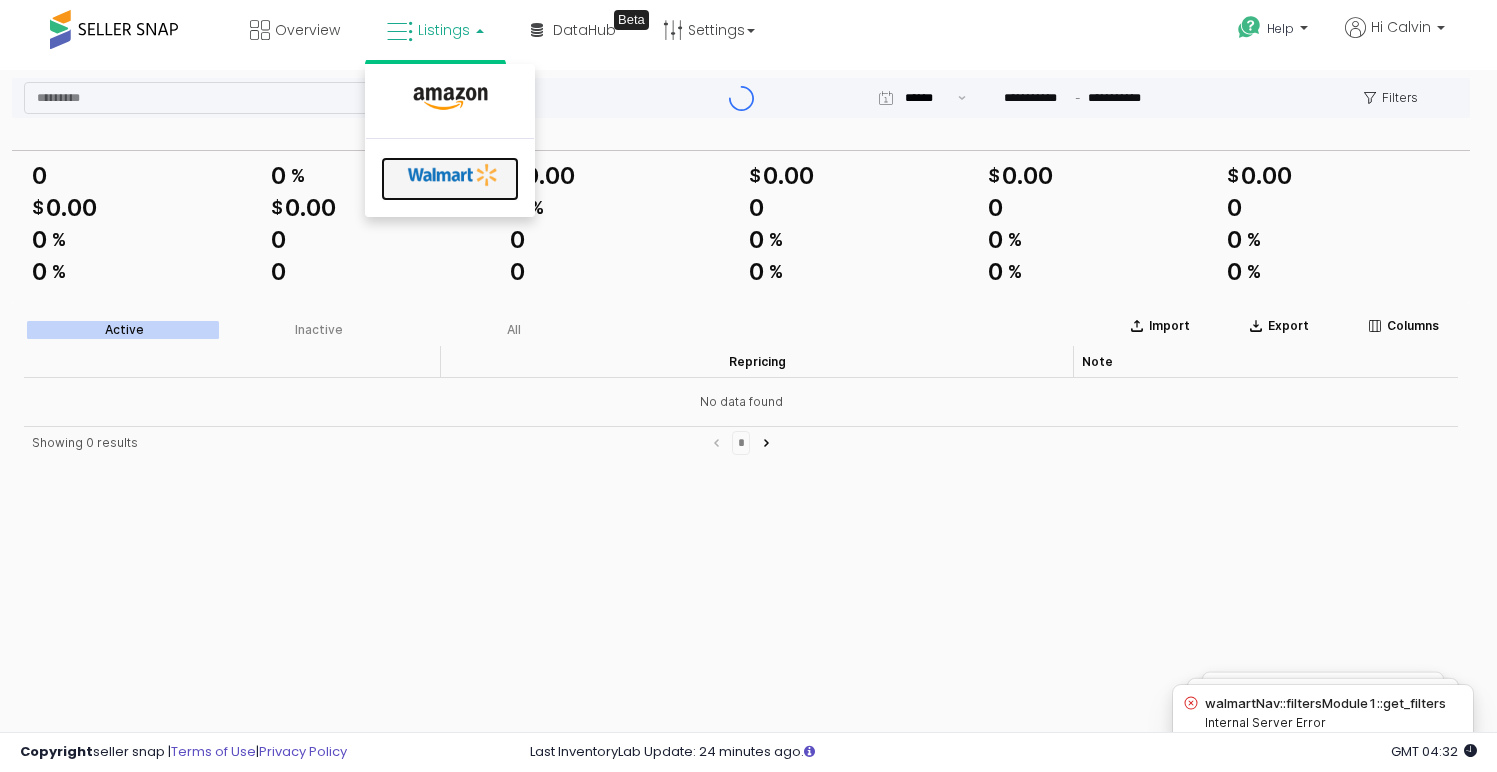 click at bounding box center [453, 175] 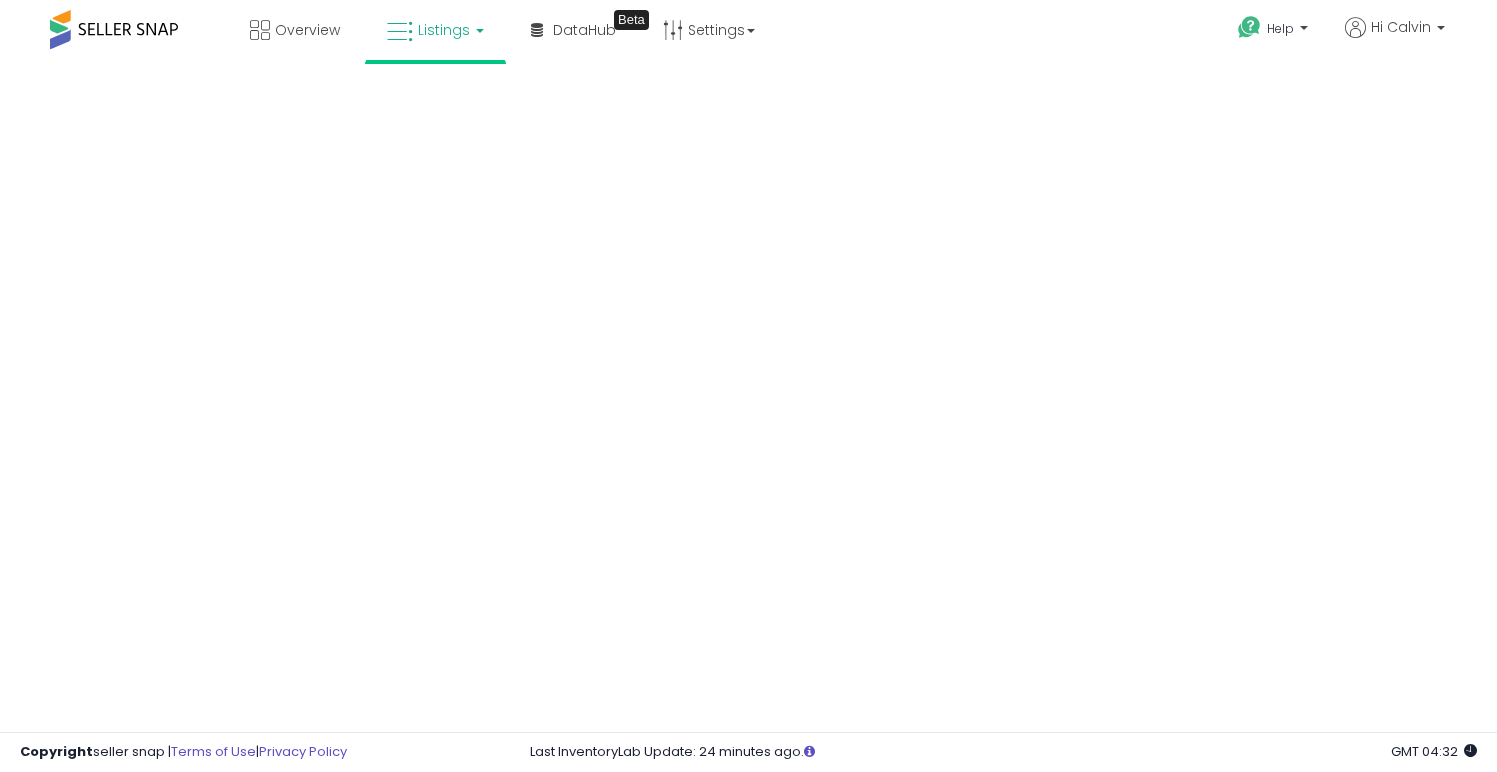 scroll, scrollTop: 0, scrollLeft: 0, axis: both 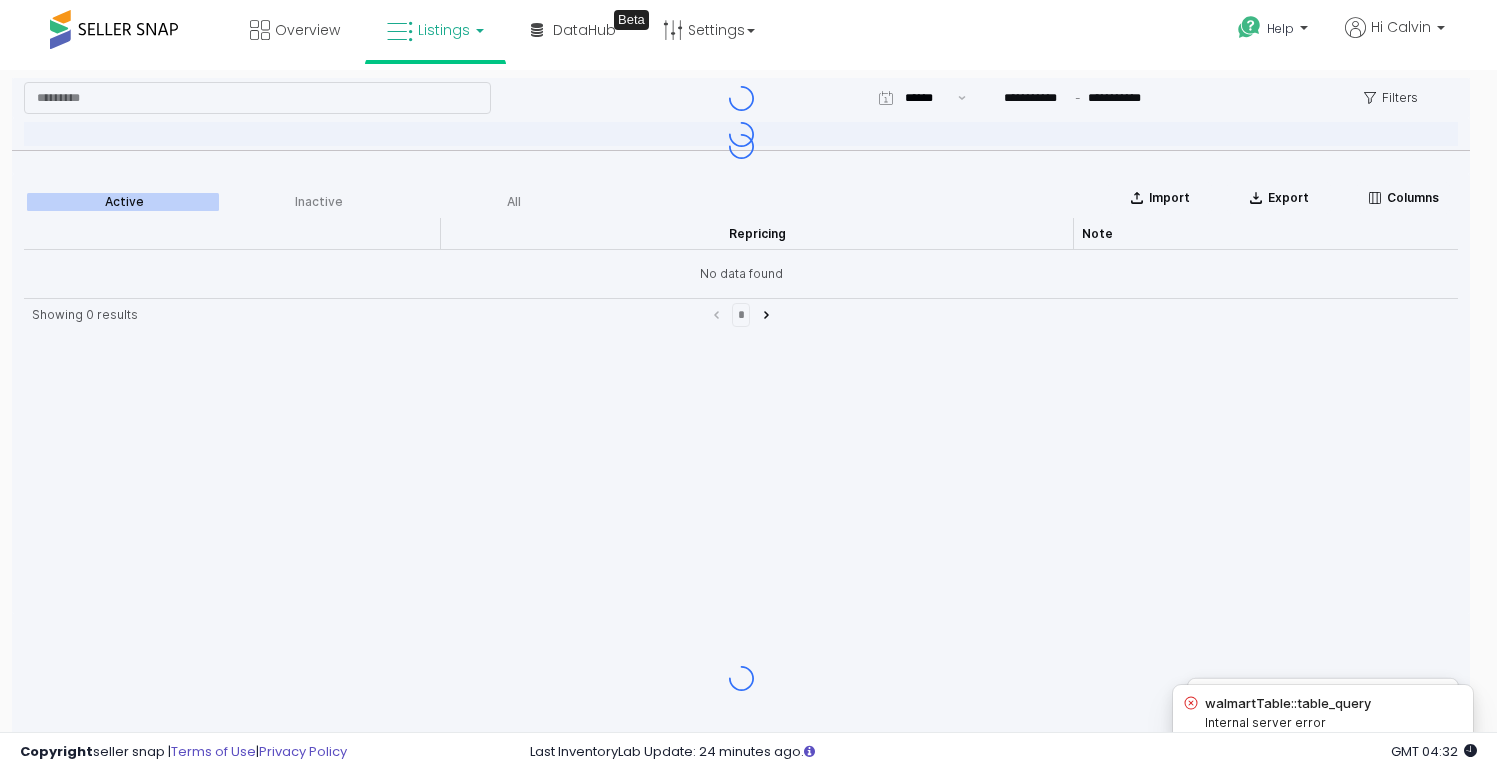 click at bounding box center [741, 678] 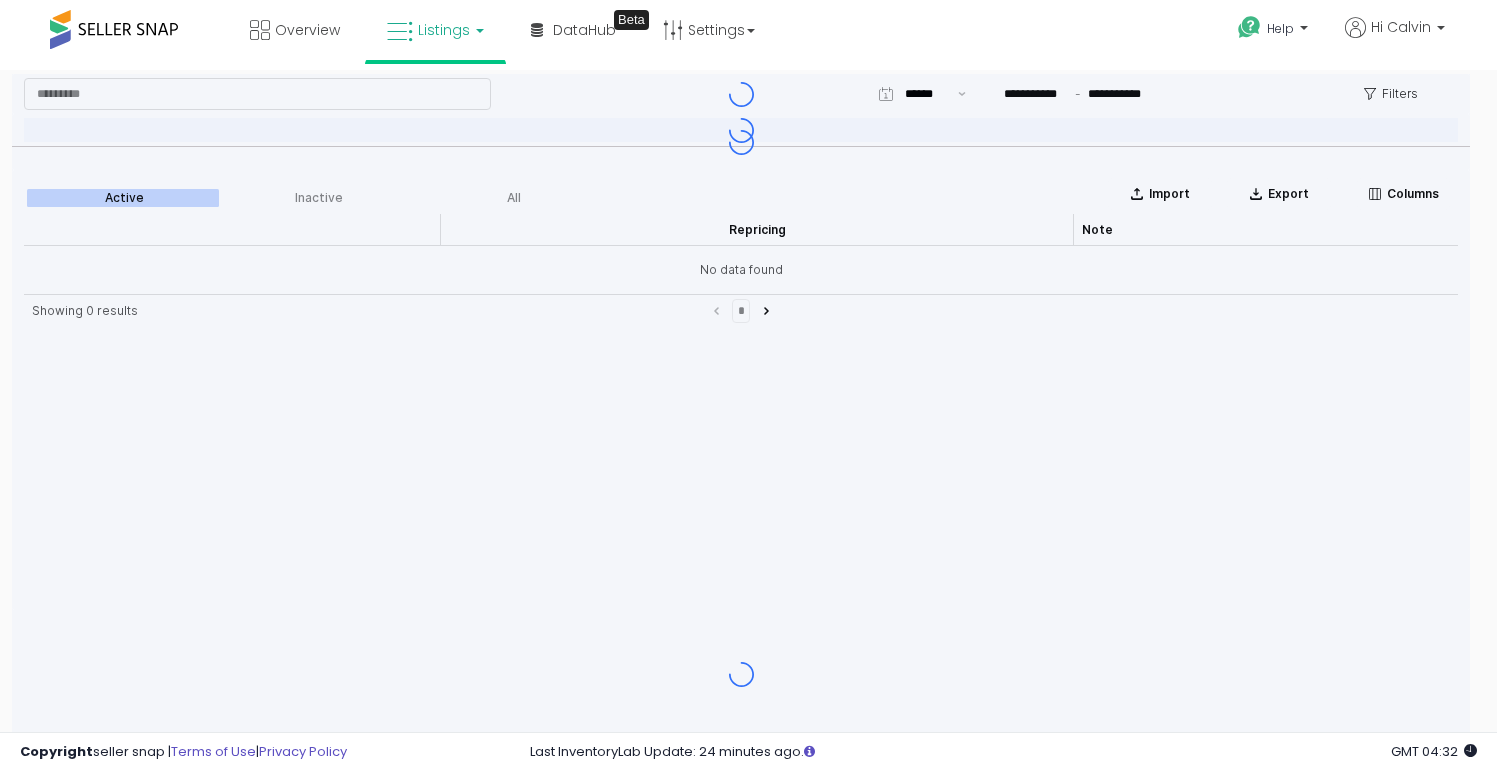 scroll, scrollTop: 0, scrollLeft: 0, axis: both 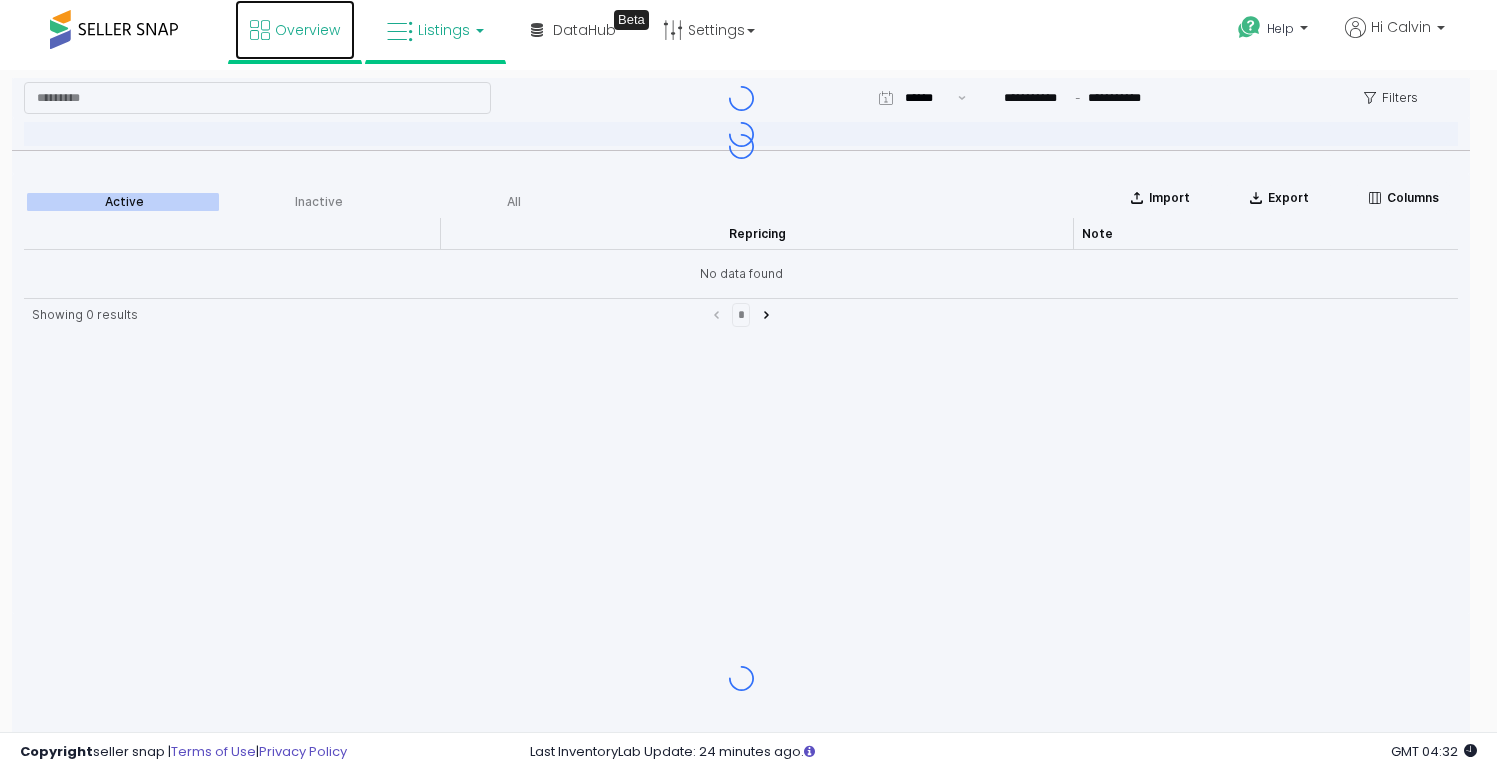 click on "Overview" at bounding box center (307, 30) 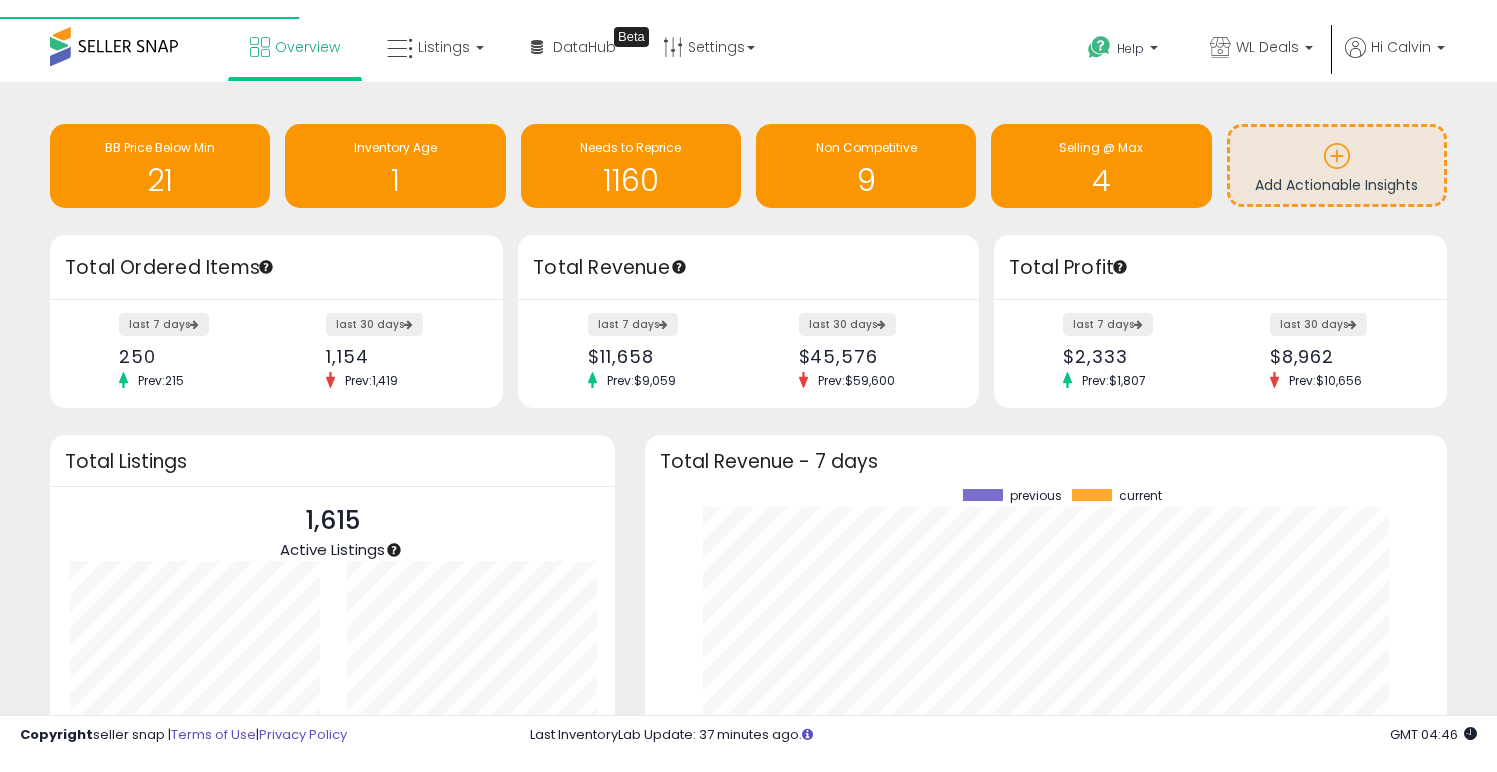 scroll, scrollTop: 0, scrollLeft: 0, axis: both 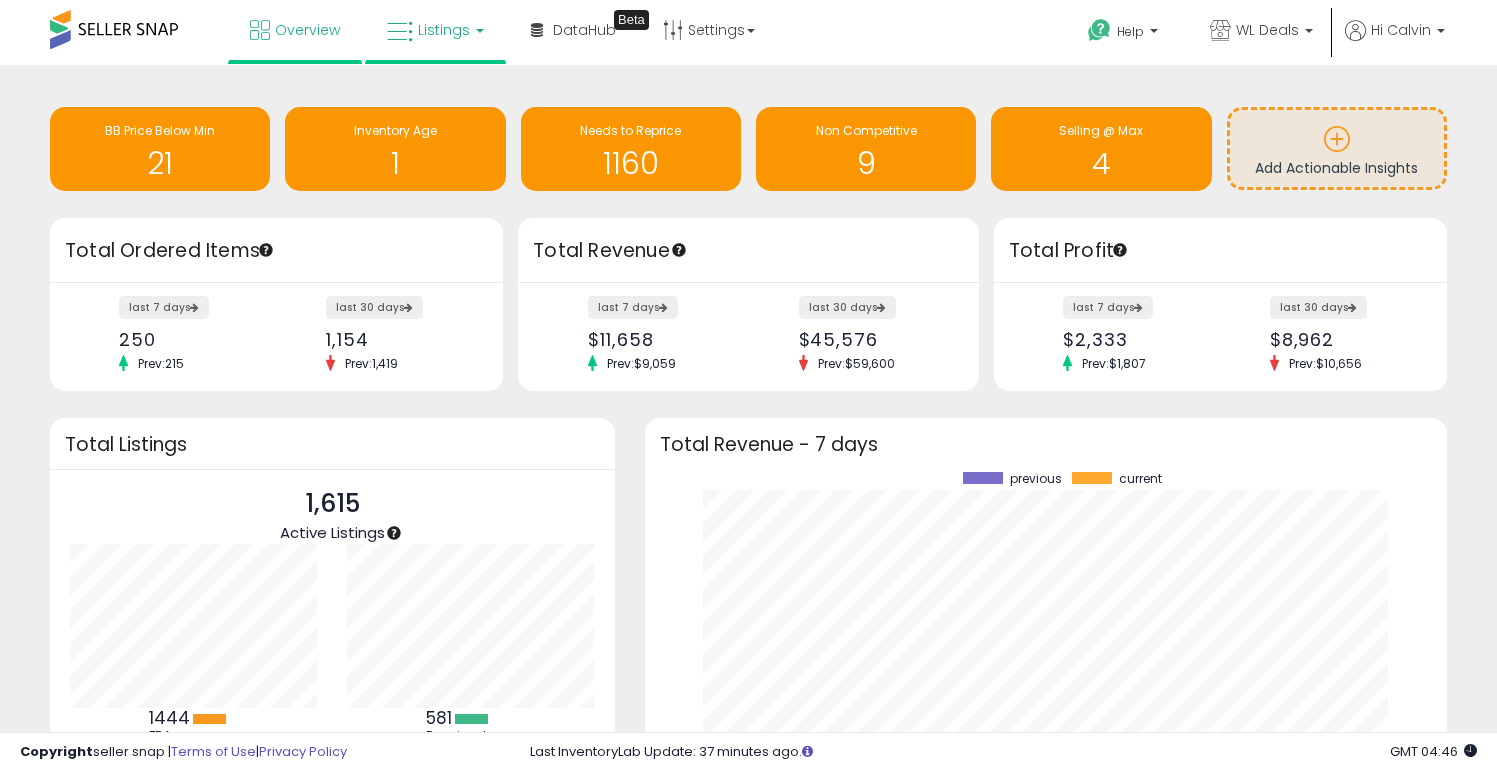 click on "Listings" at bounding box center [444, 30] 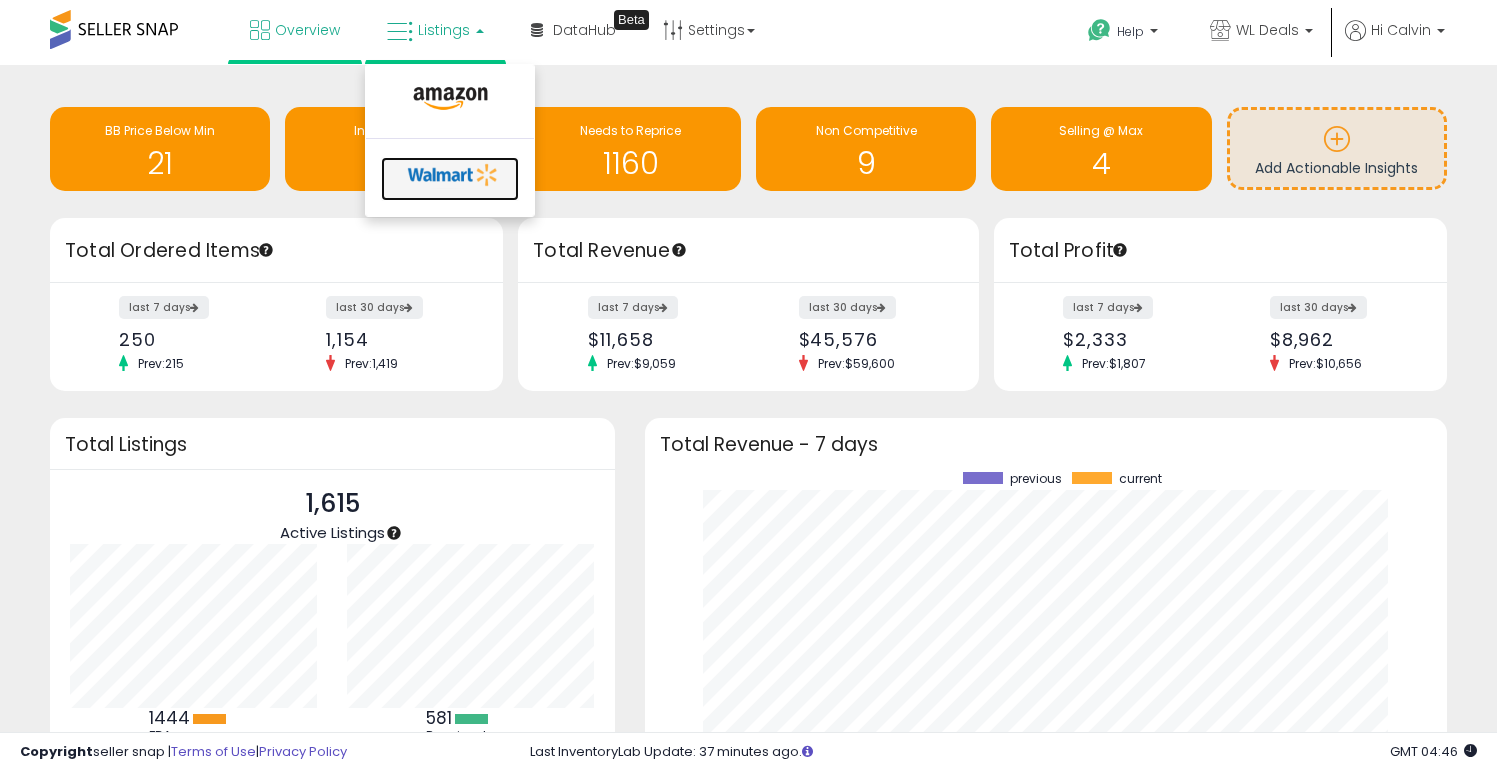 click at bounding box center [453, 175] 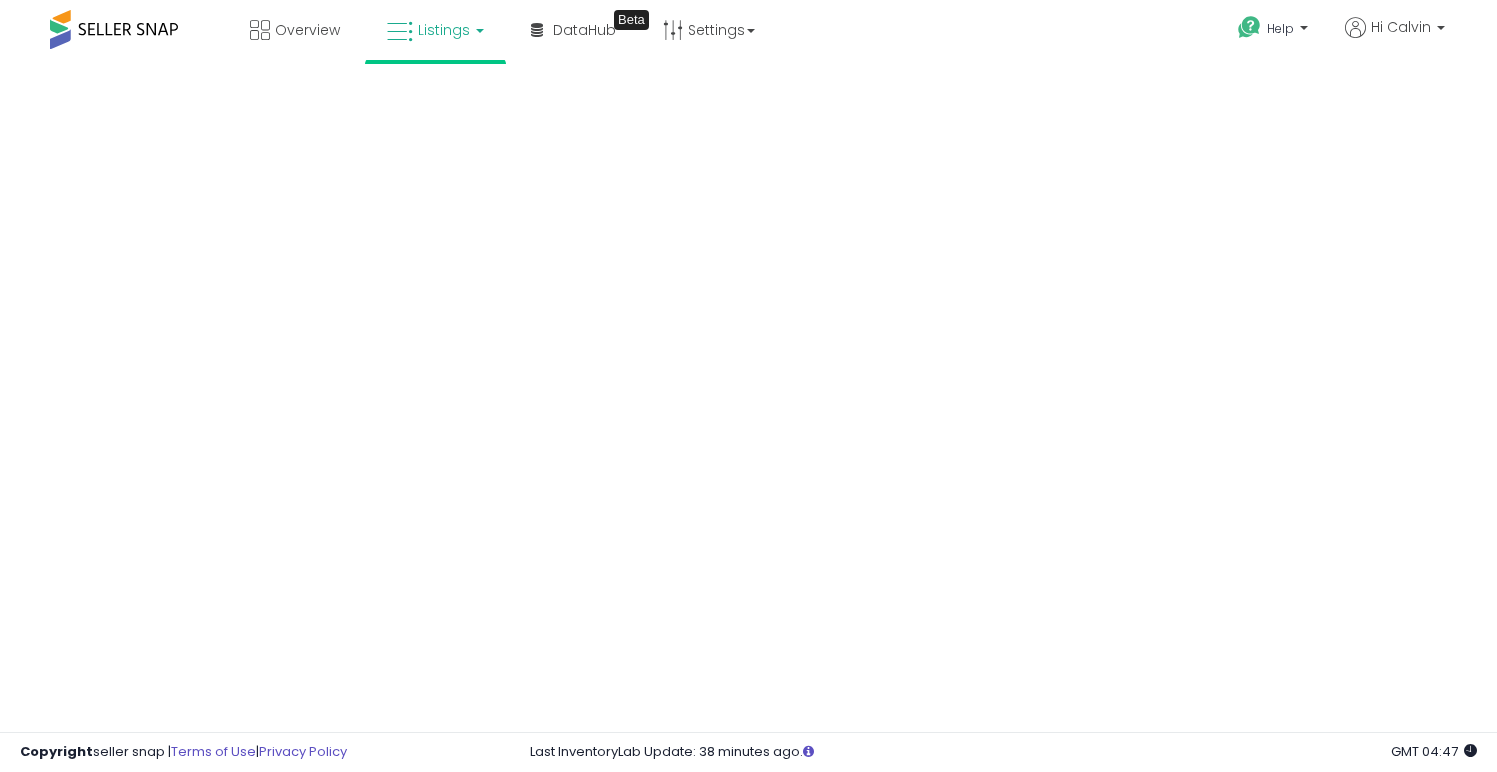 scroll, scrollTop: 0, scrollLeft: 0, axis: both 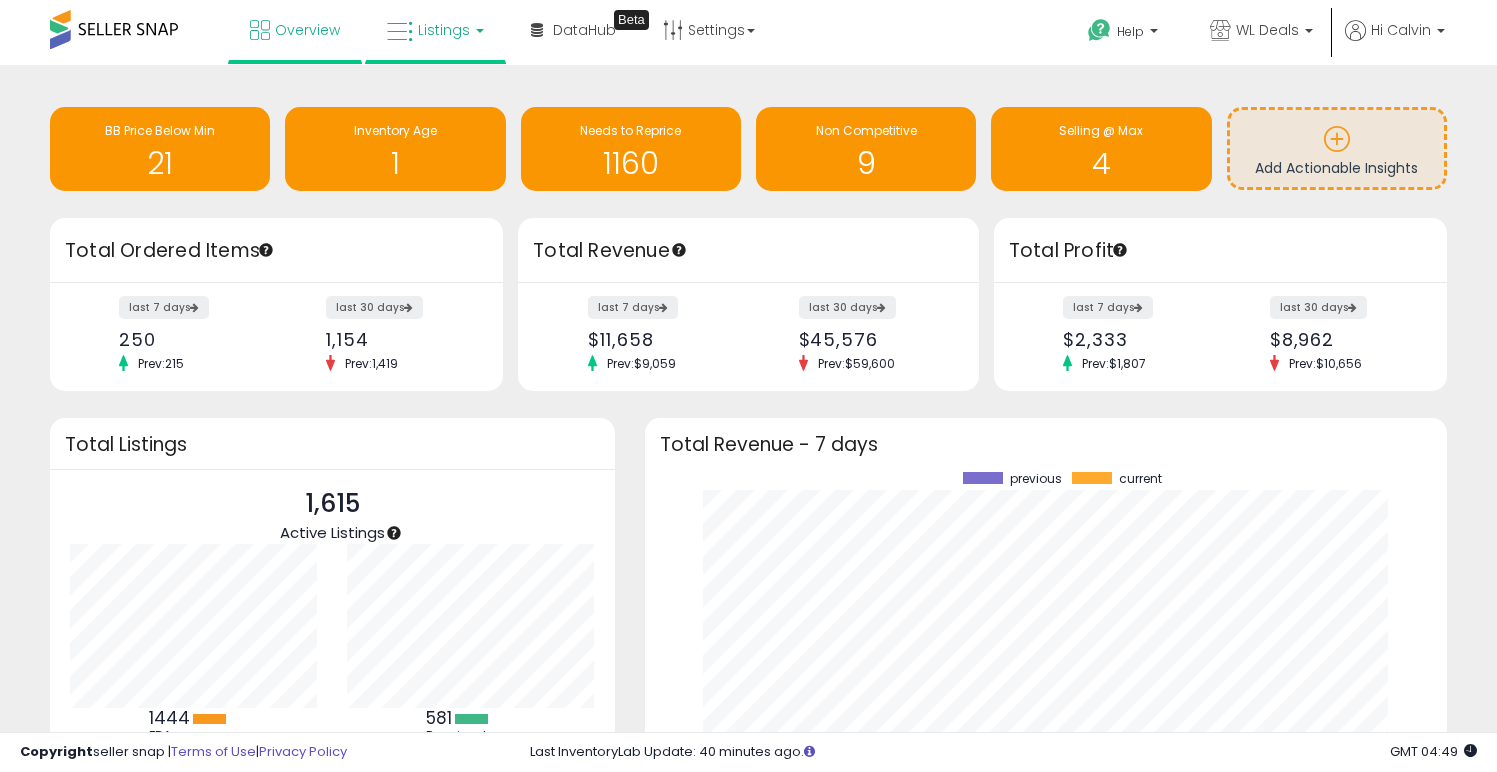 click on "Listings" at bounding box center (435, 30) 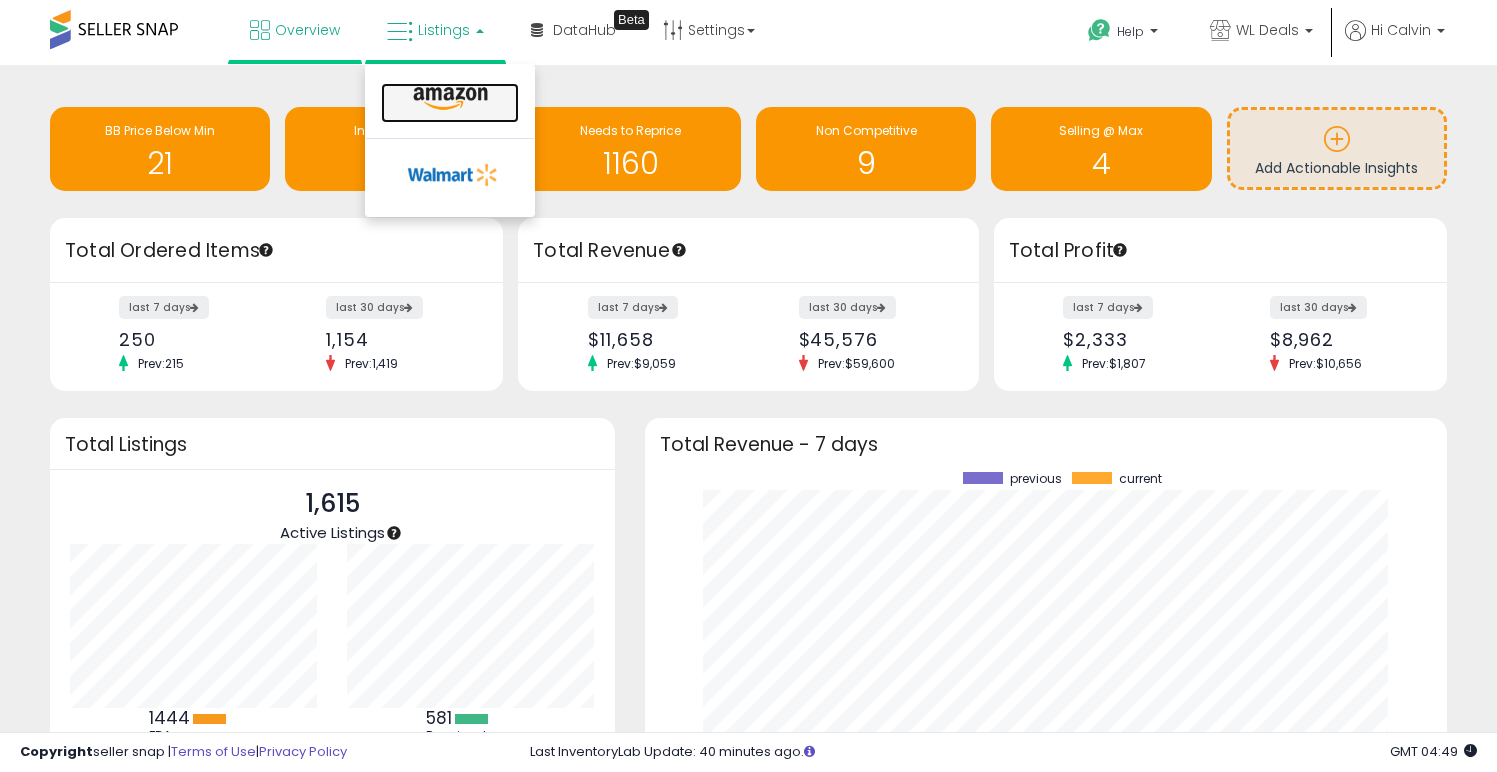 click at bounding box center (450, 99) 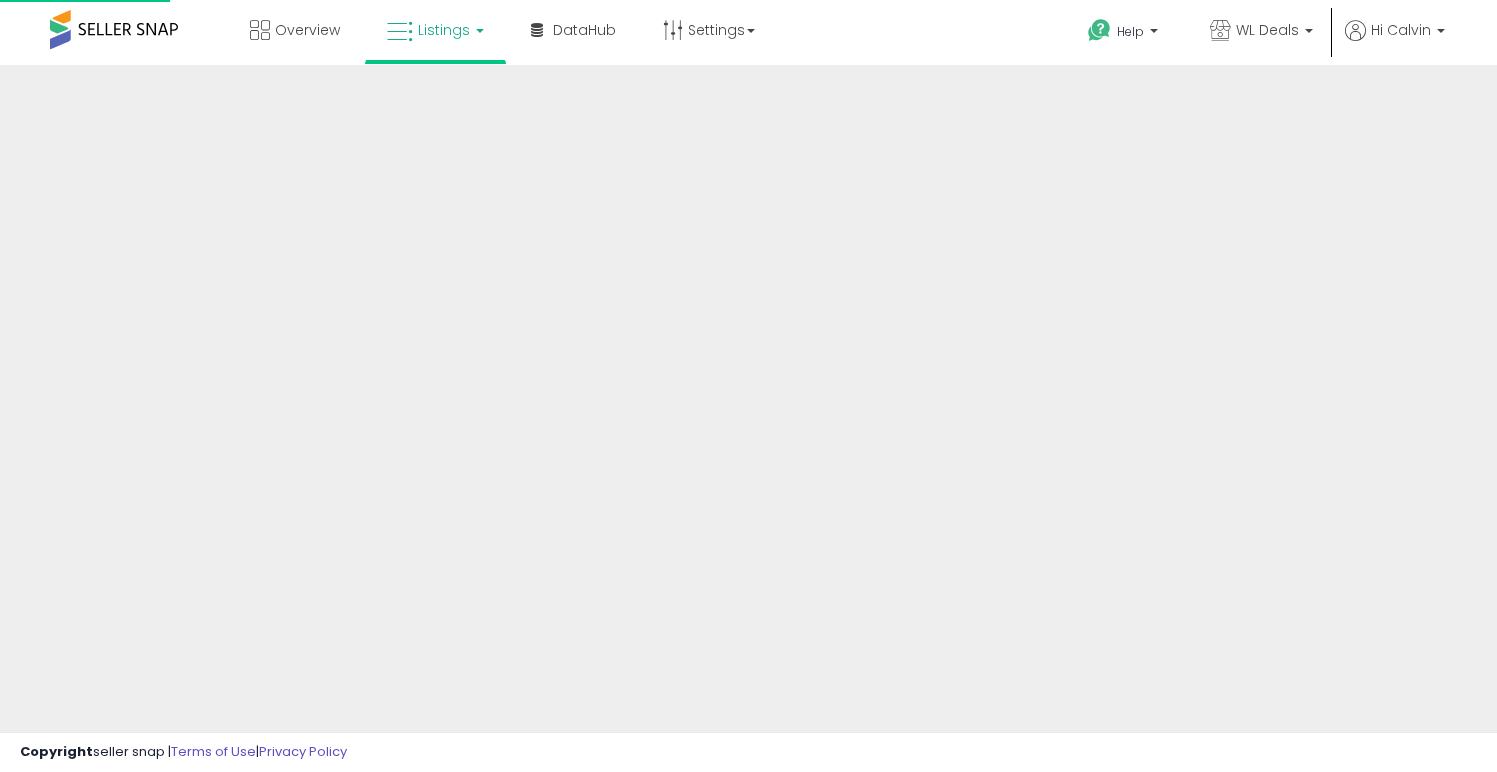 scroll, scrollTop: 0, scrollLeft: 0, axis: both 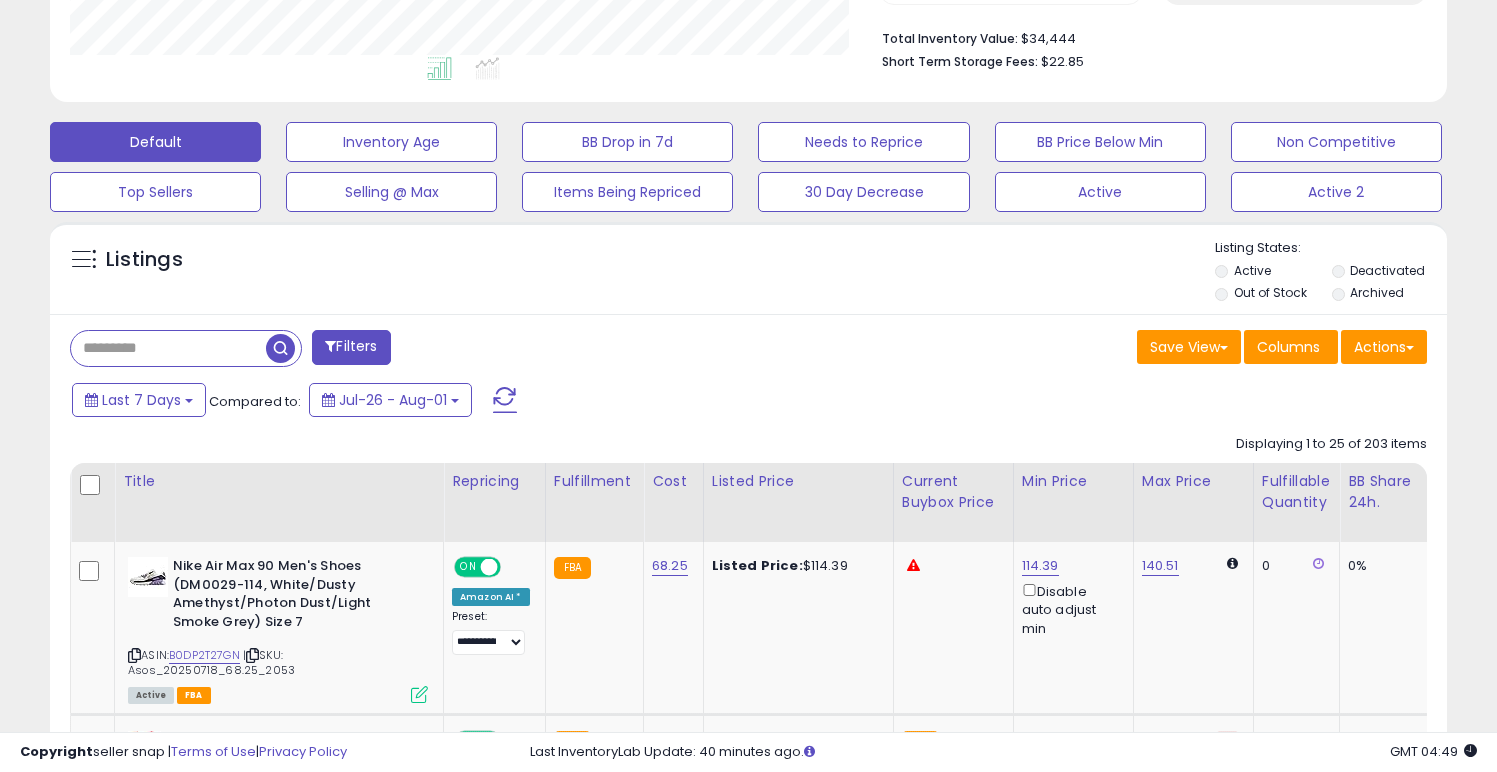 click on "Filters" at bounding box center (402, 350) 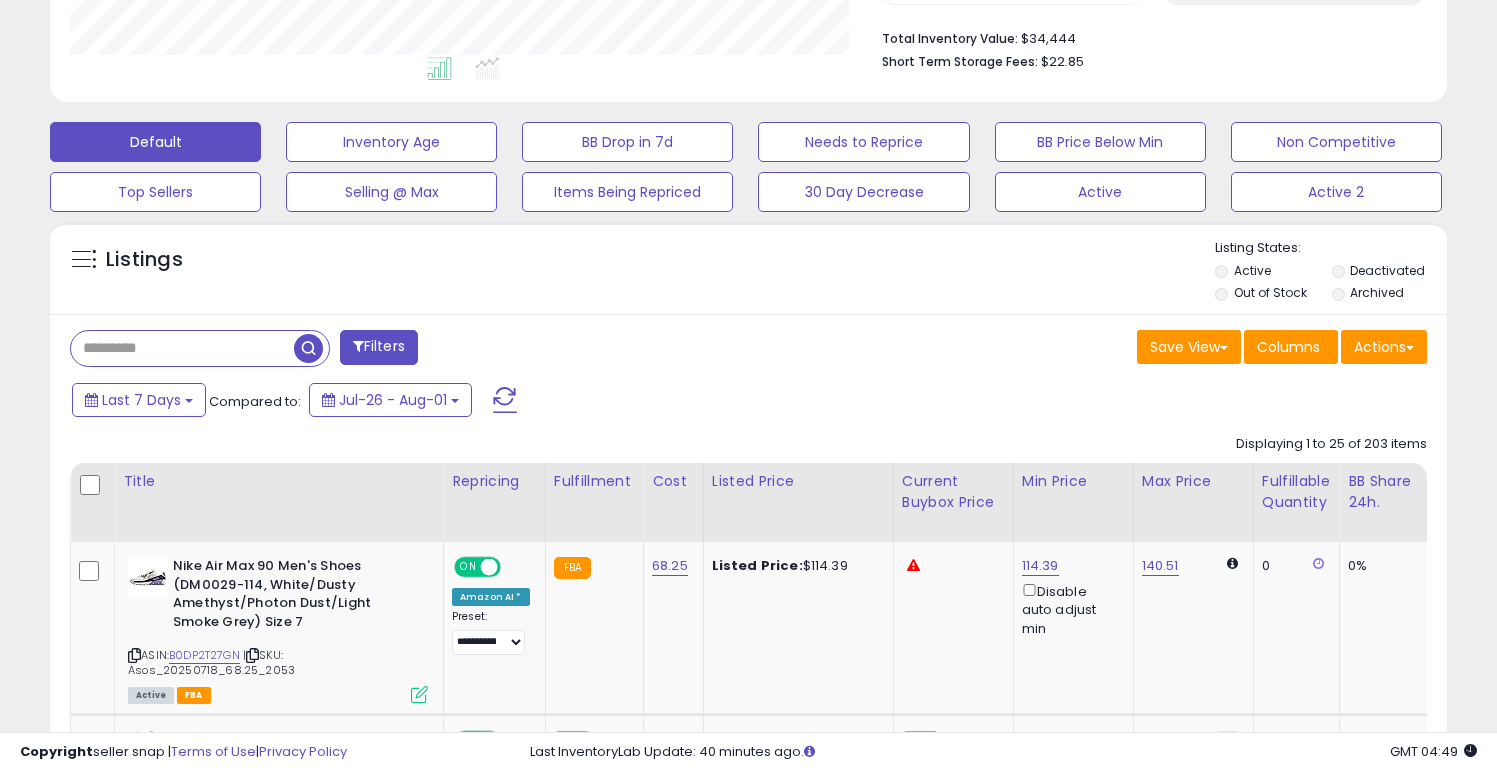 click at bounding box center [182, 348] 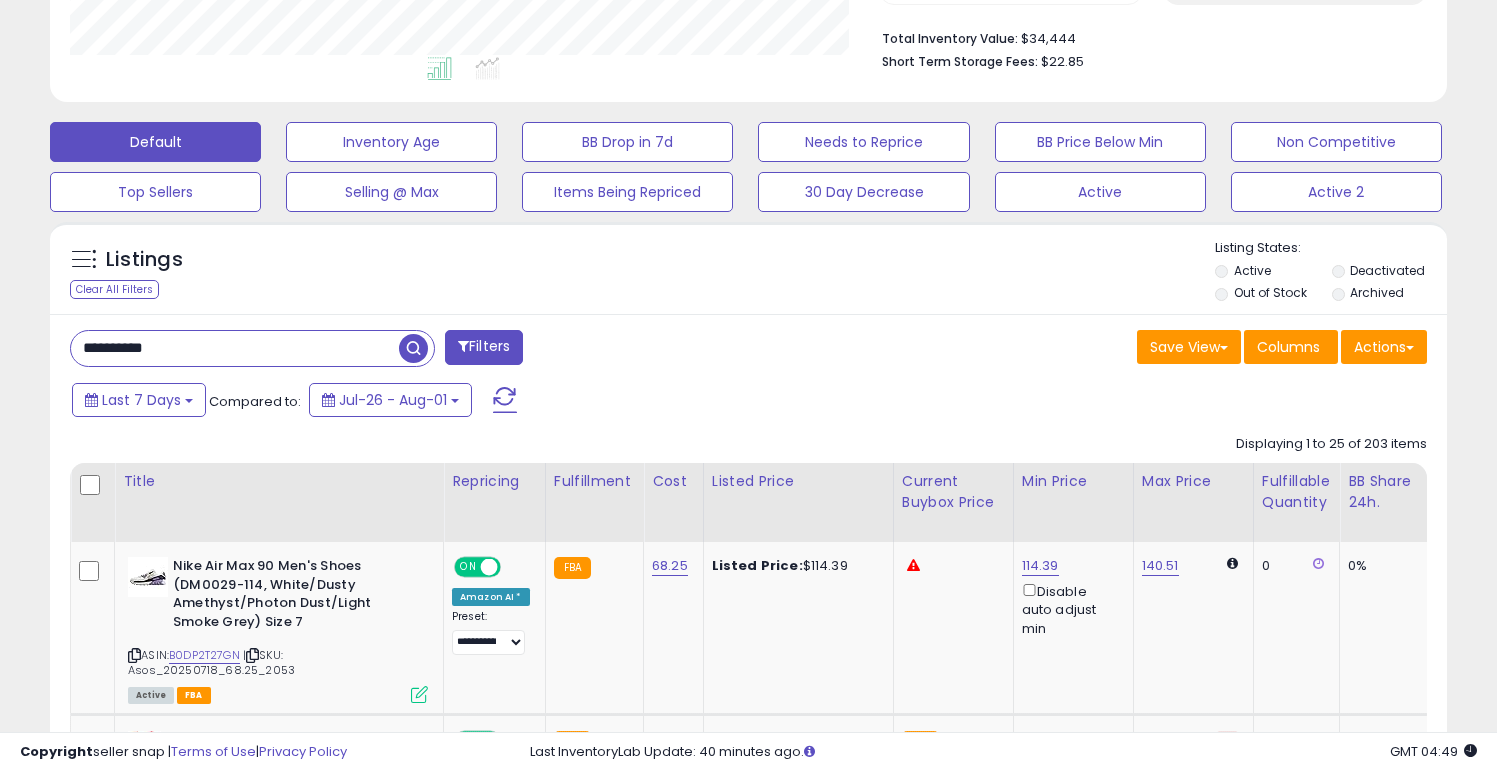 type on "**********" 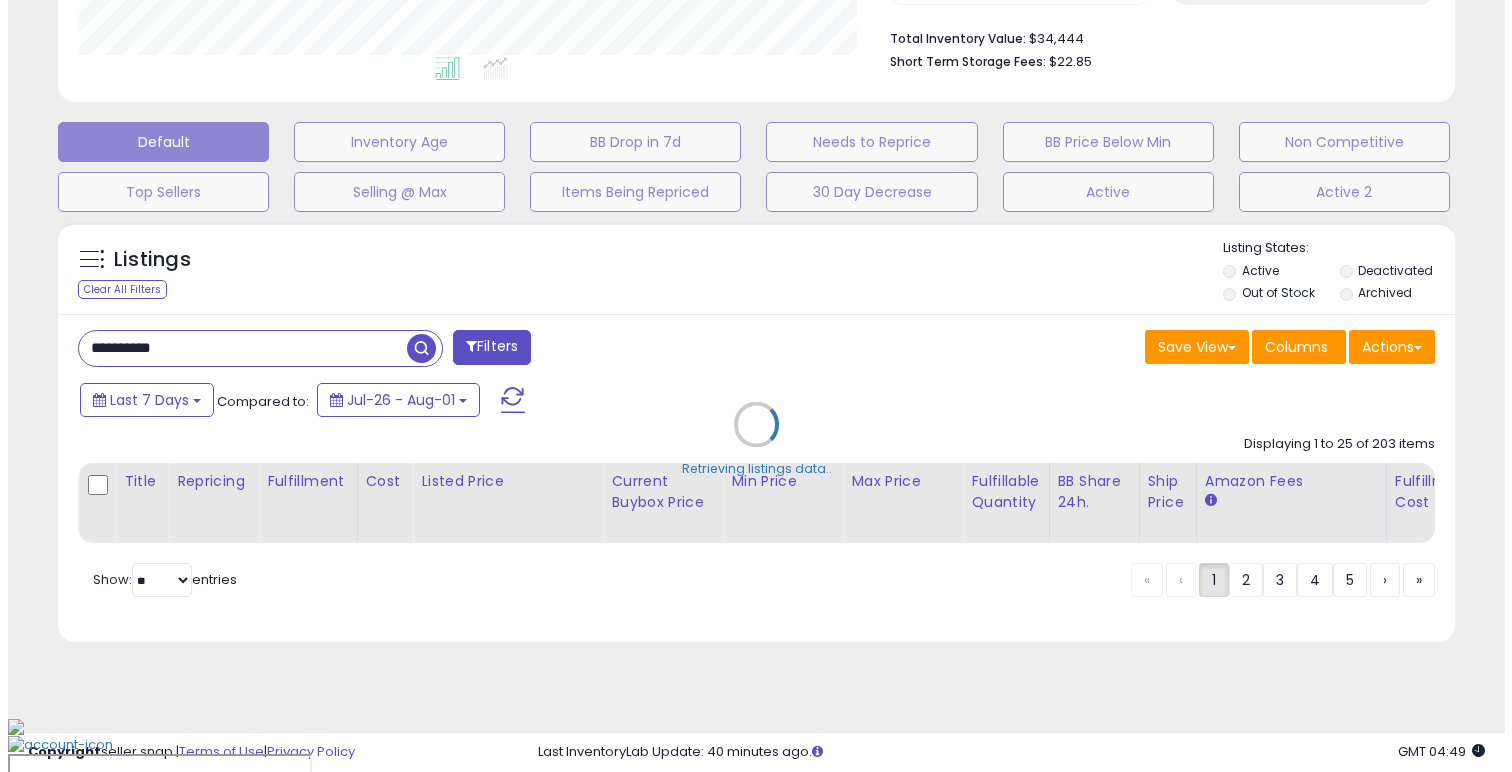 scroll, scrollTop: 468, scrollLeft: 0, axis: vertical 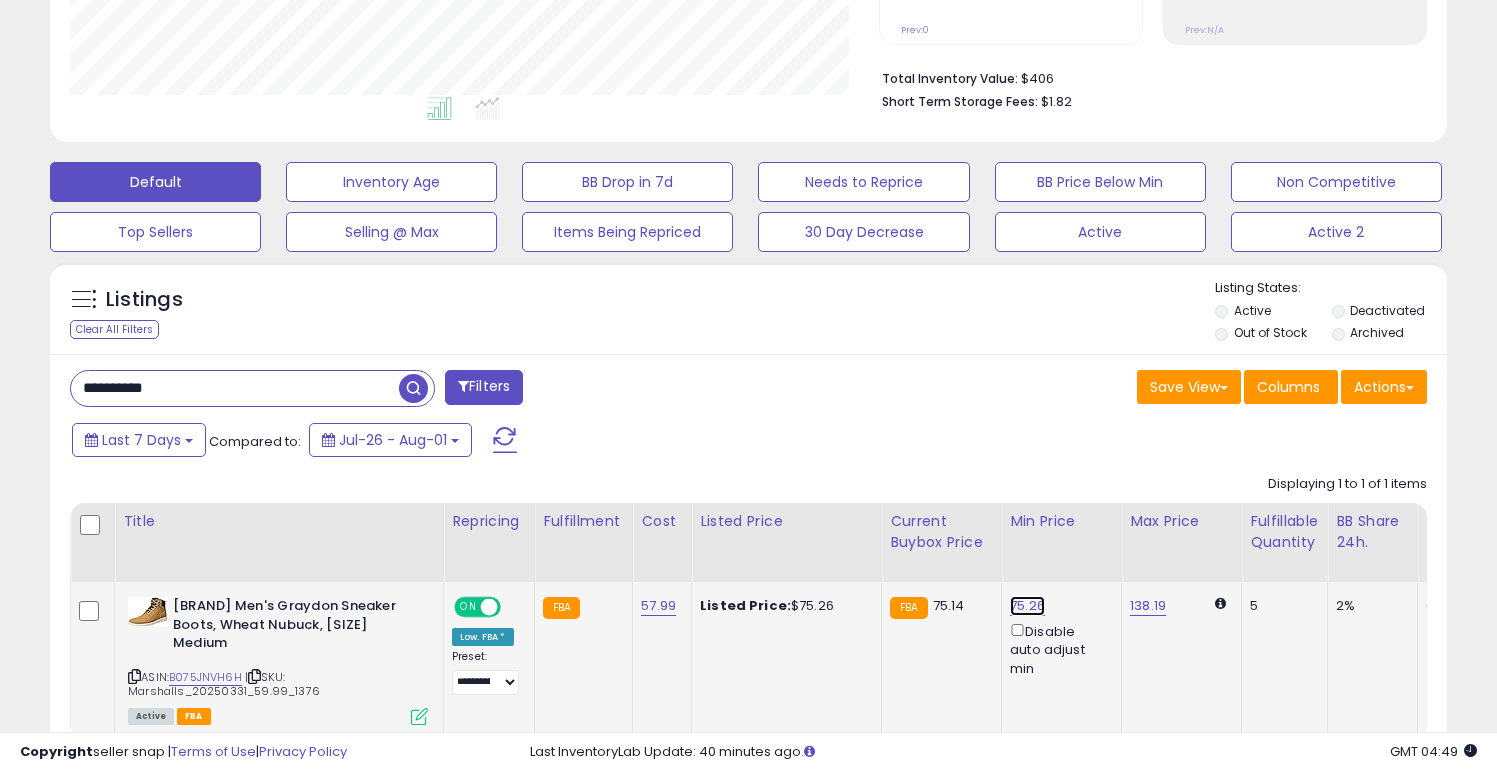 click on "75.26" at bounding box center (1027, 606) 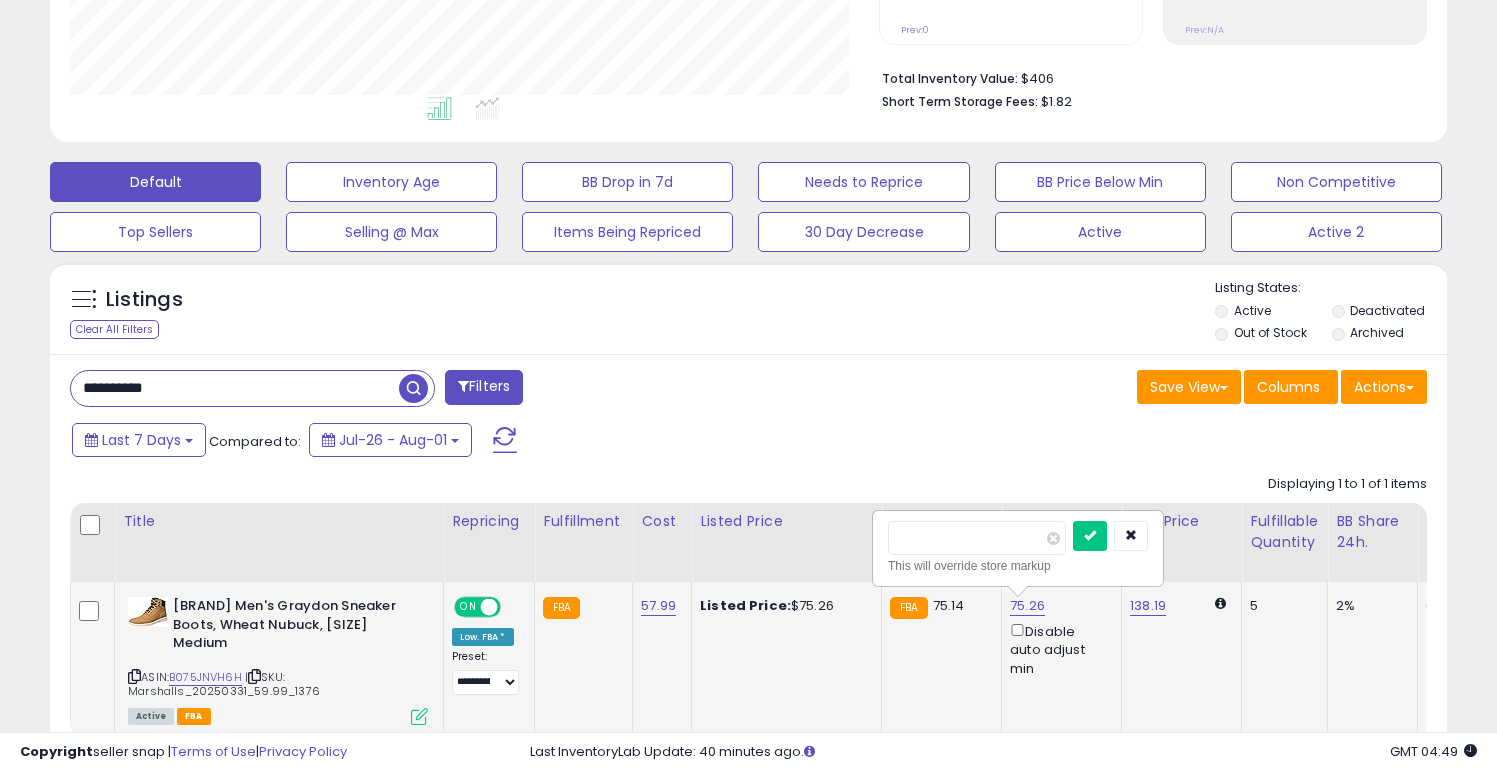 type on "**" 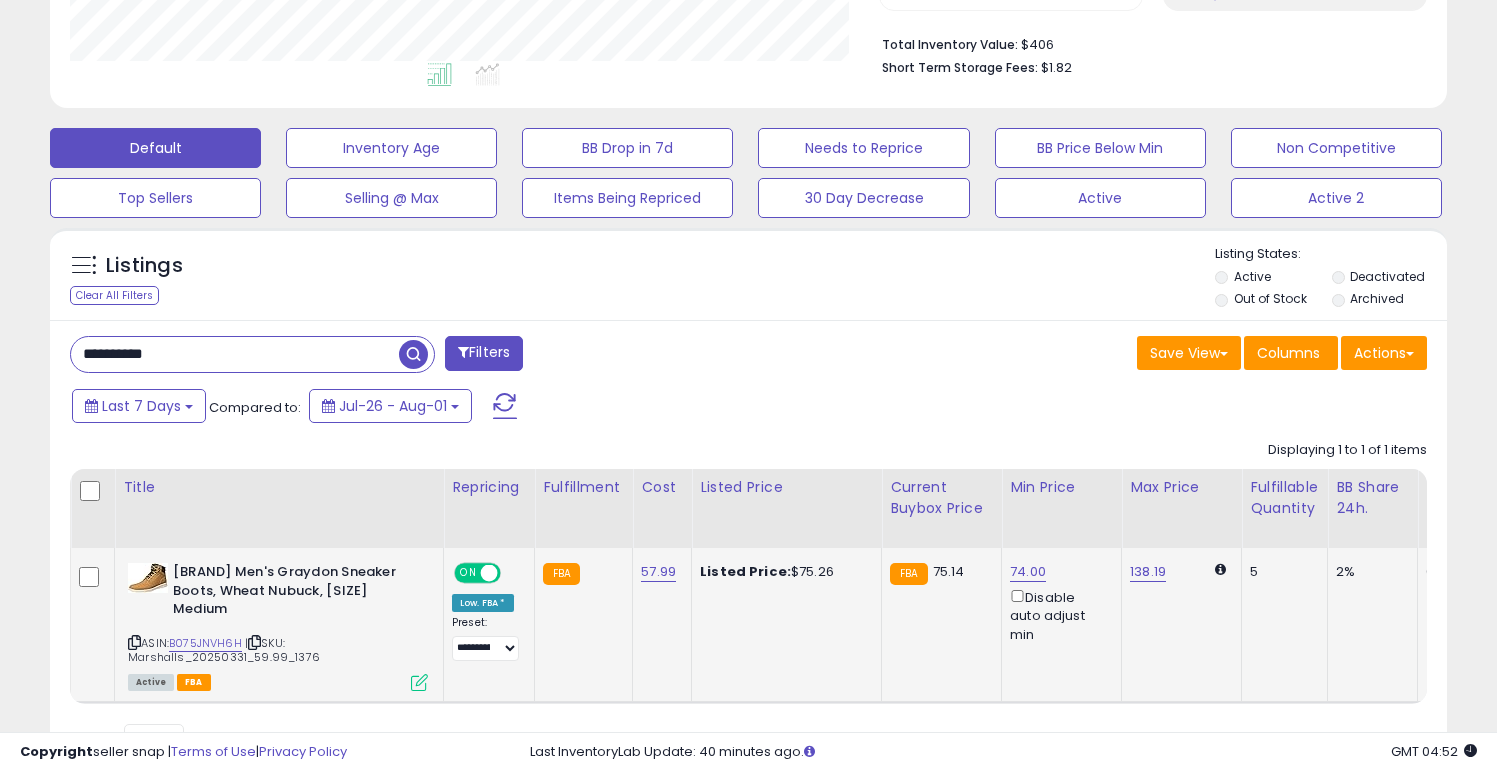 scroll, scrollTop: 503, scrollLeft: 0, axis: vertical 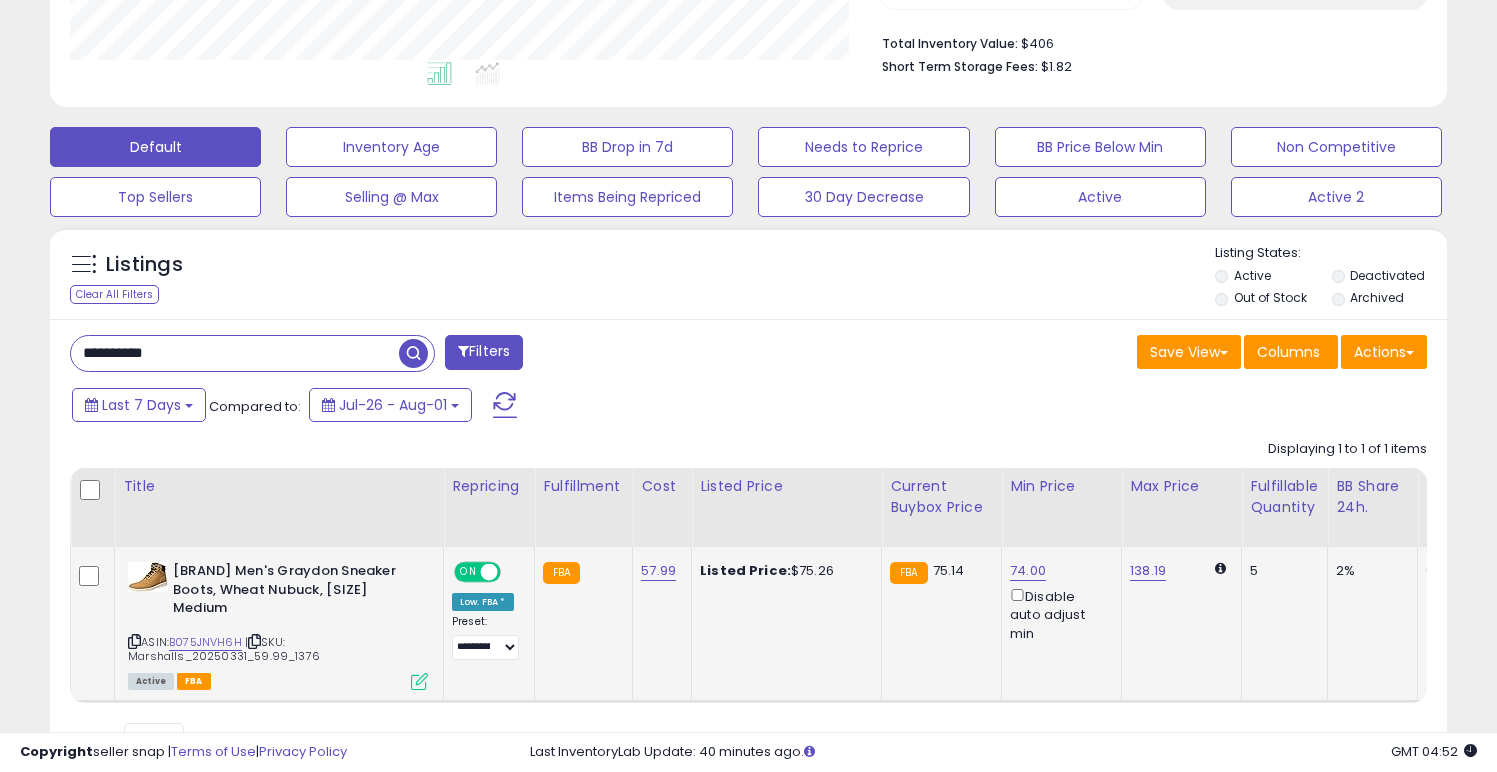 click on "**********" at bounding box center (235, 353) 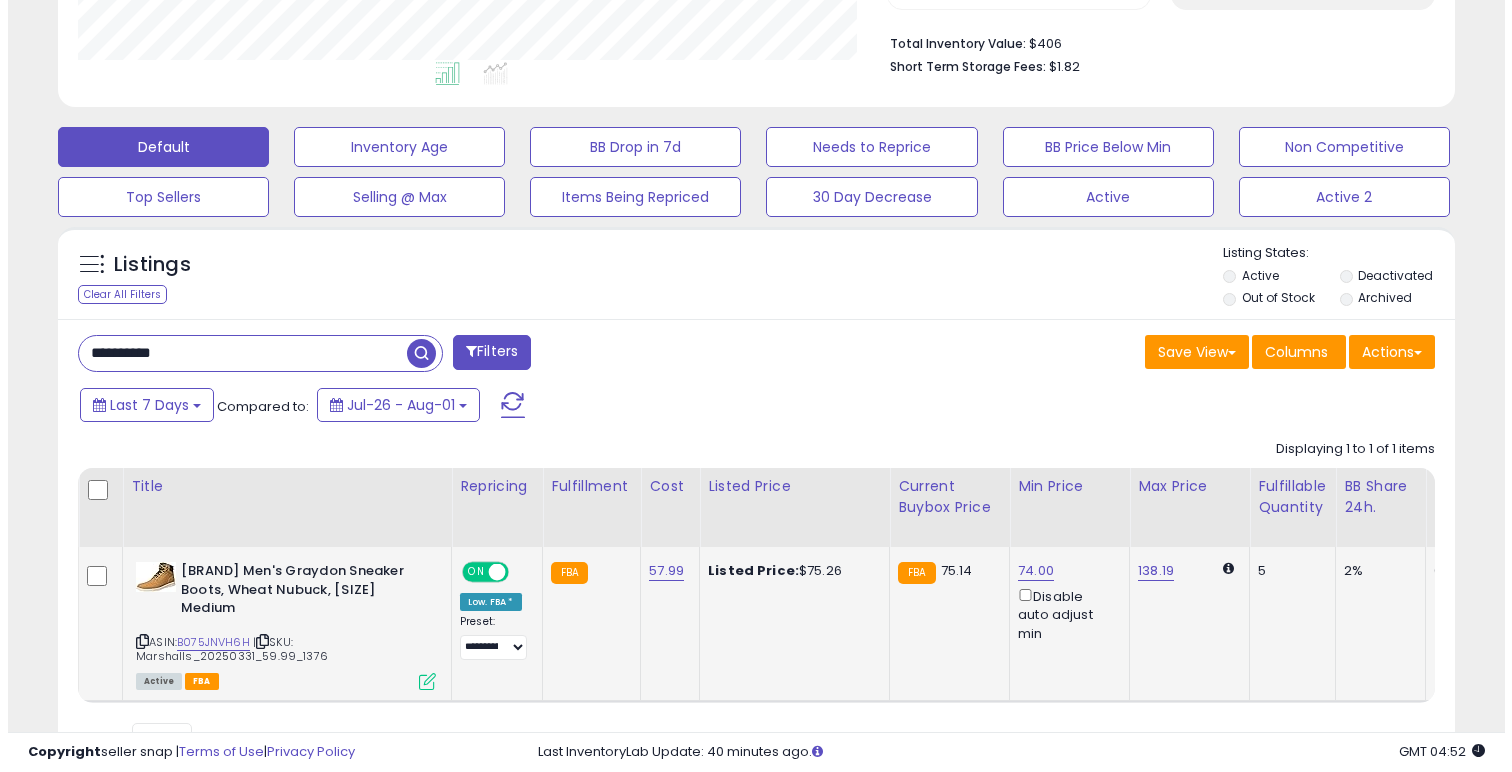 scroll, scrollTop: 448, scrollLeft: 0, axis: vertical 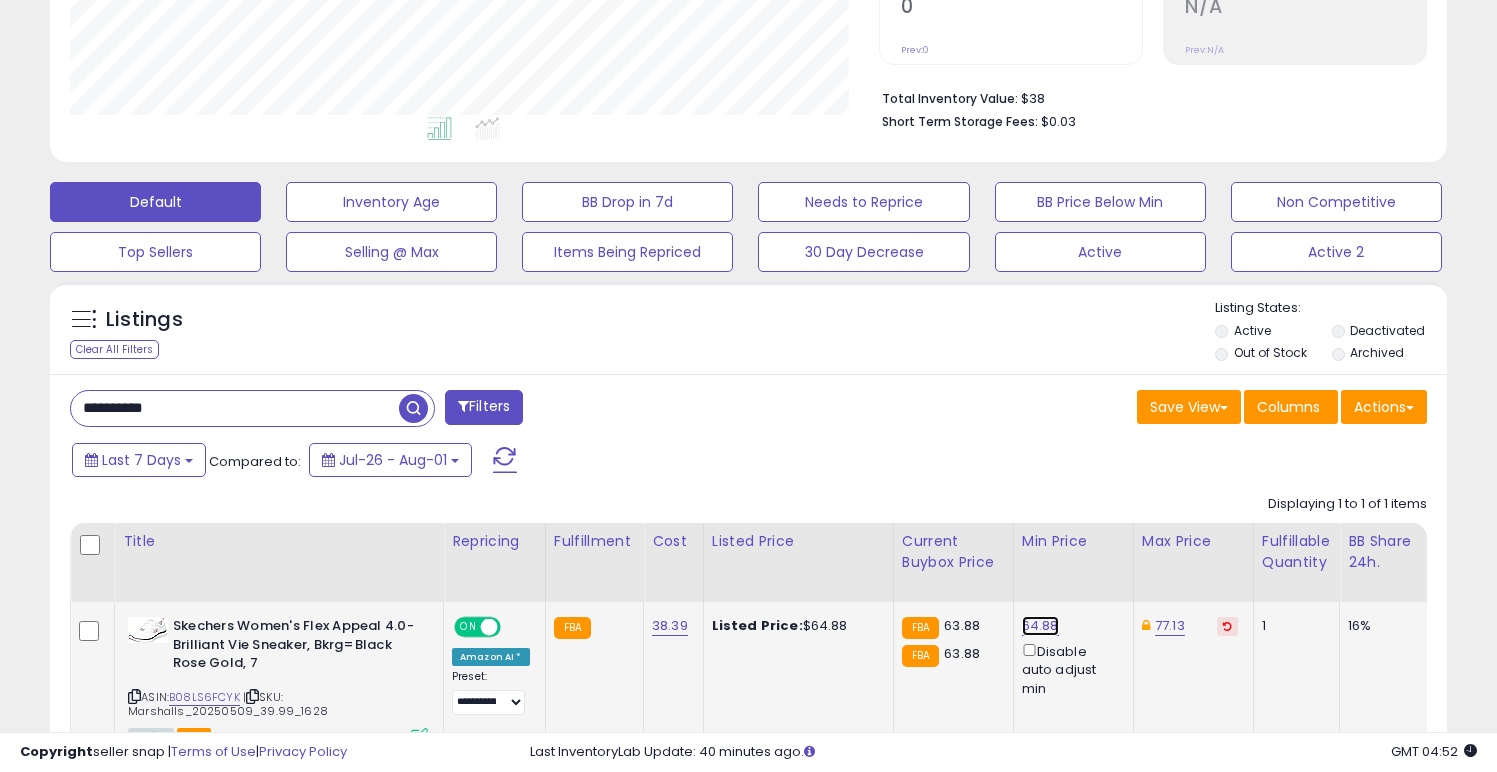 click on "64.88" at bounding box center (1040, 626) 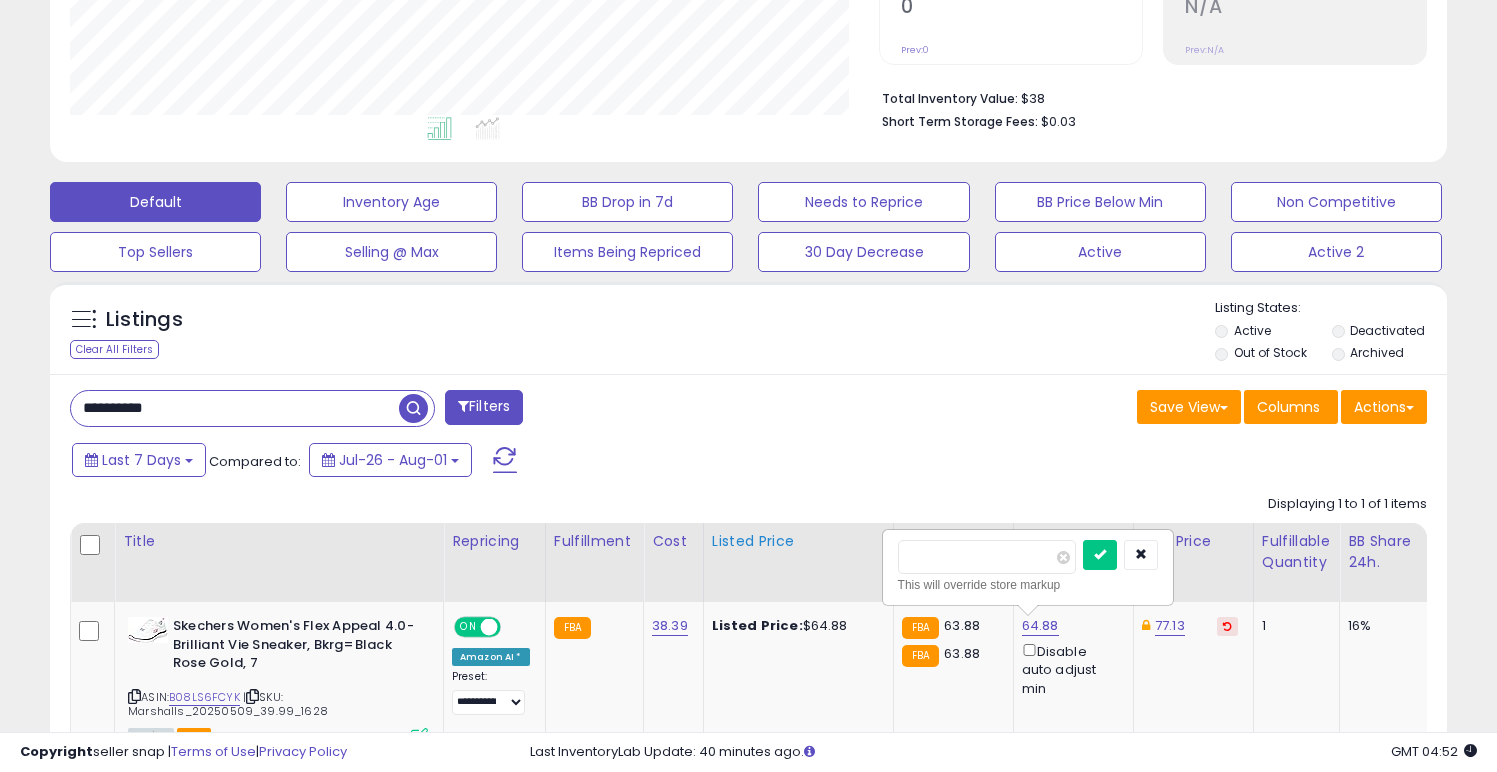 type on "**" 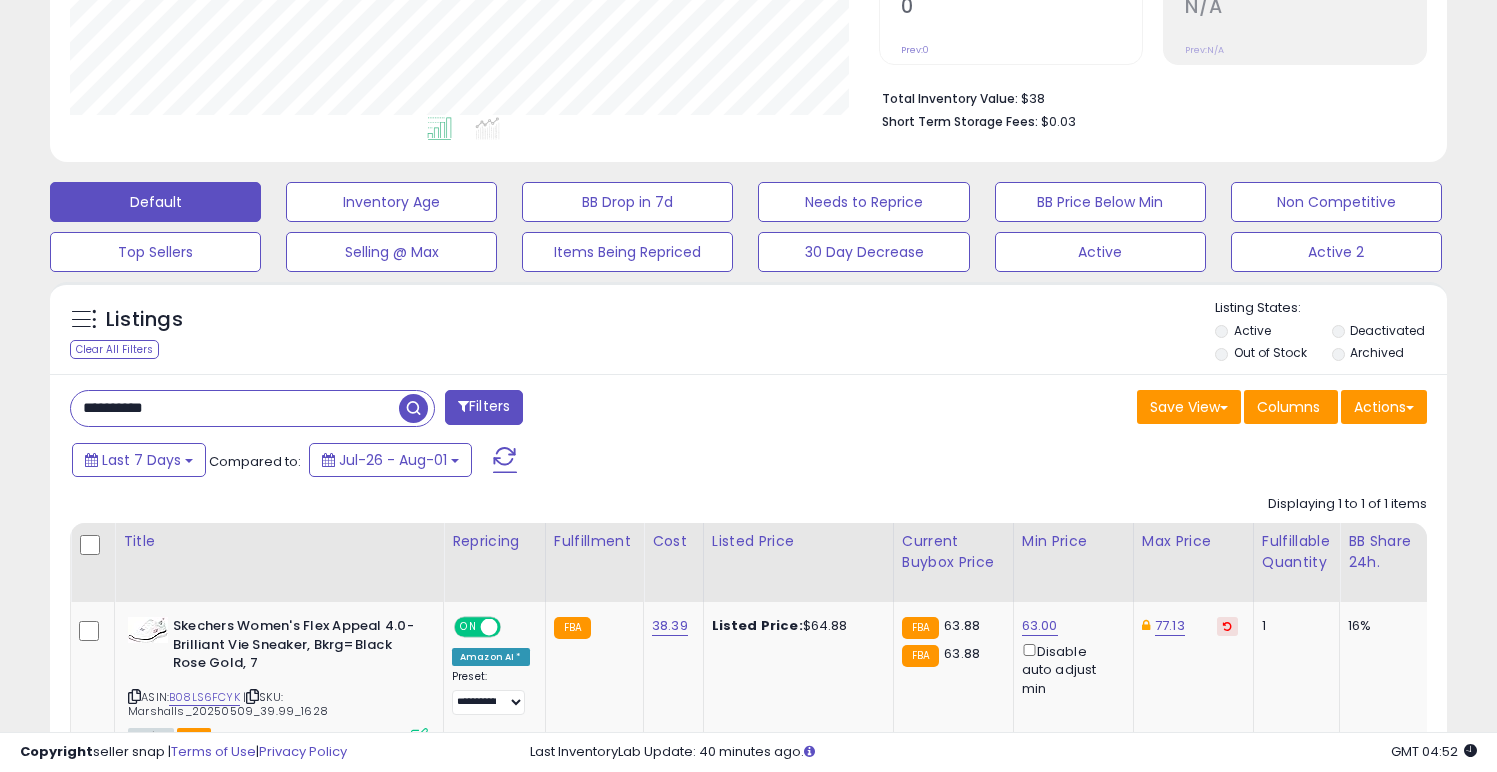 click on "**********" at bounding box center (235, 408) 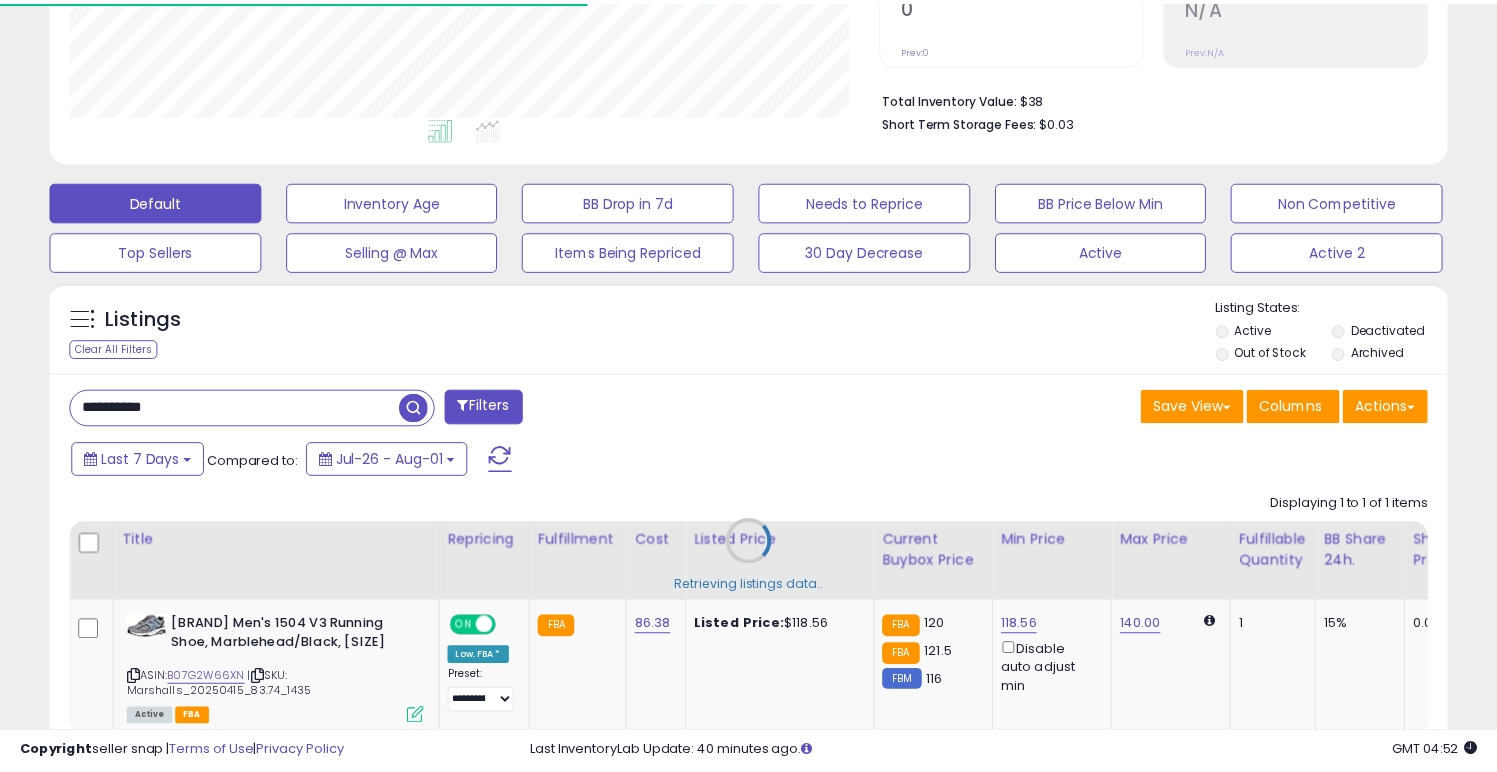 scroll, scrollTop: 410, scrollLeft: 809, axis: both 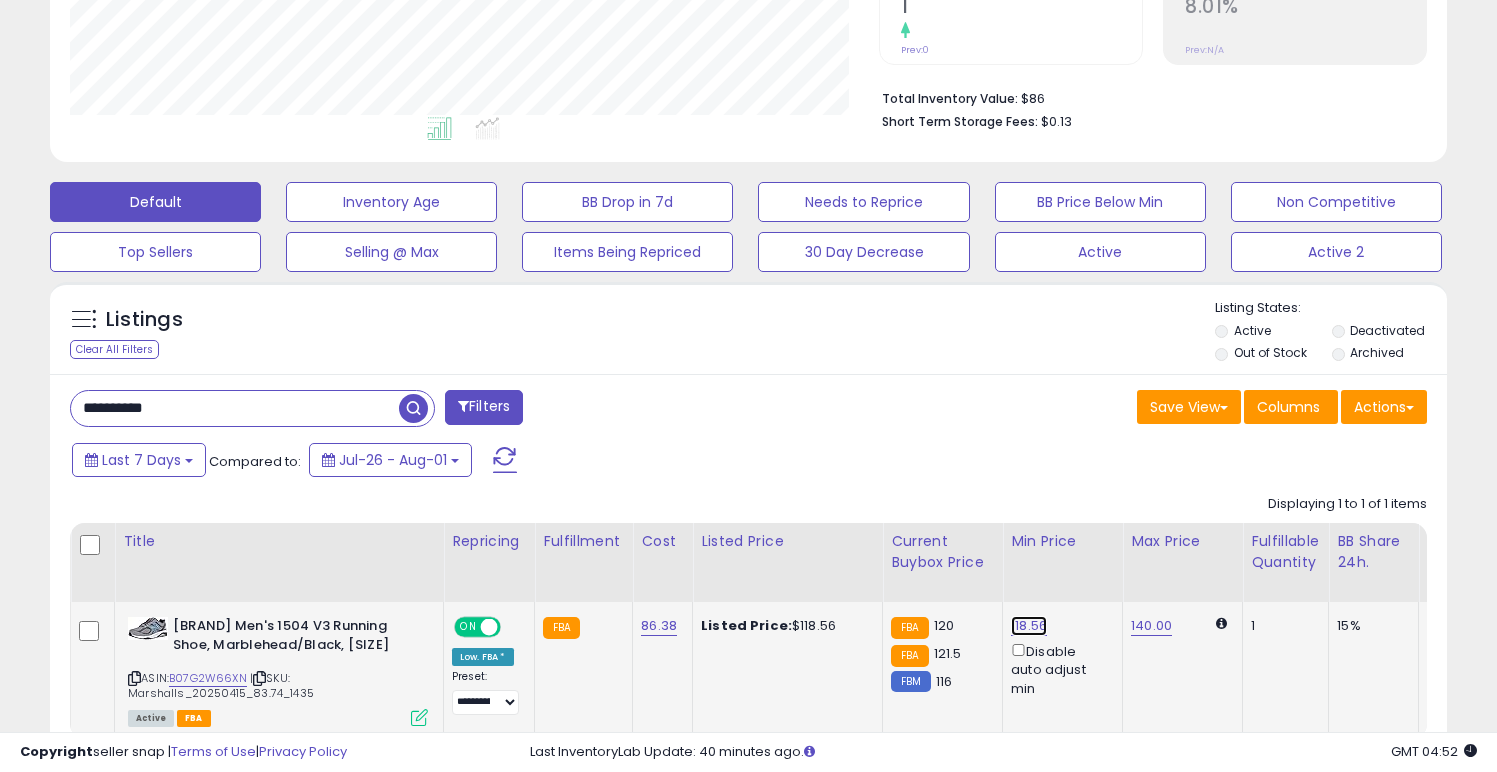 click on "118.56" at bounding box center (1029, 626) 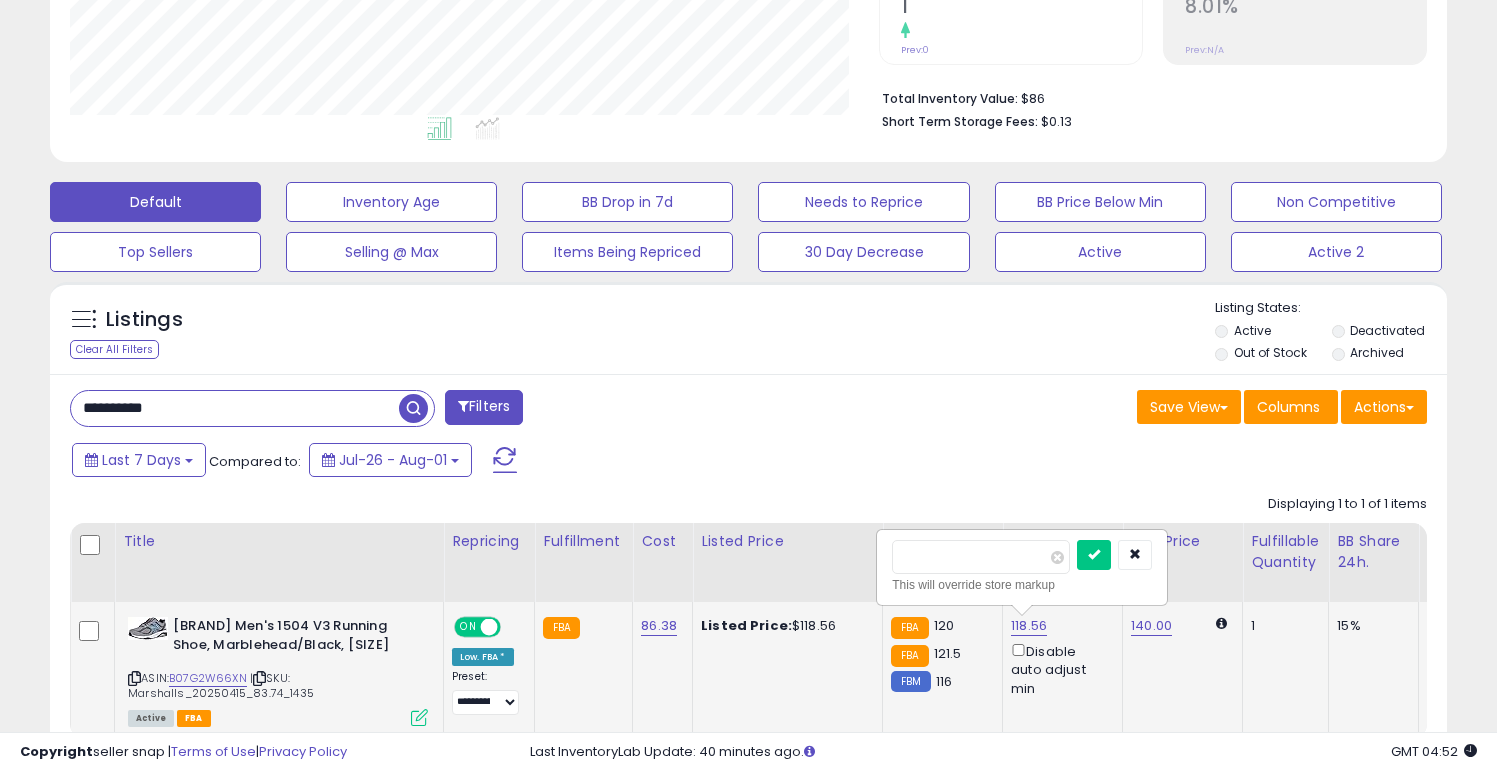 type on "***" 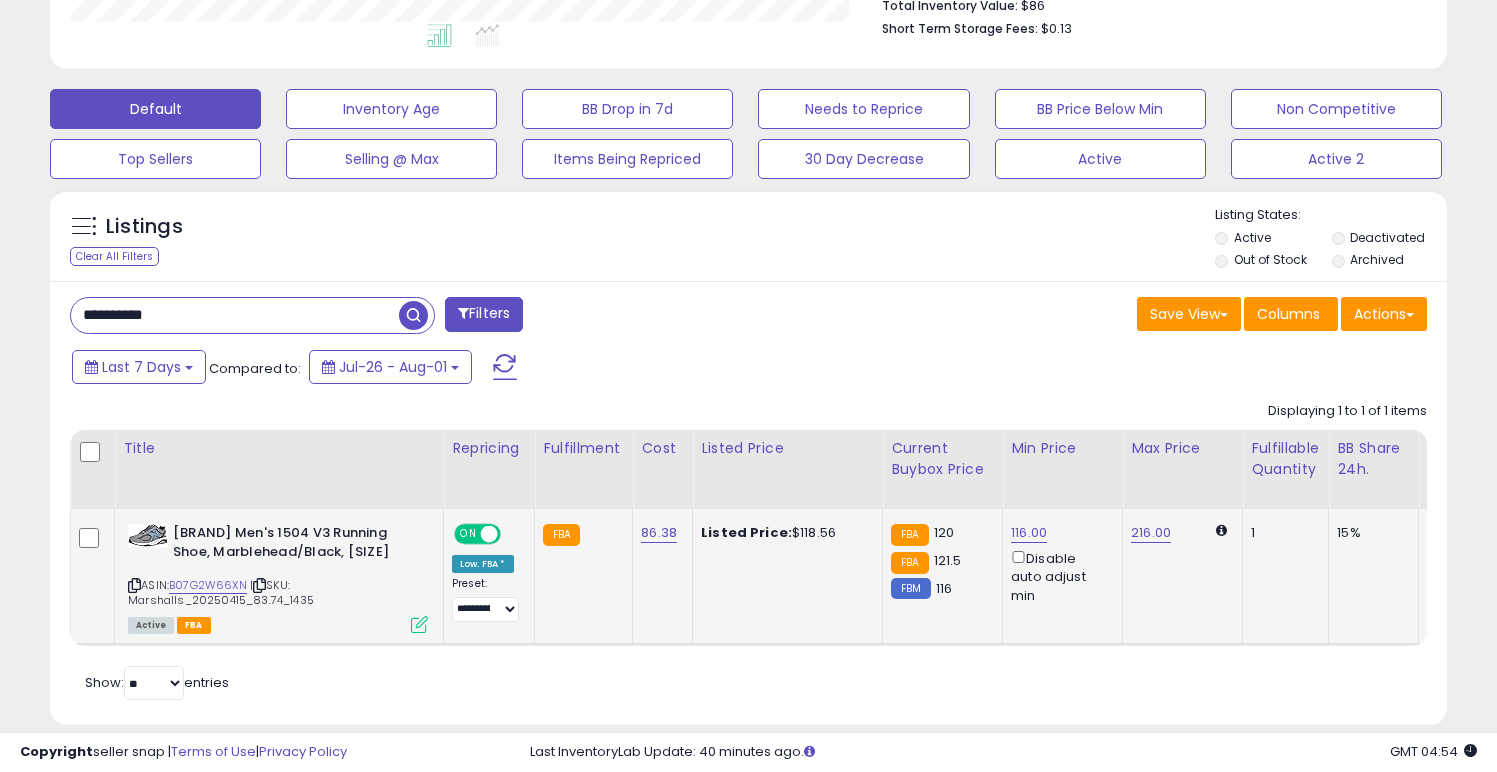 scroll, scrollTop: 544, scrollLeft: 0, axis: vertical 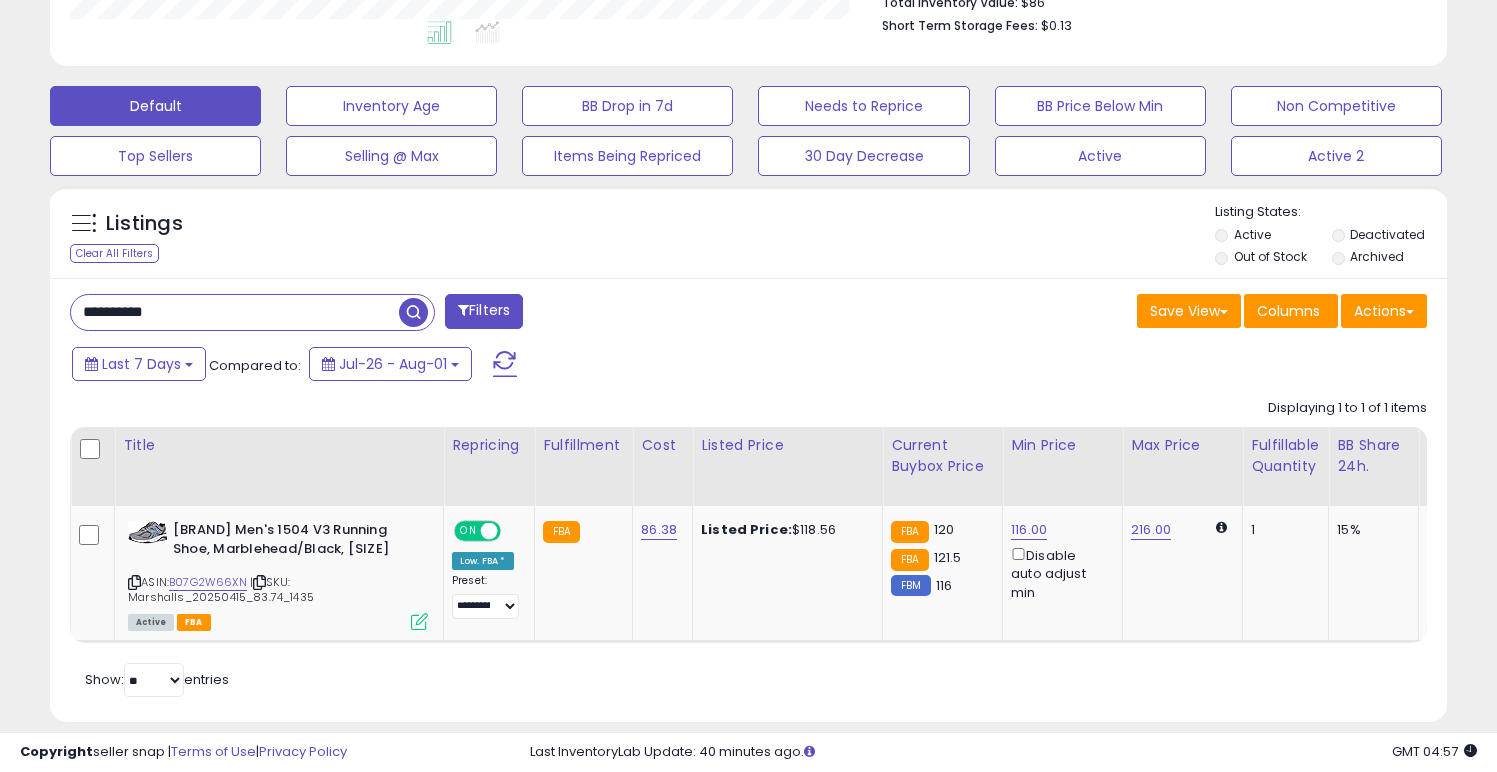 click on "**********" at bounding box center [235, 312] 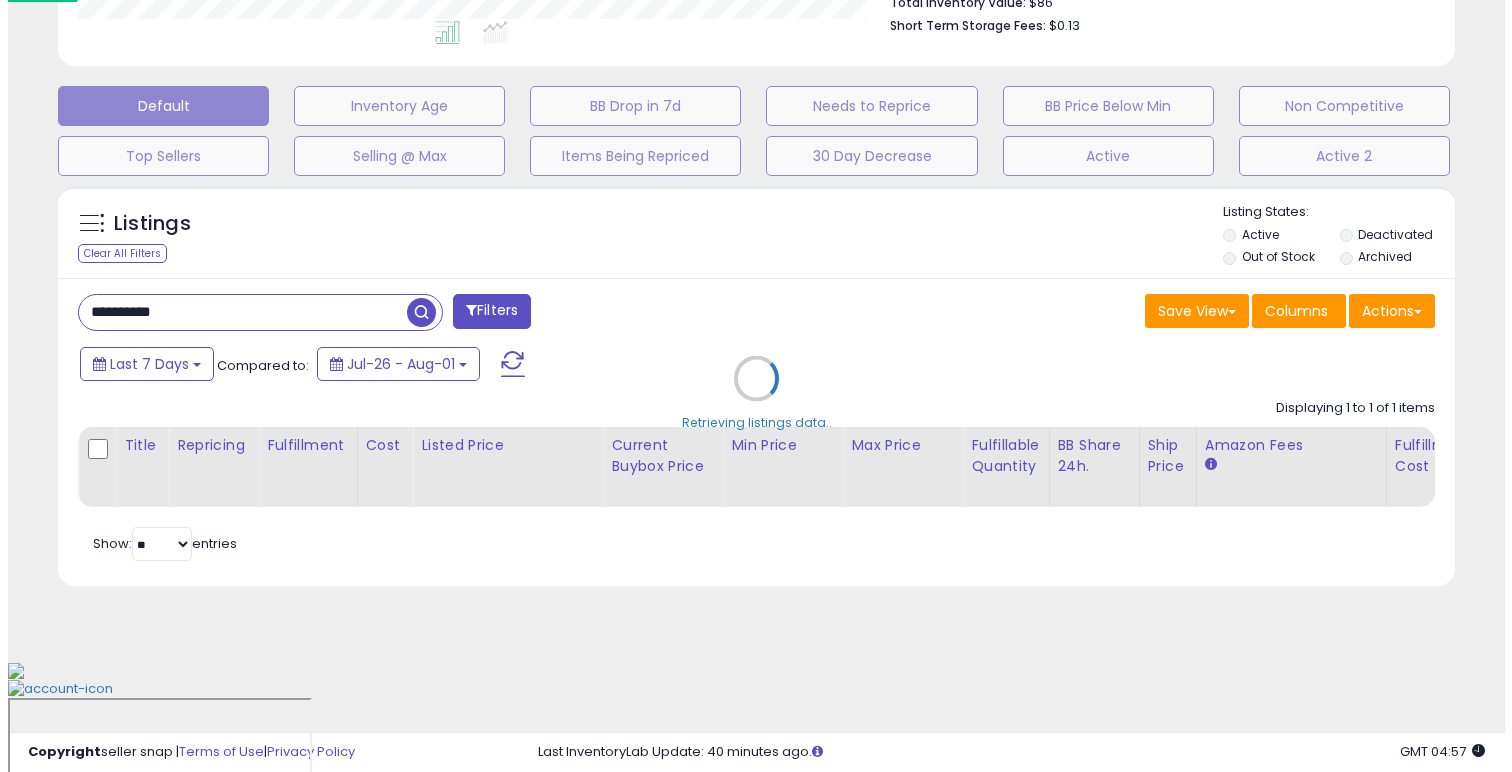 scroll, scrollTop: 448, scrollLeft: 0, axis: vertical 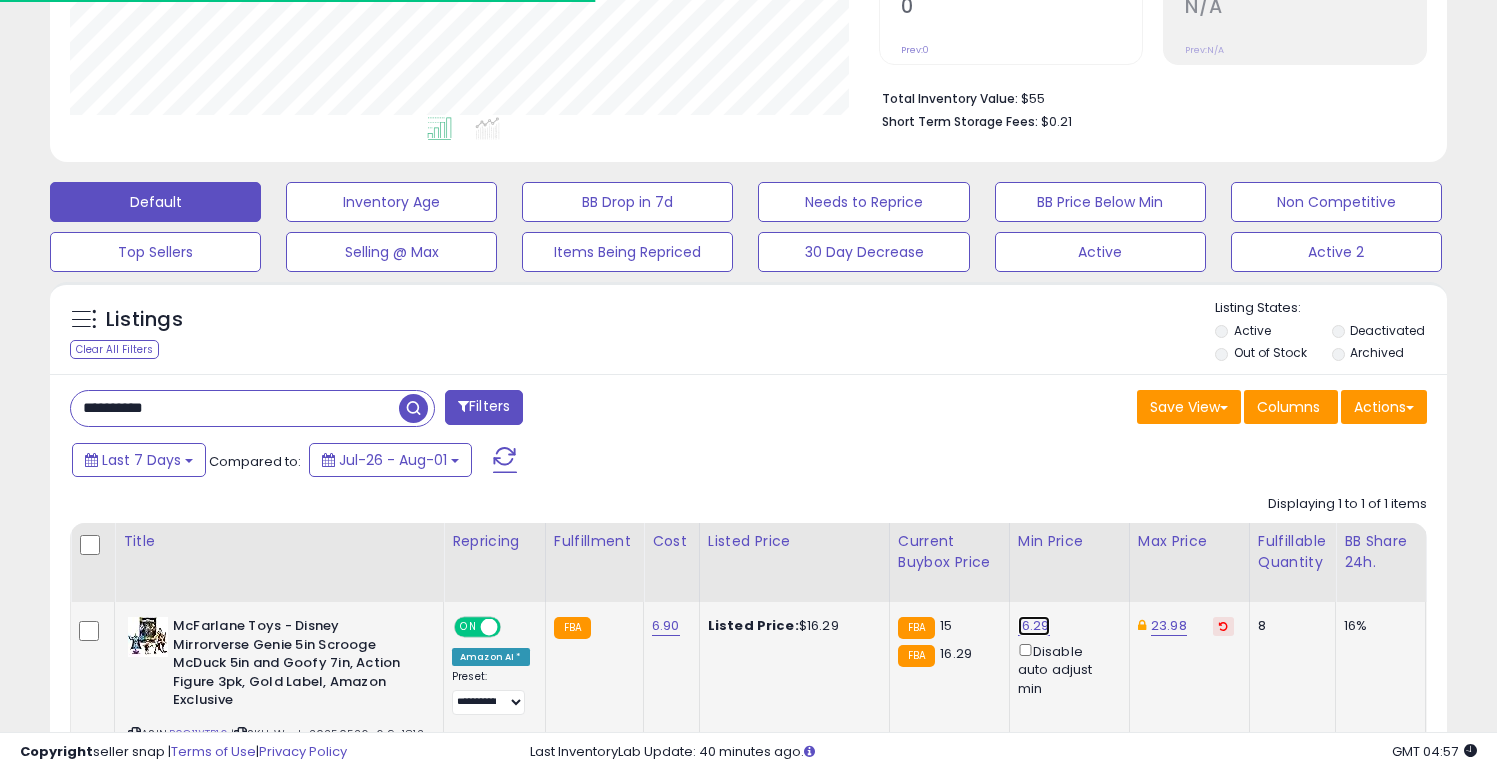 click on "16.29" at bounding box center (1034, 626) 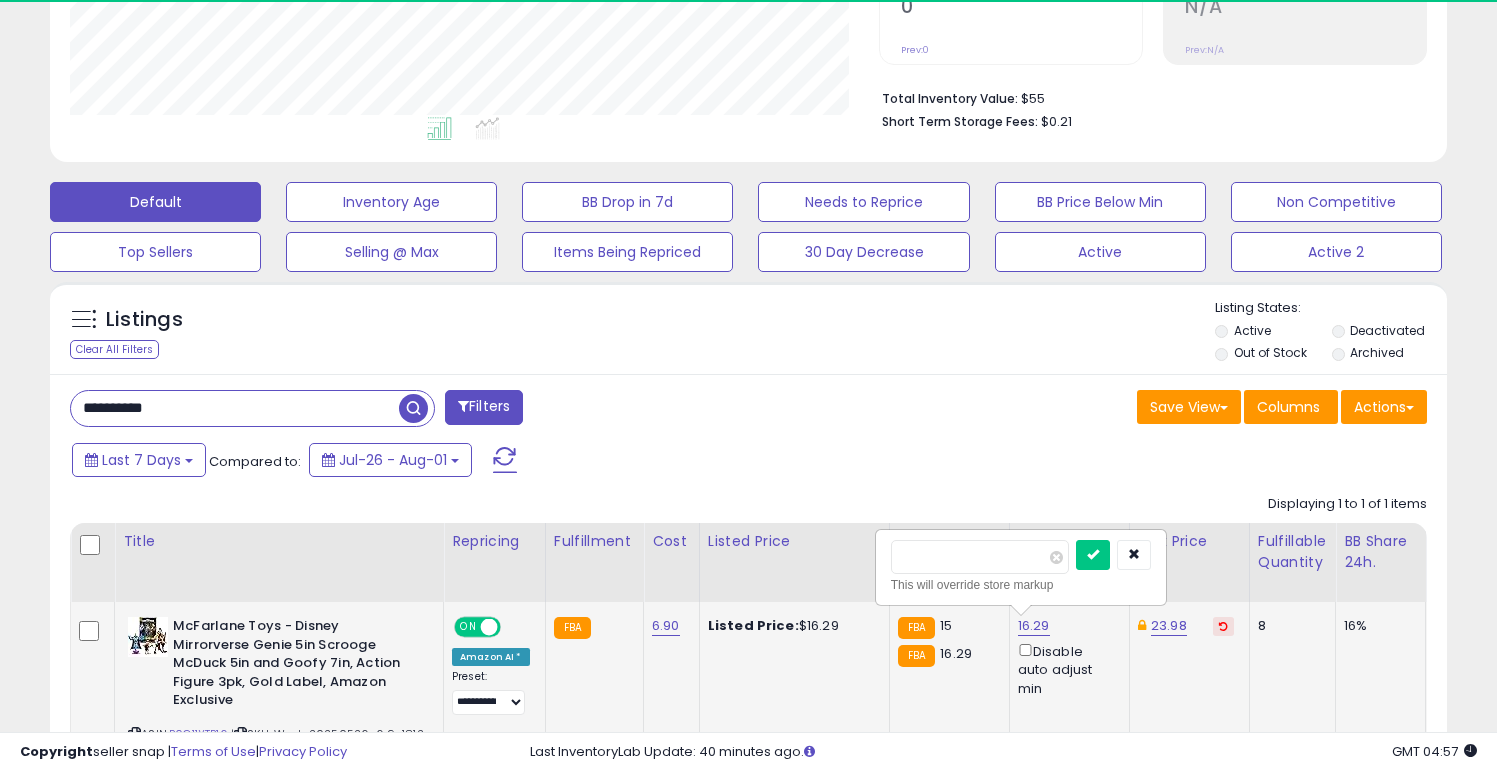 scroll, scrollTop: 999590, scrollLeft: 999191, axis: both 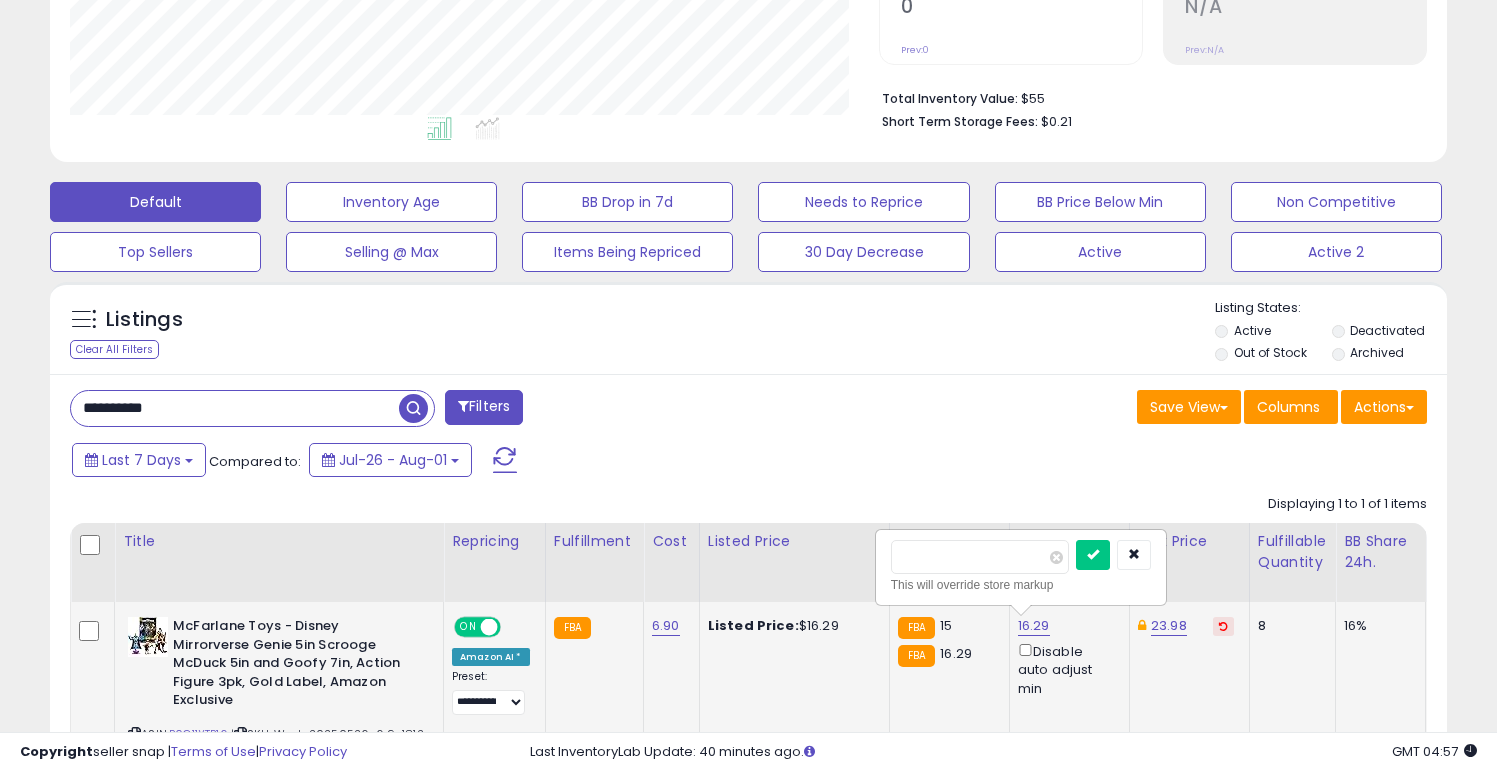 type on "**" 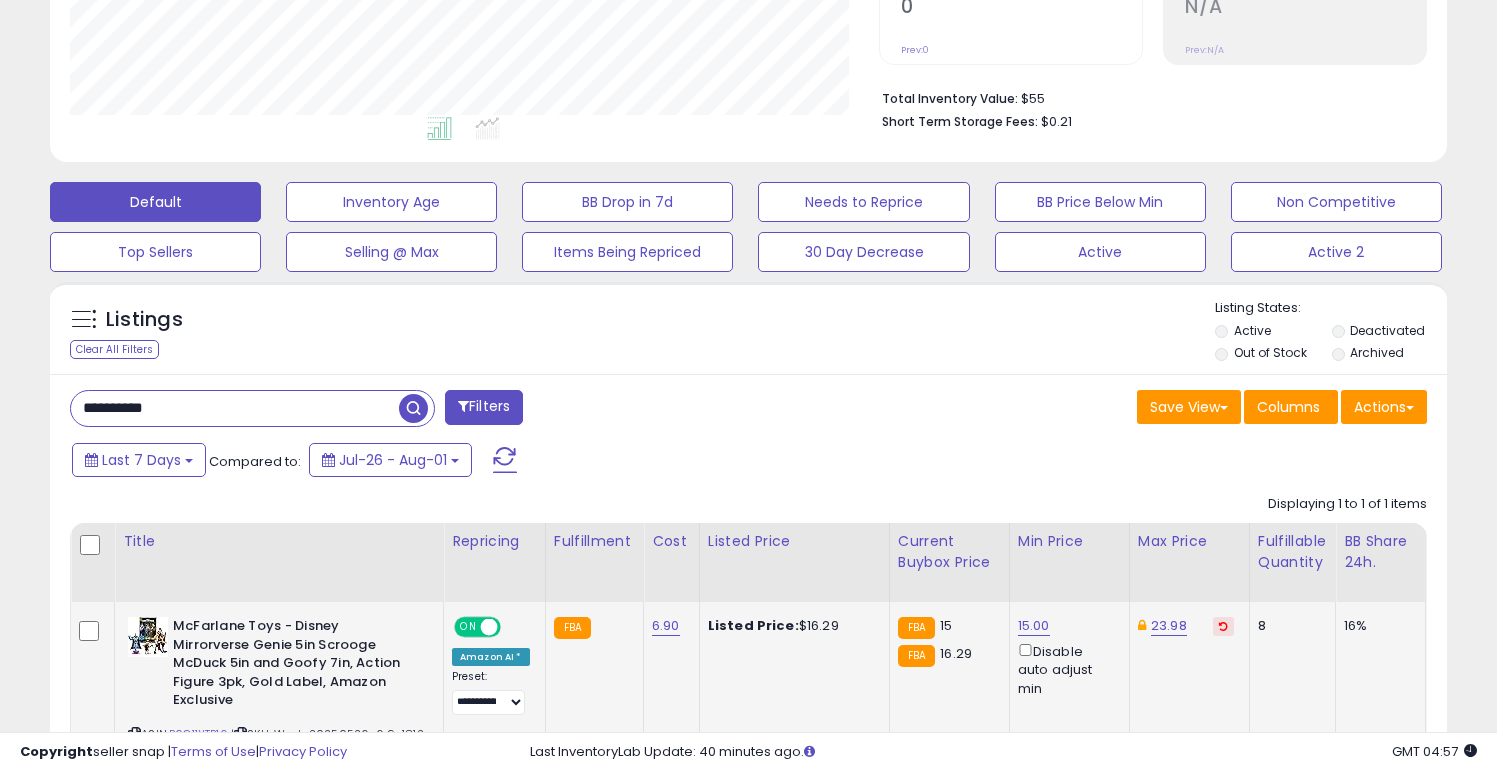 click on "**********" at bounding box center [235, 408] 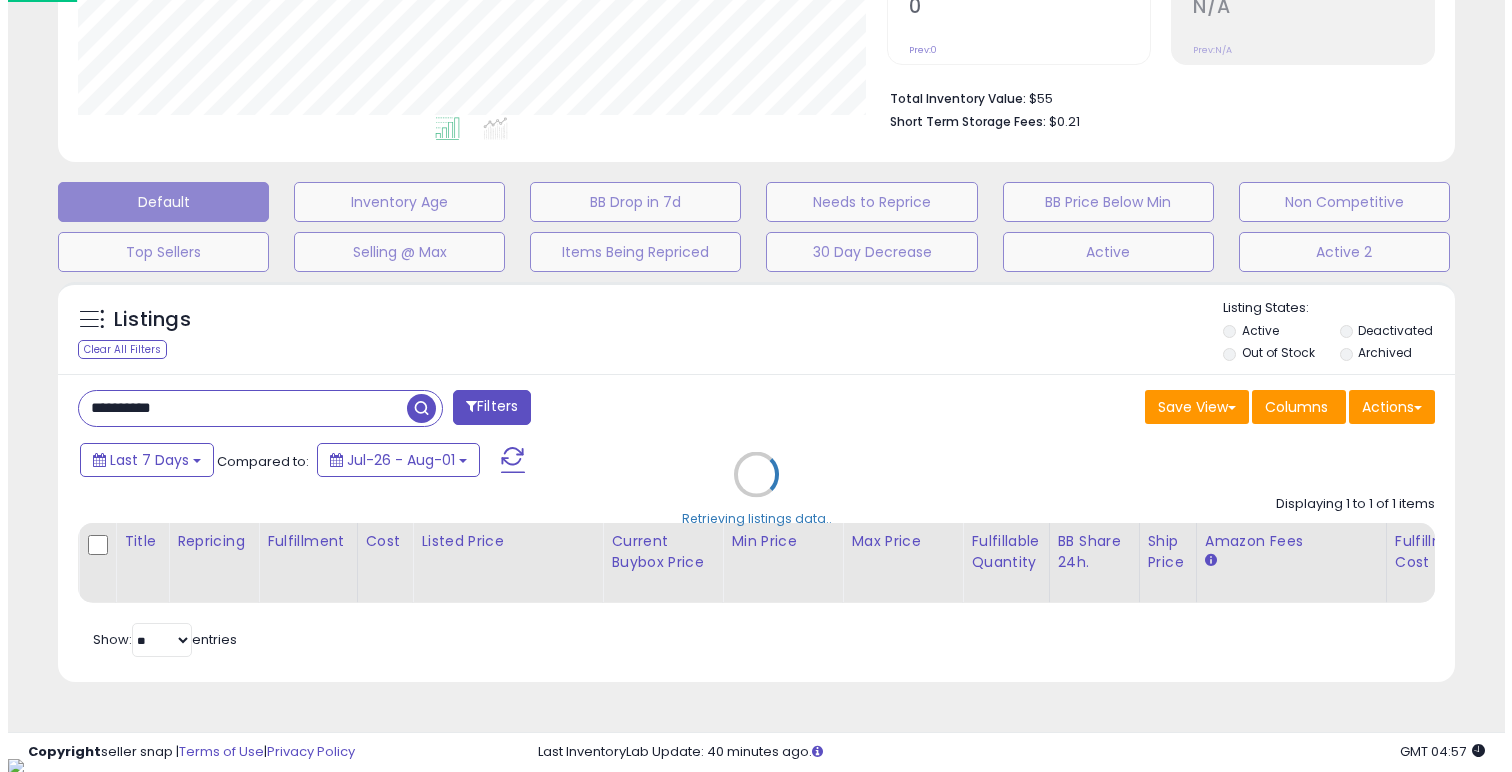 scroll, scrollTop: 999590, scrollLeft: 999182, axis: both 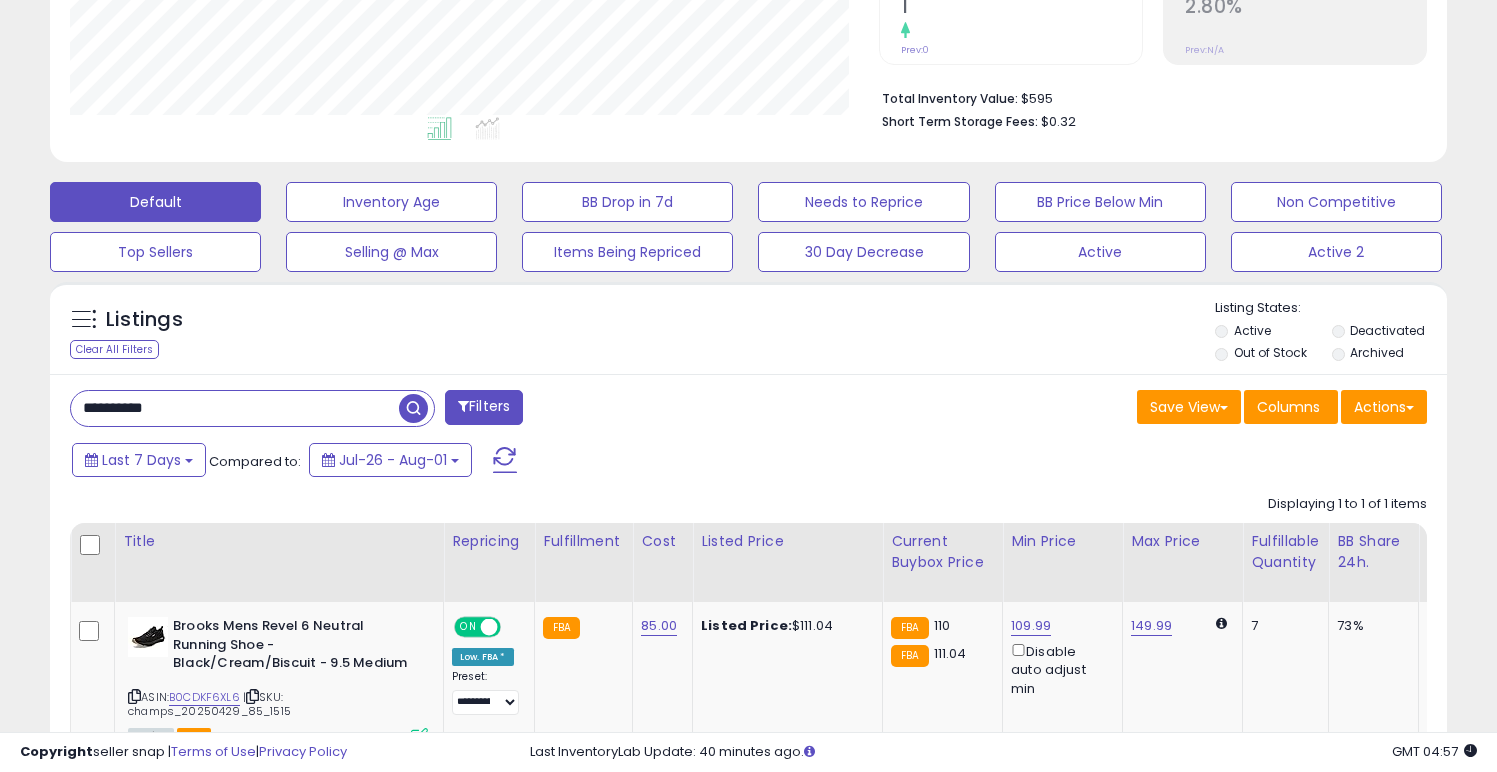 click on "**********" at bounding box center (235, 408) 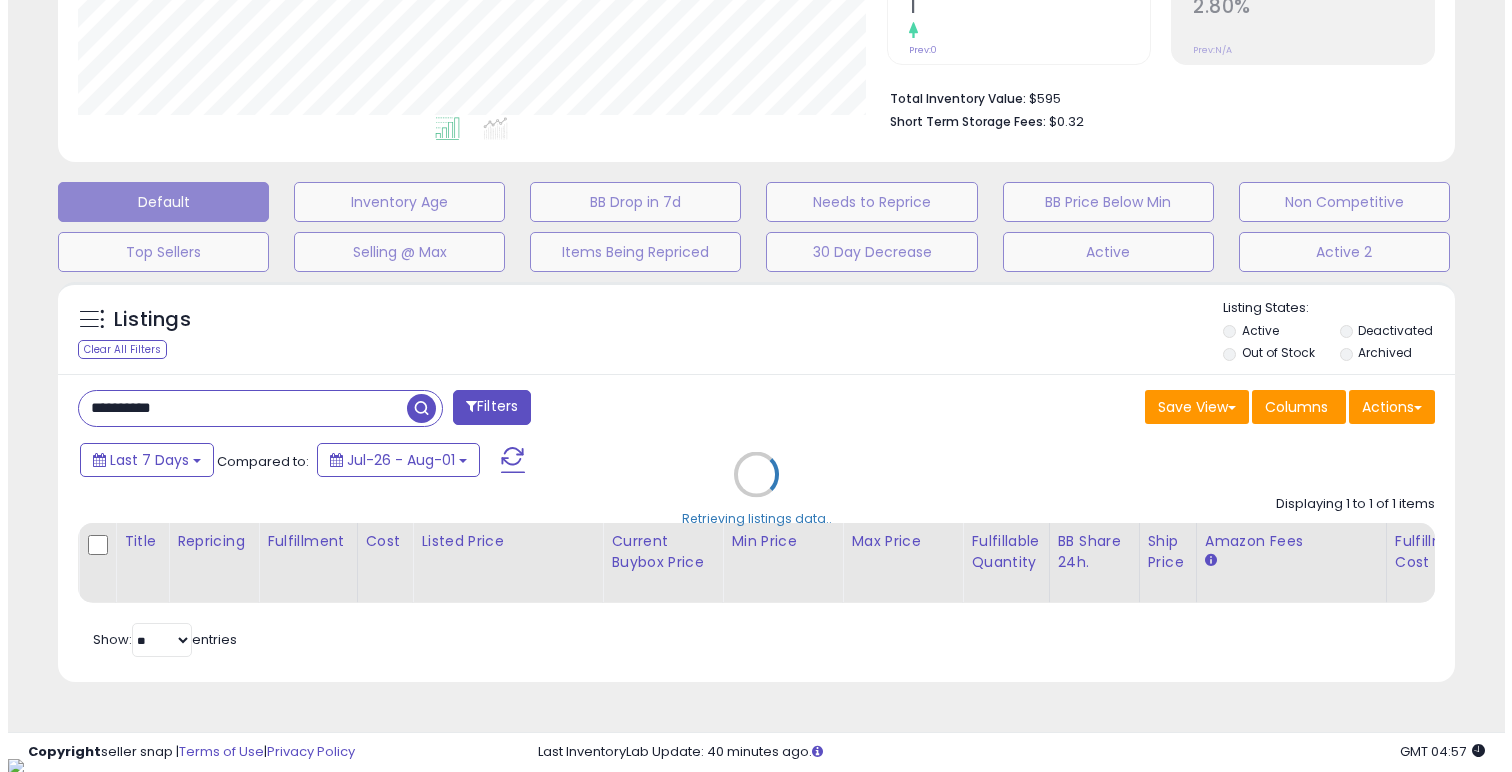 scroll, scrollTop: 999590, scrollLeft: 999182, axis: both 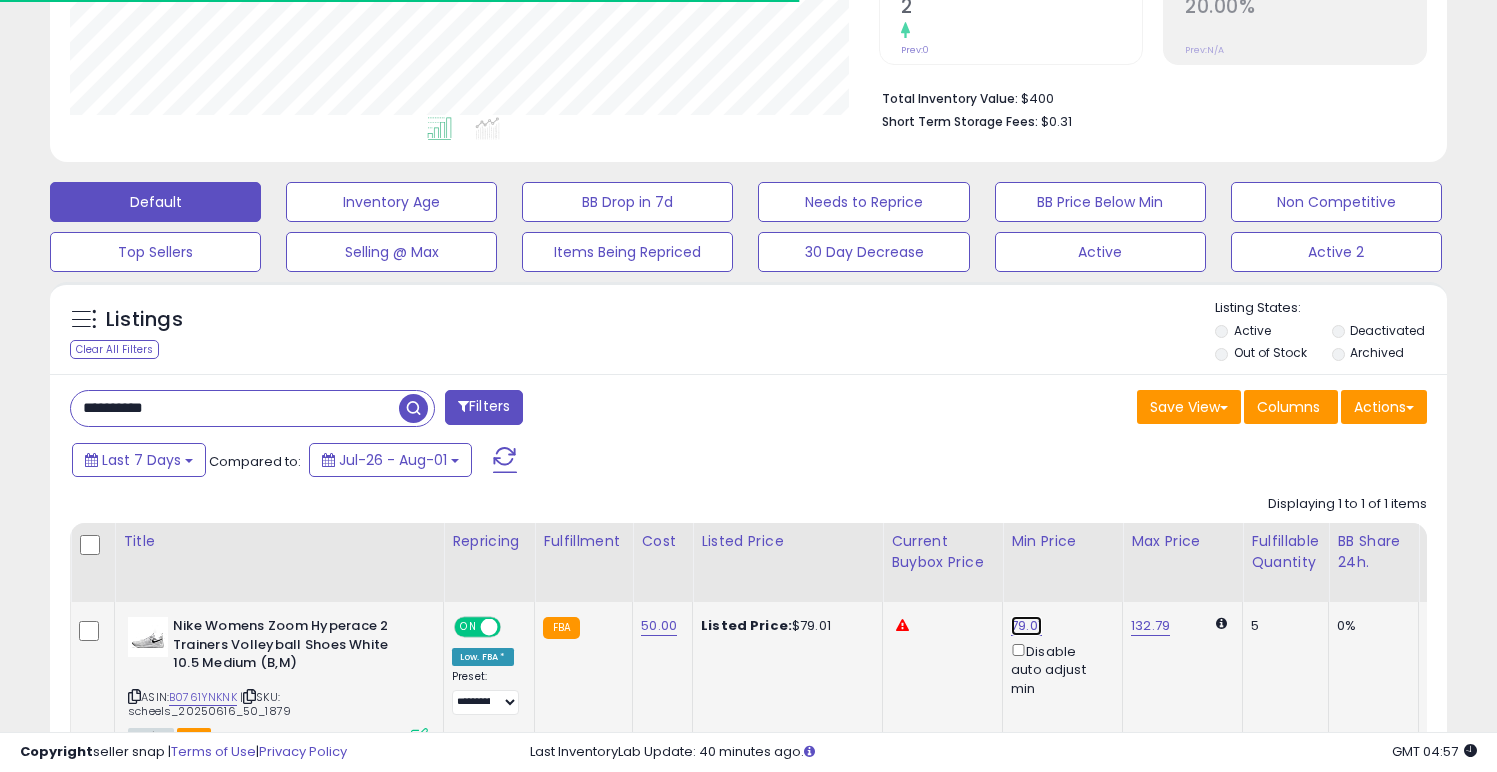 click on "79.01" at bounding box center [1026, 626] 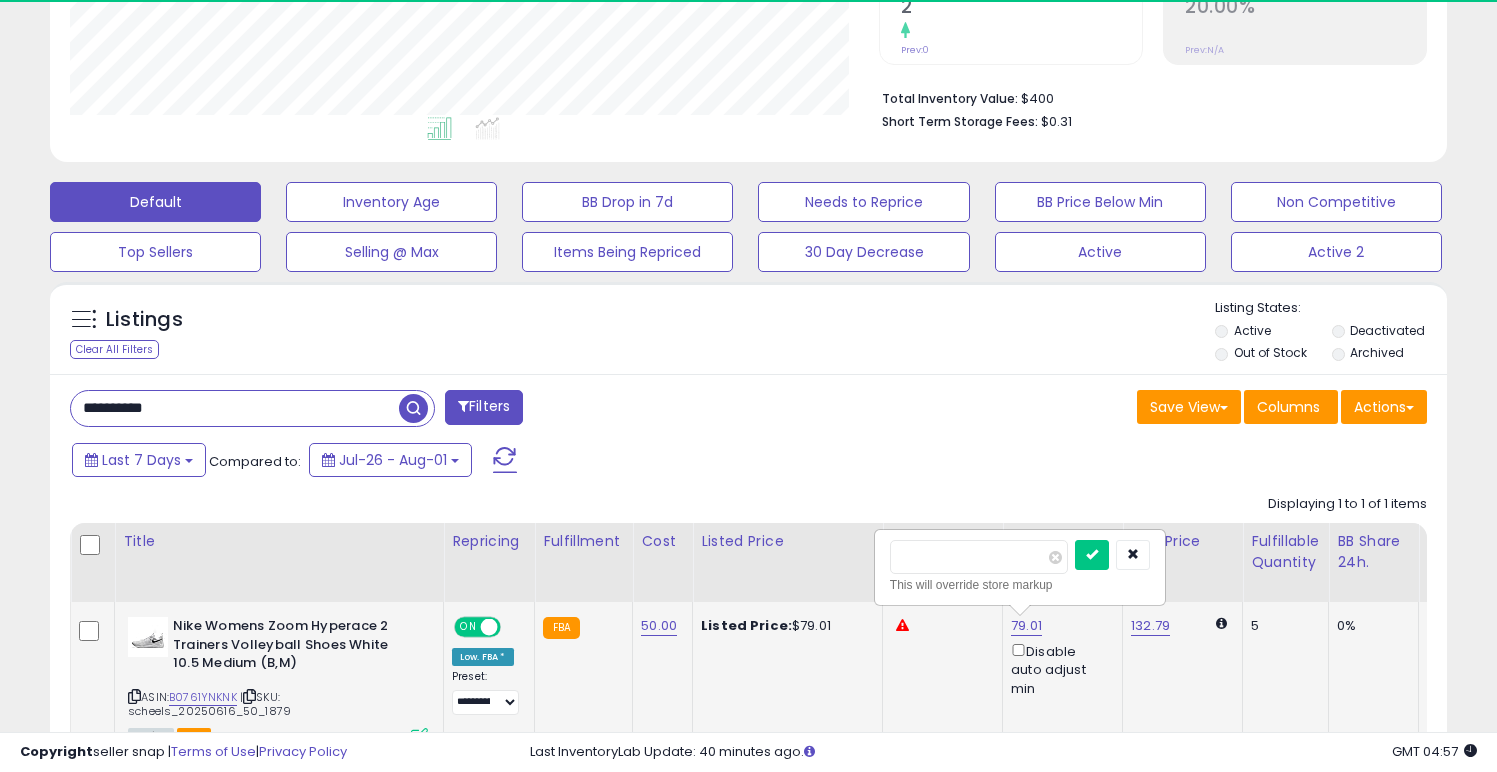 scroll, scrollTop: 999590, scrollLeft: 999191, axis: both 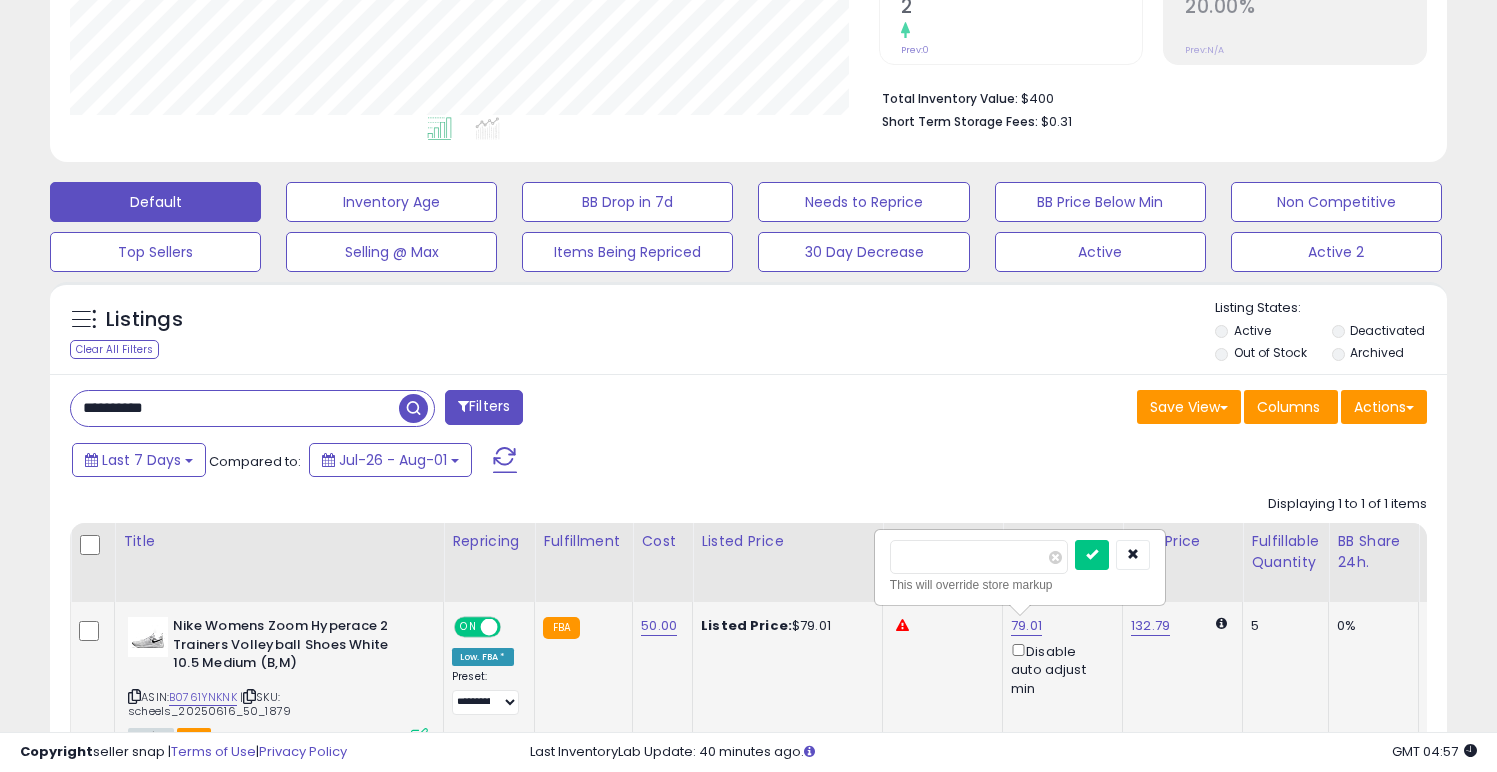 type on "*" 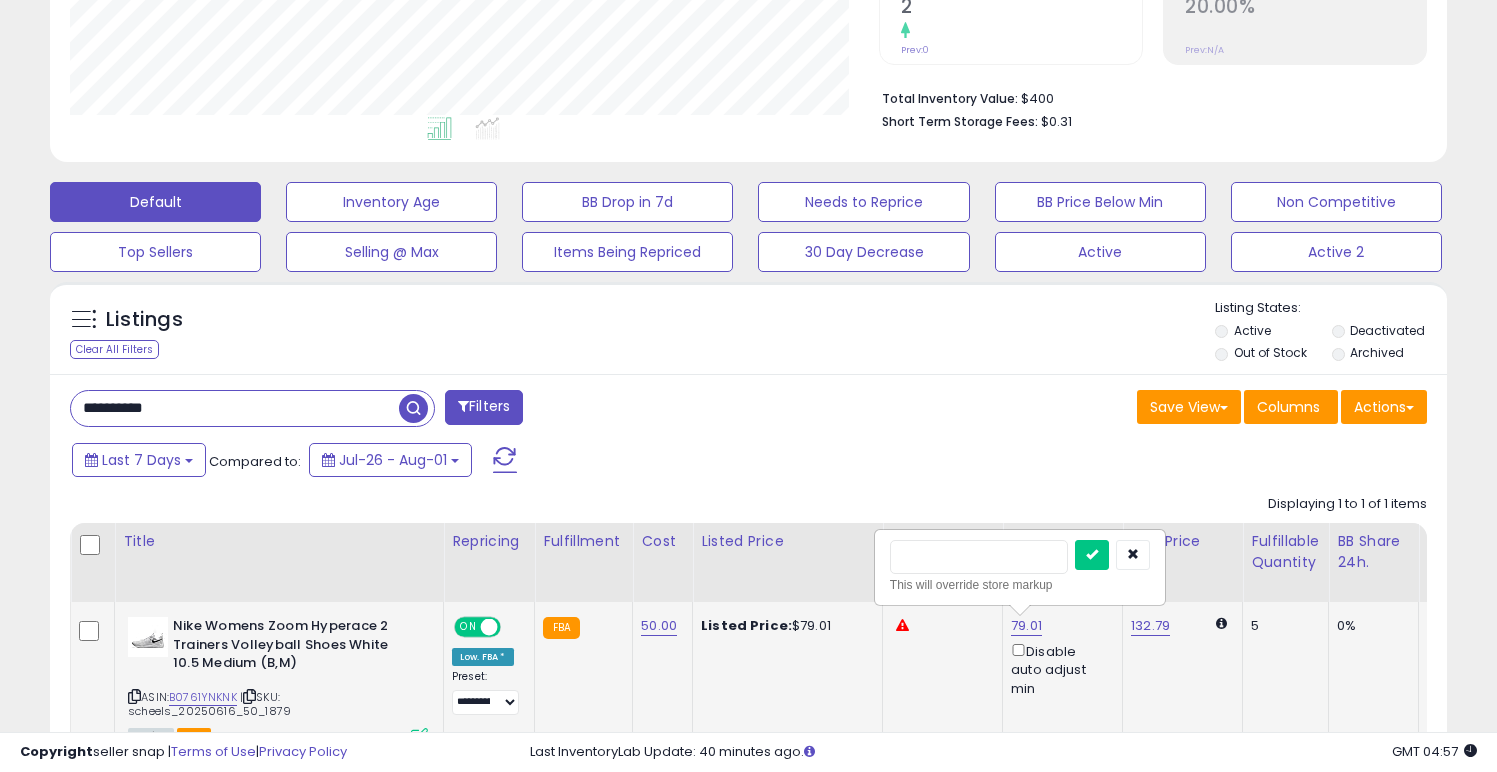 type on "**" 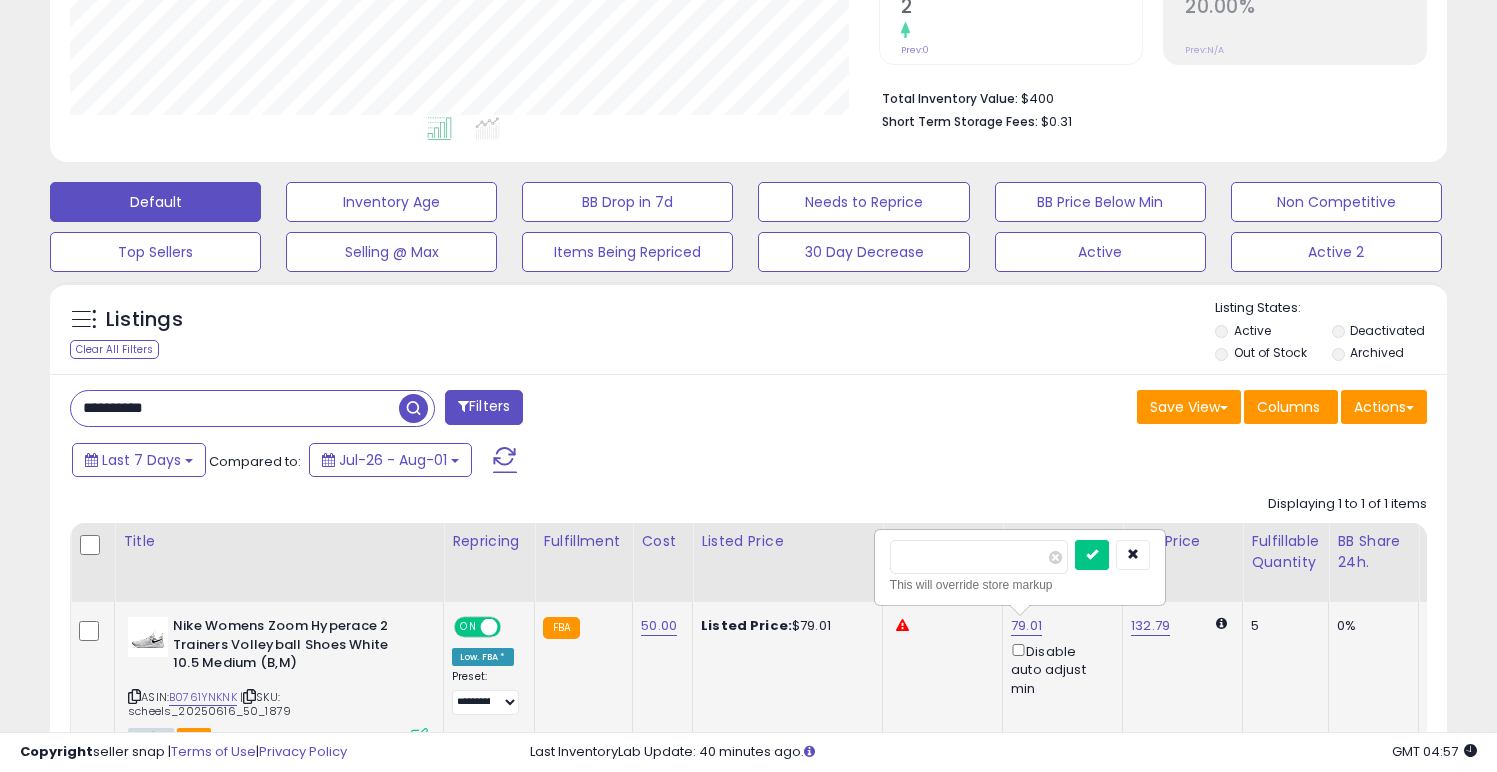 click at bounding box center [1092, 555] 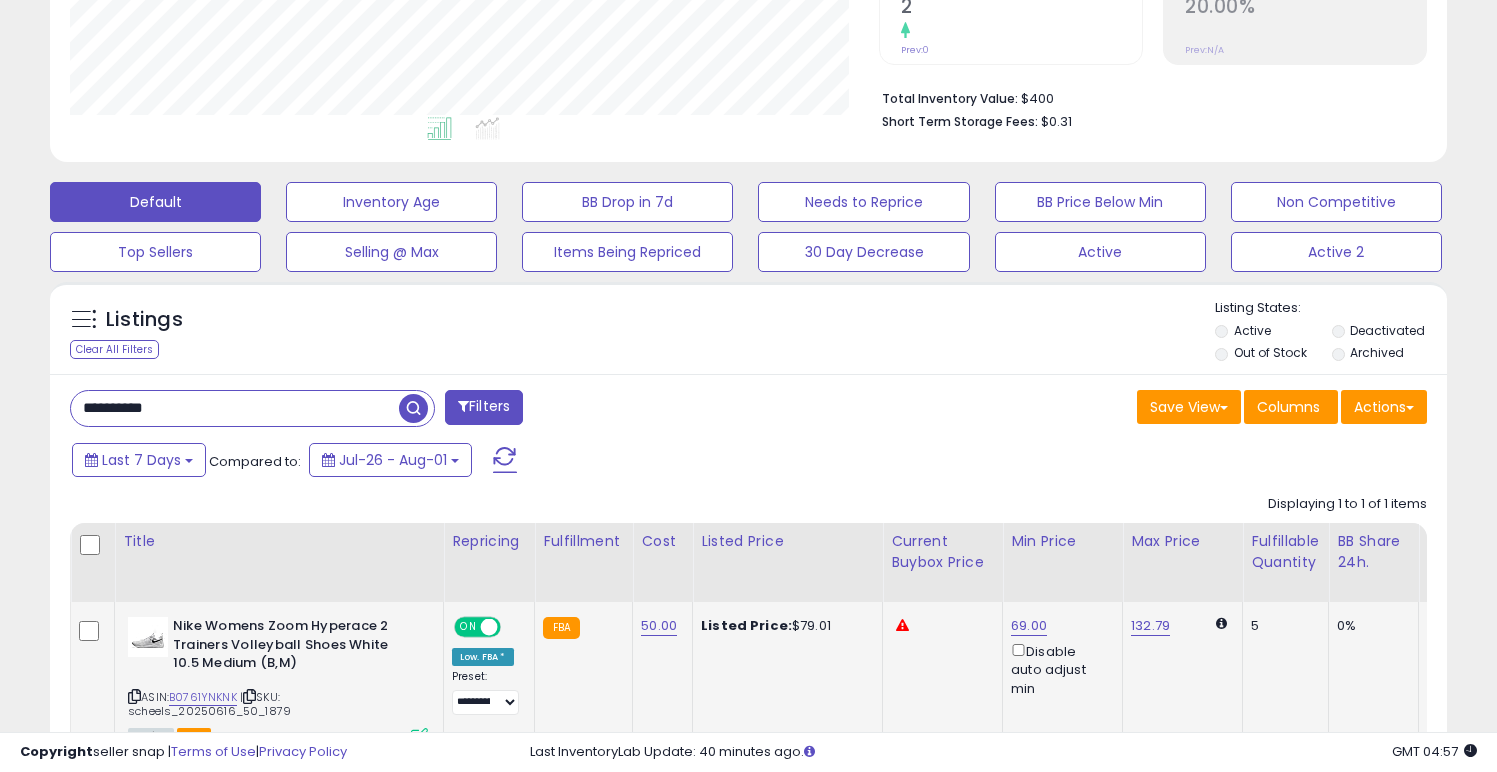 click on "**********" at bounding box center [235, 408] 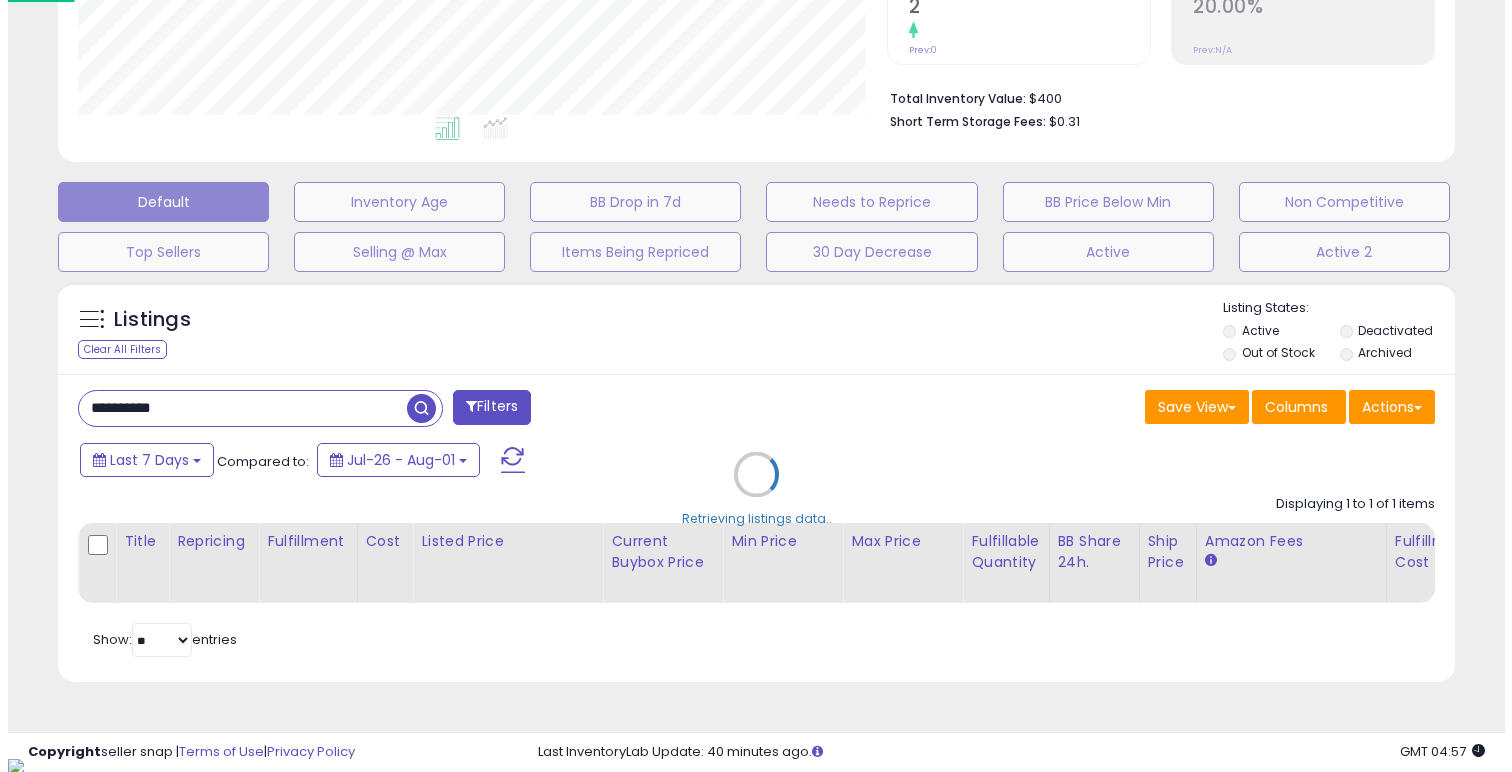 scroll, scrollTop: 999590, scrollLeft: 999182, axis: both 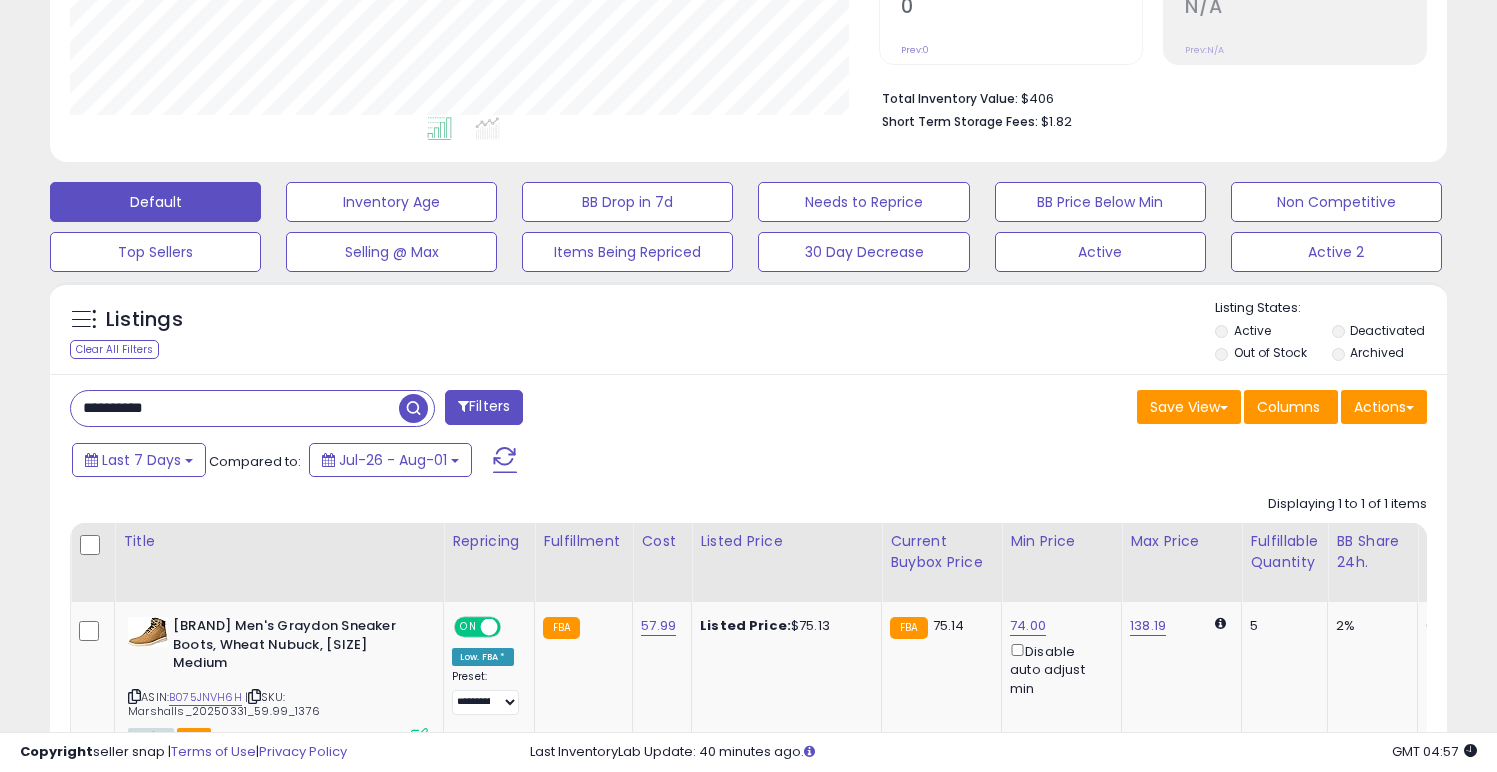 click on "**********" at bounding box center [235, 408] 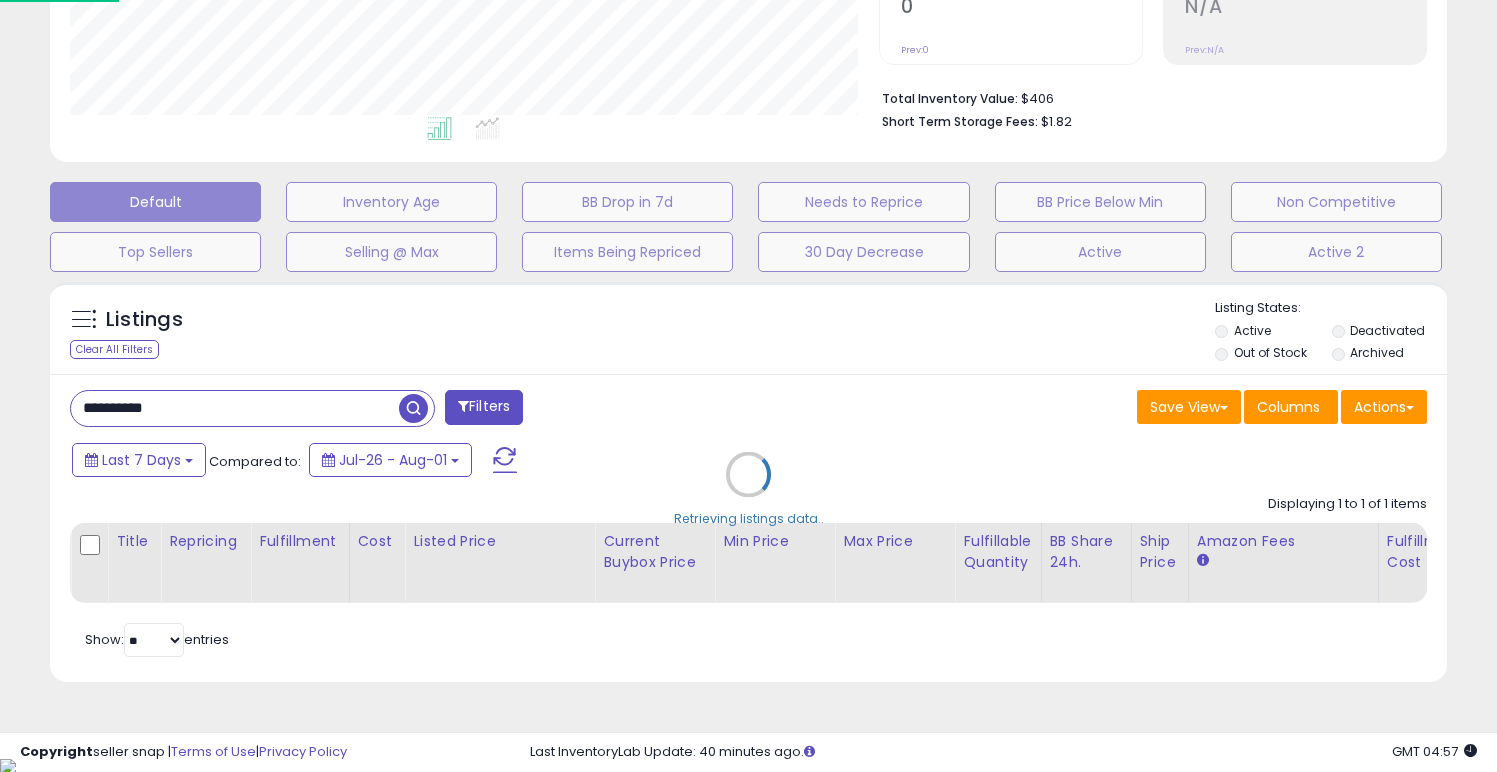 scroll, scrollTop: 999590, scrollLeft: 999182, axis: both 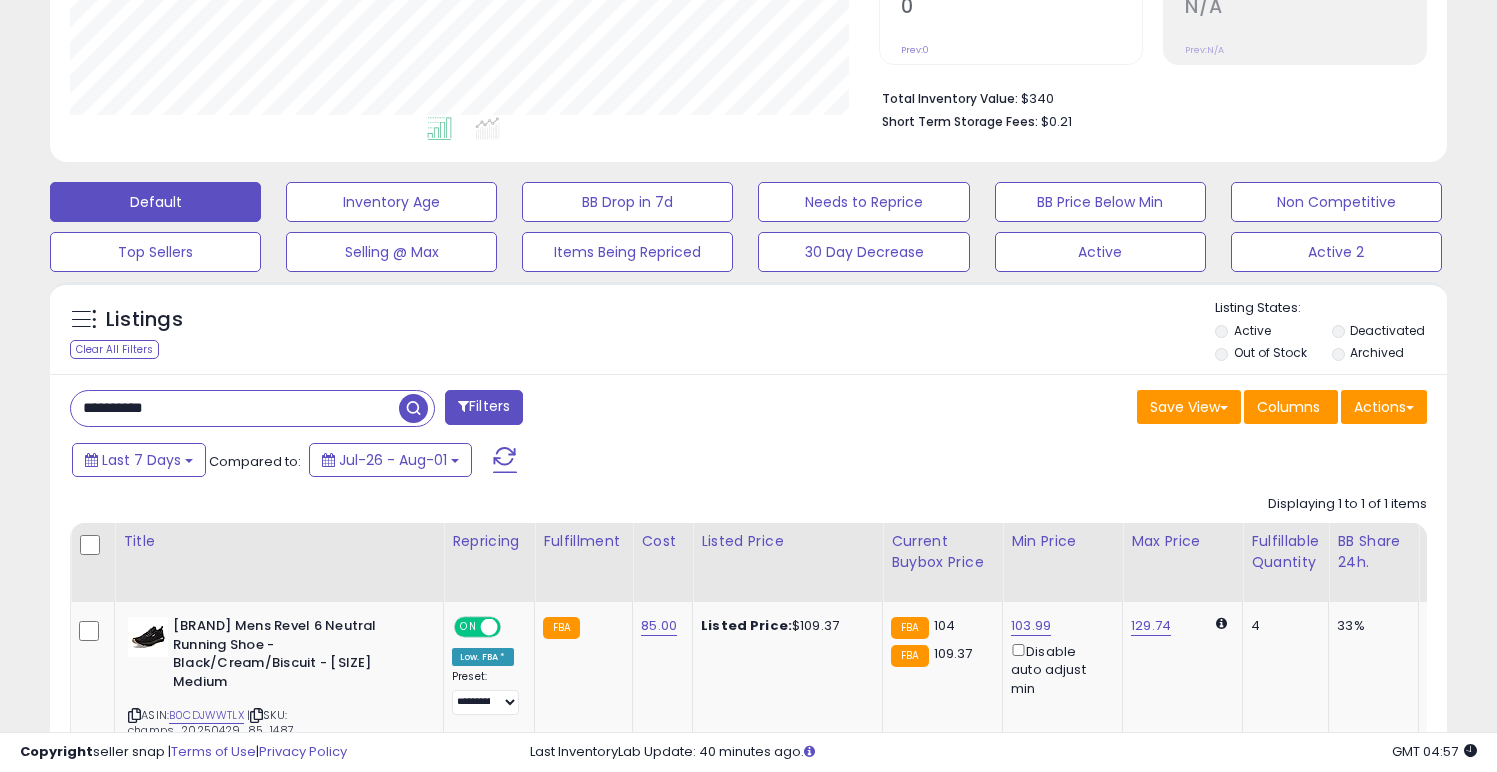 click on "**********" at bounding box center (235, 408) 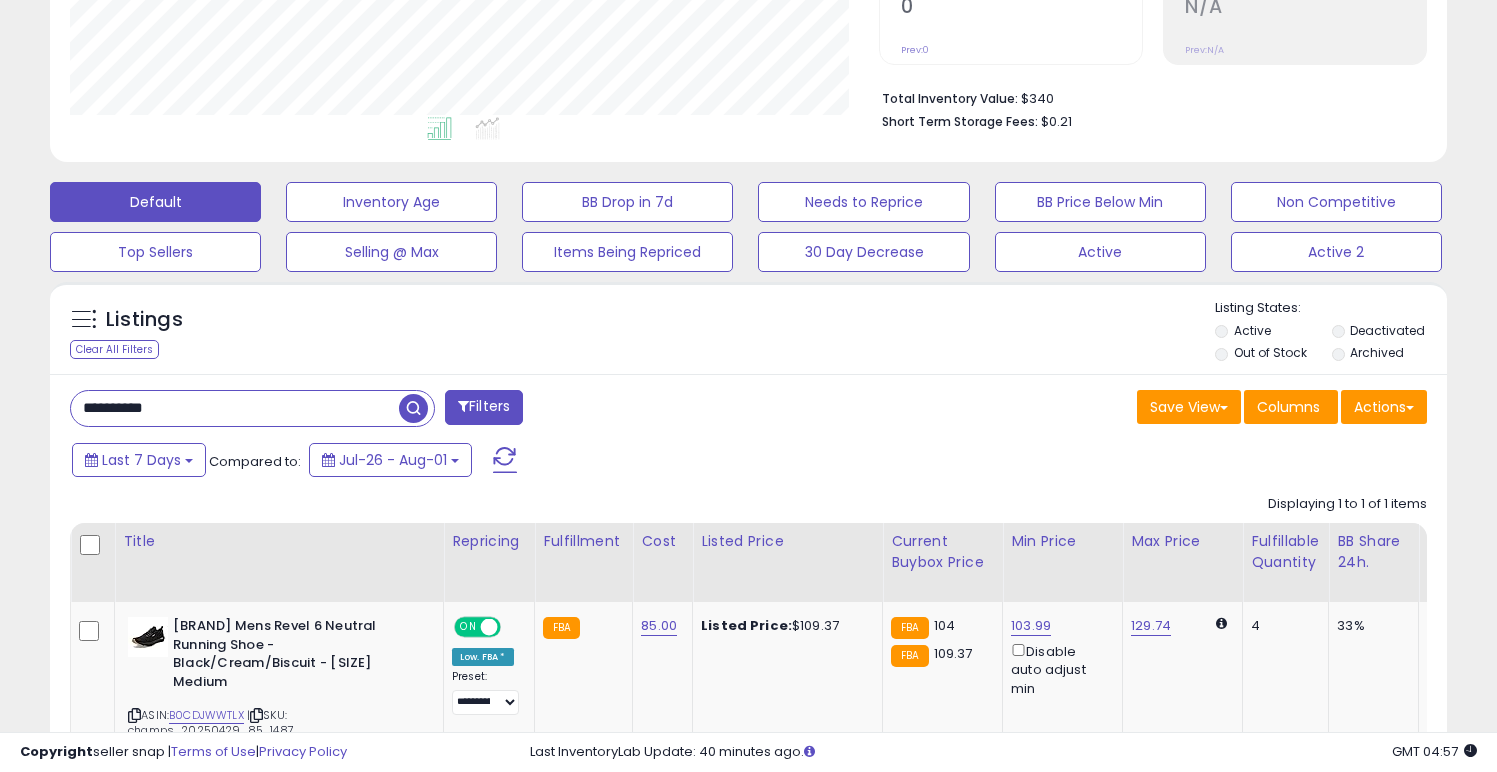 paste 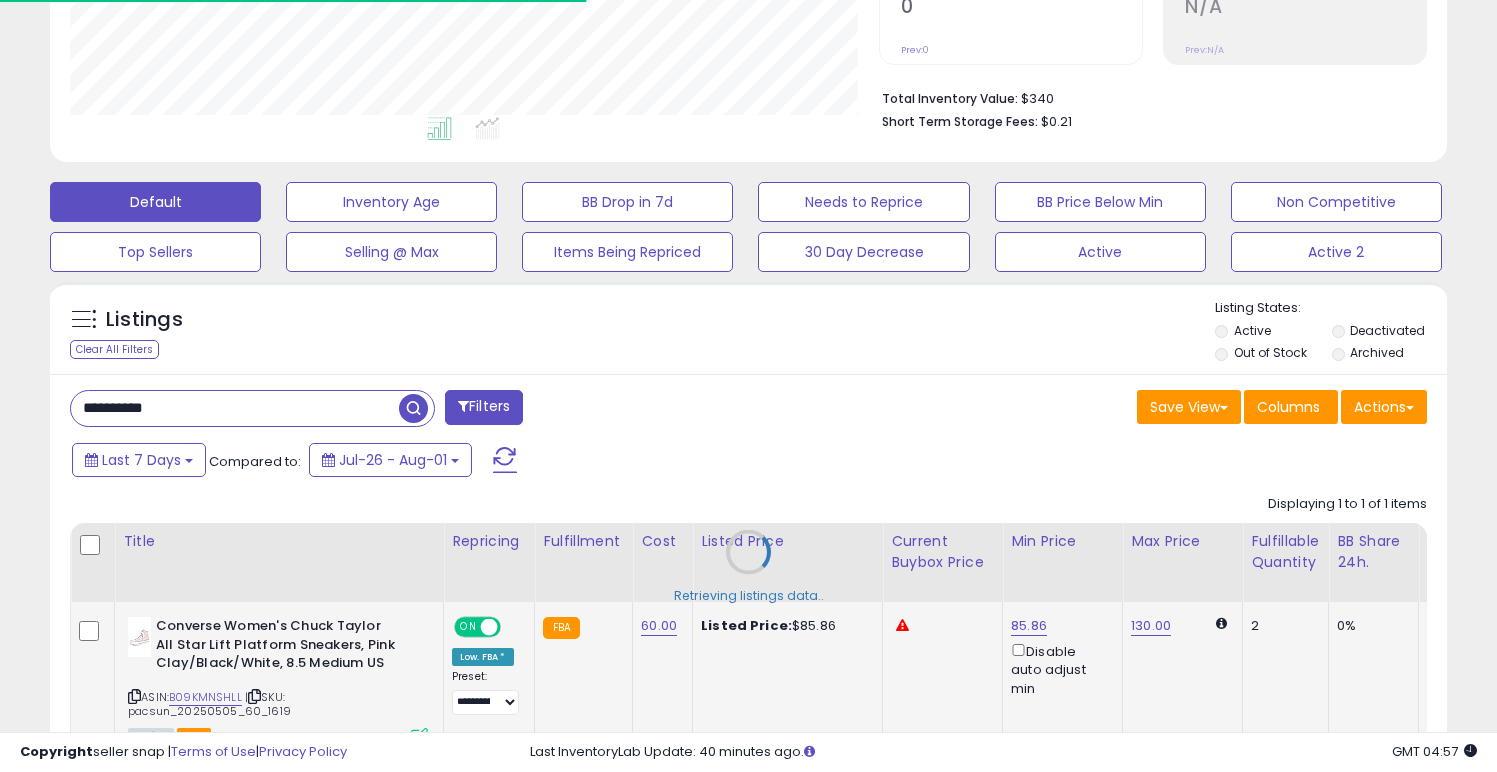 scroll, scrollTop: 410, scrollLeft: 809, axis: both 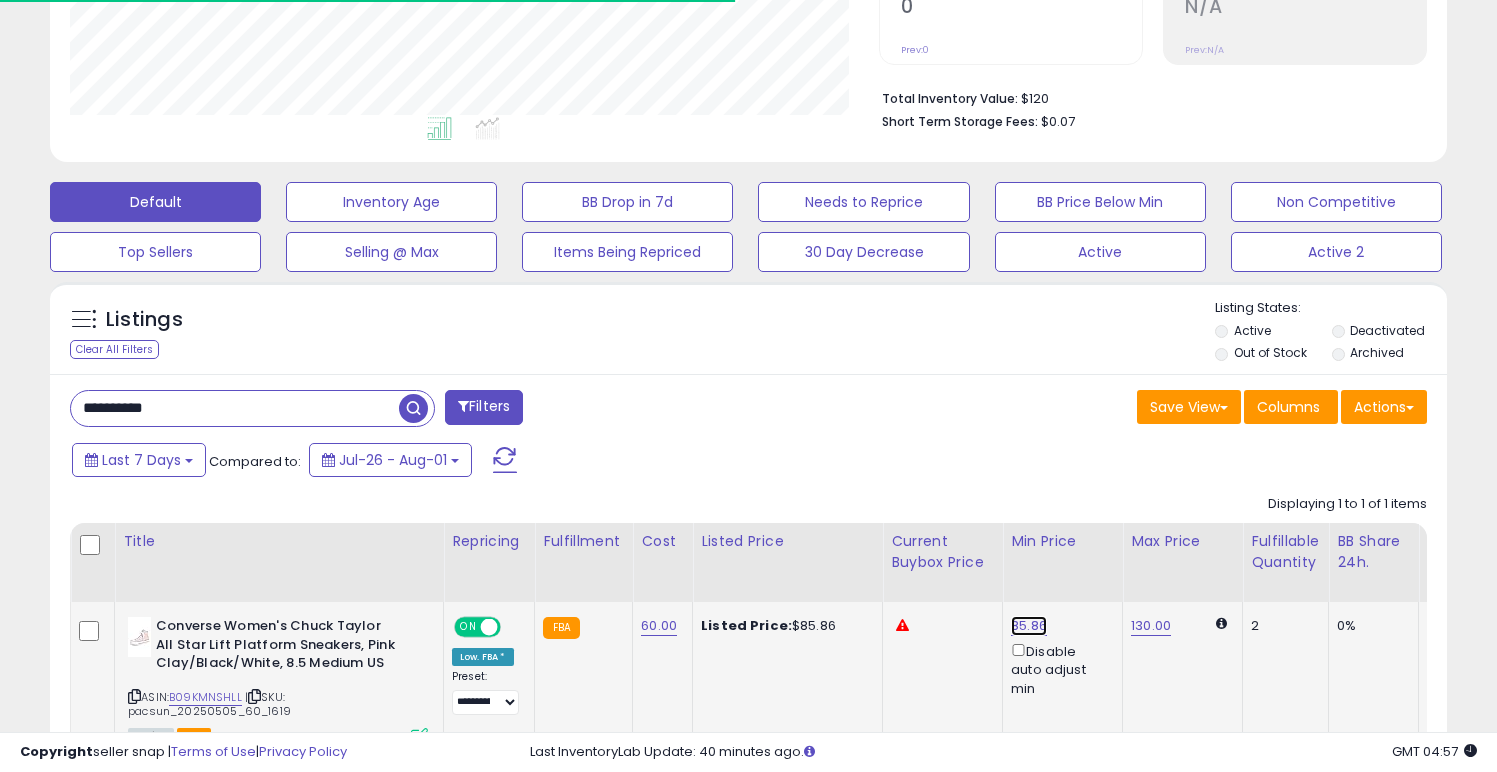 click on "85.86" at bounding box center (1029, 626) 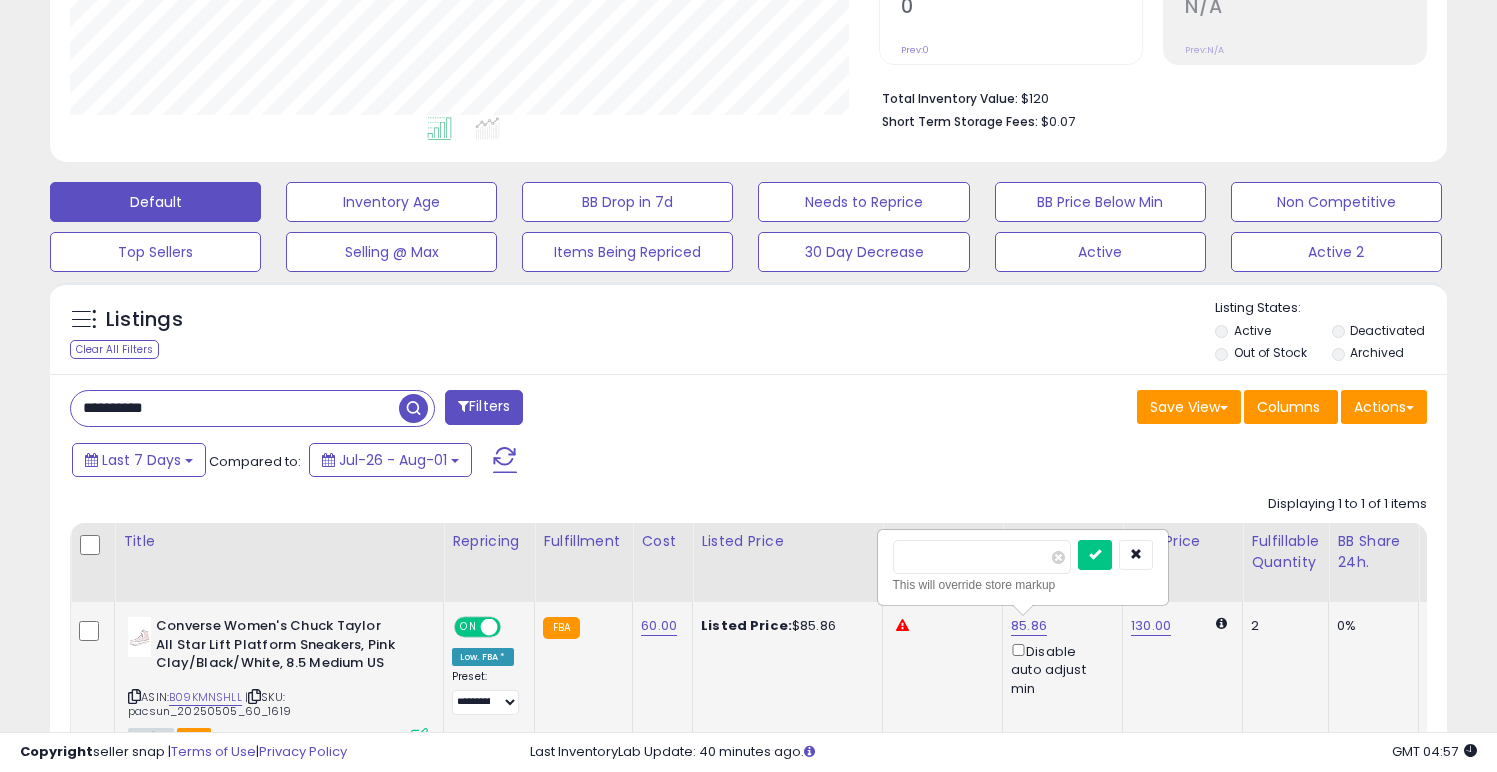 scroll, scrollTop: 999590, scrollLeft: 999191, axis: both 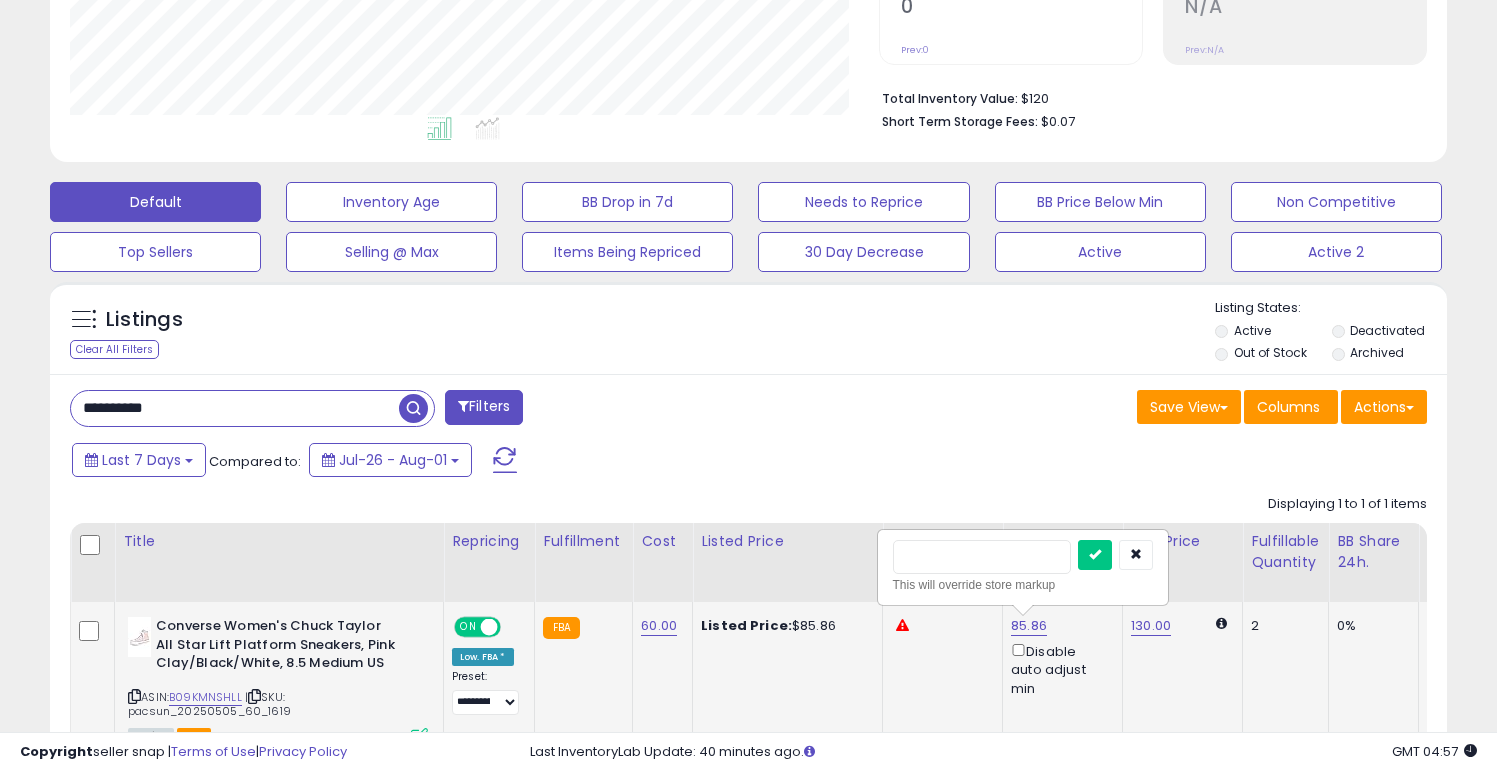 type on "**" 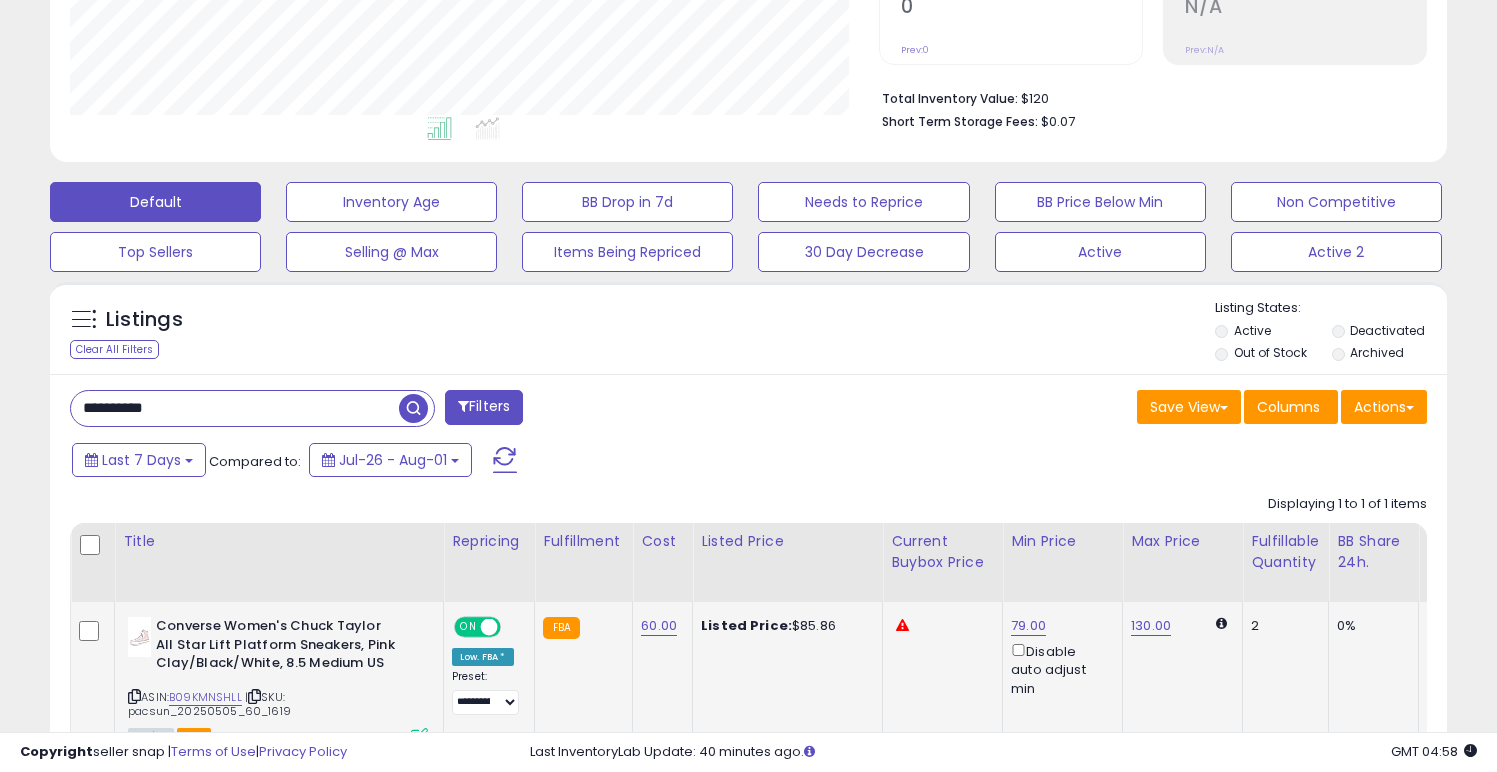 click on "**********" at bounding box center [235, 408] 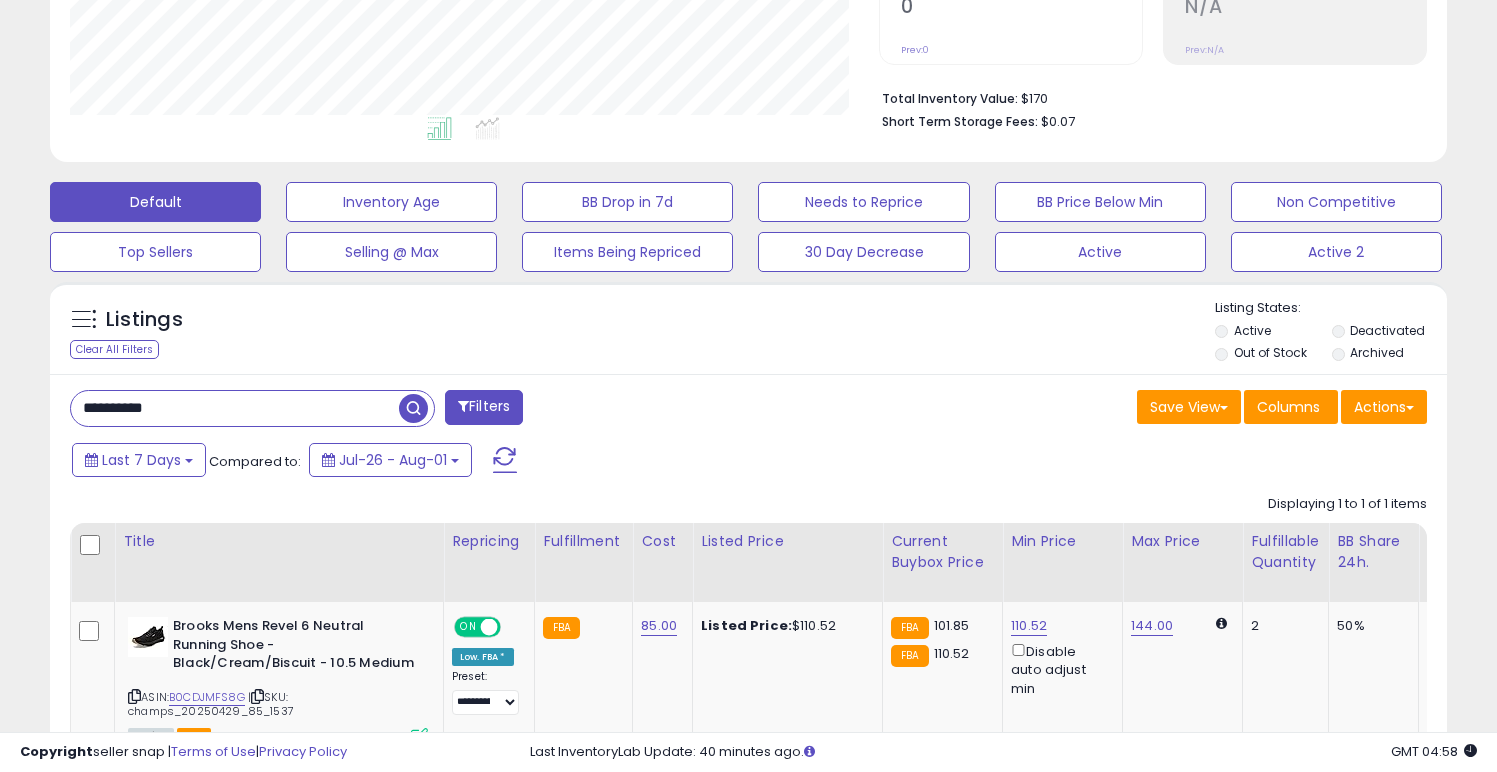 click on "**********" at bounding box center [235, 408] 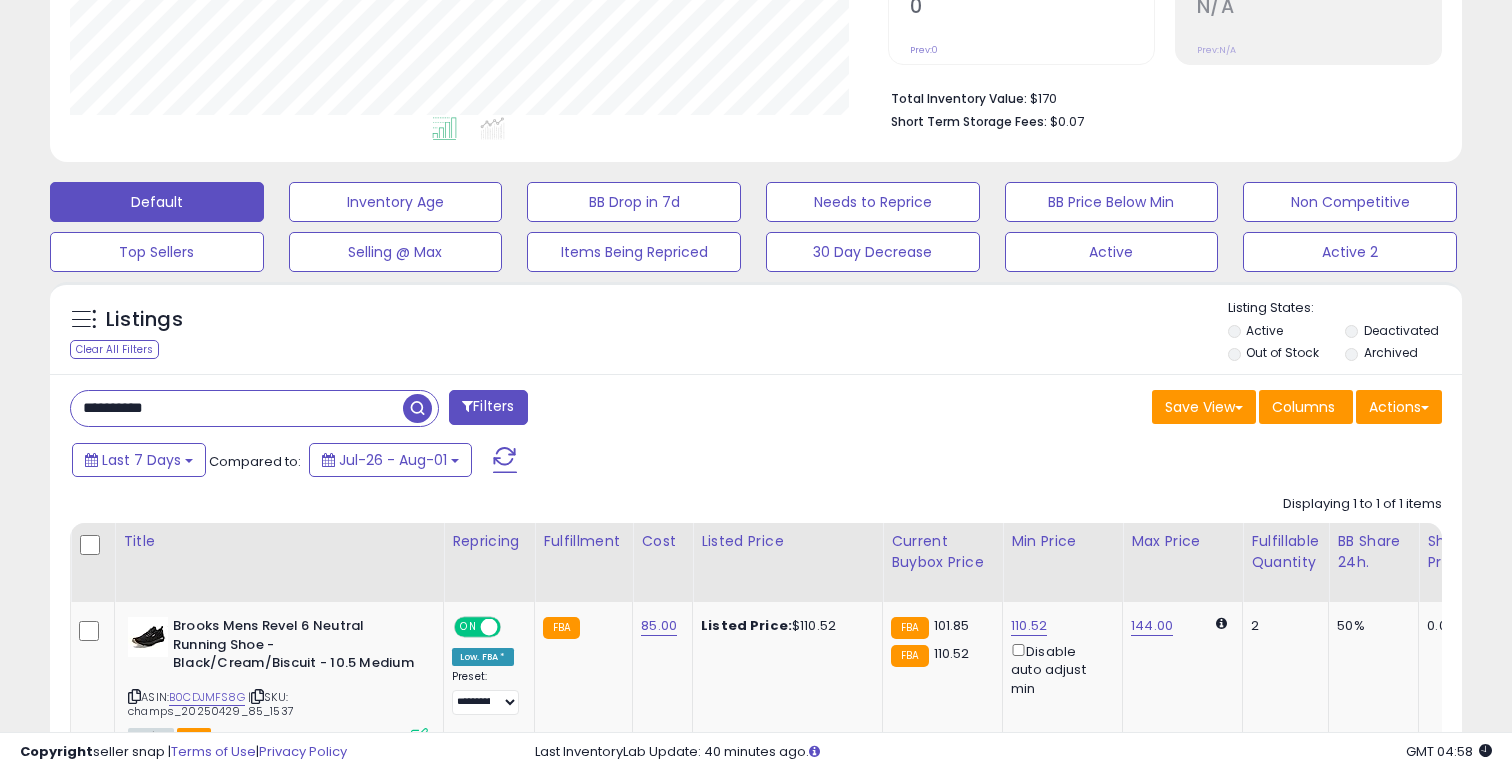 scroll, scrollTop: 999590, scrollLeft: 999182, axis: both 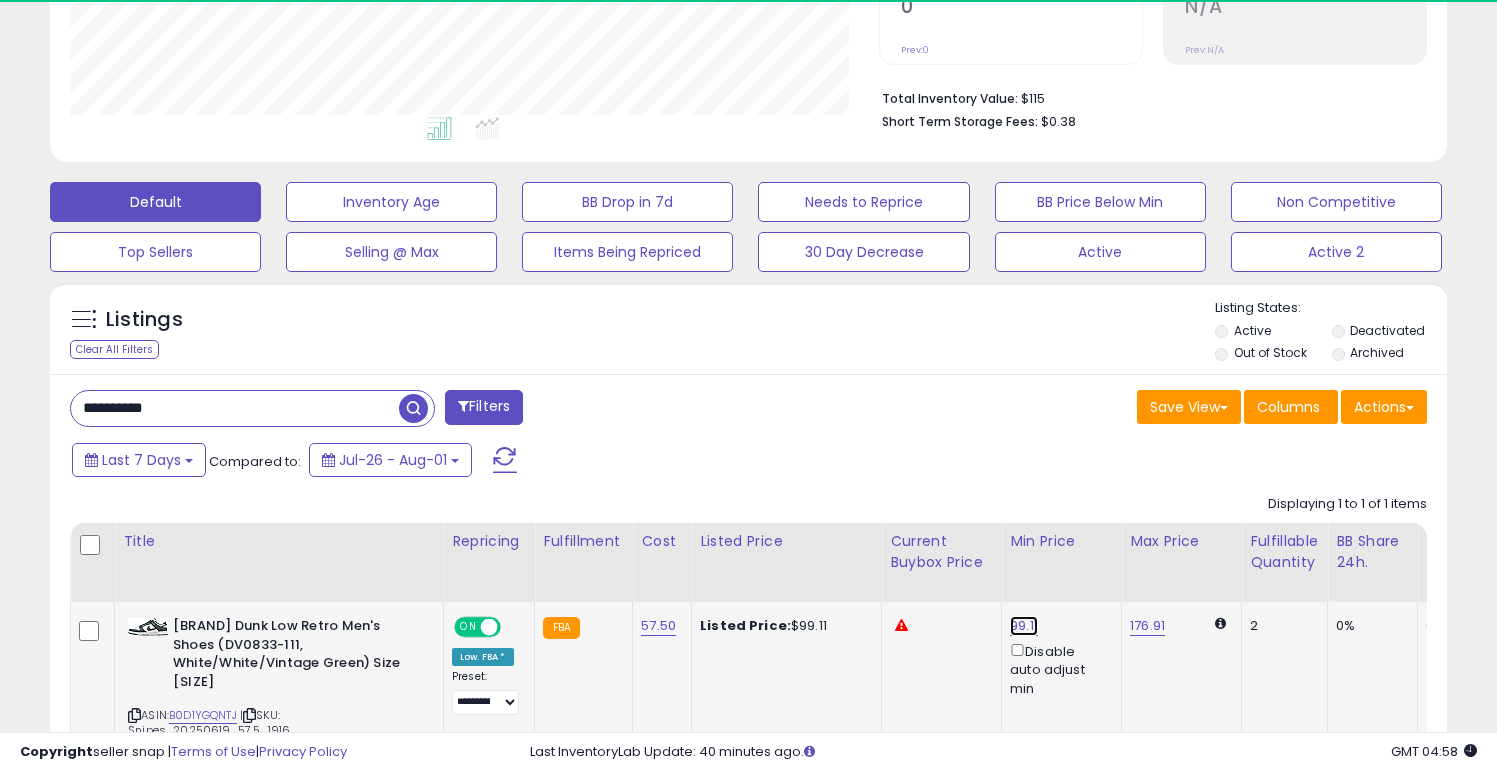 click on "99.11" at bounding box center [1024, 626] 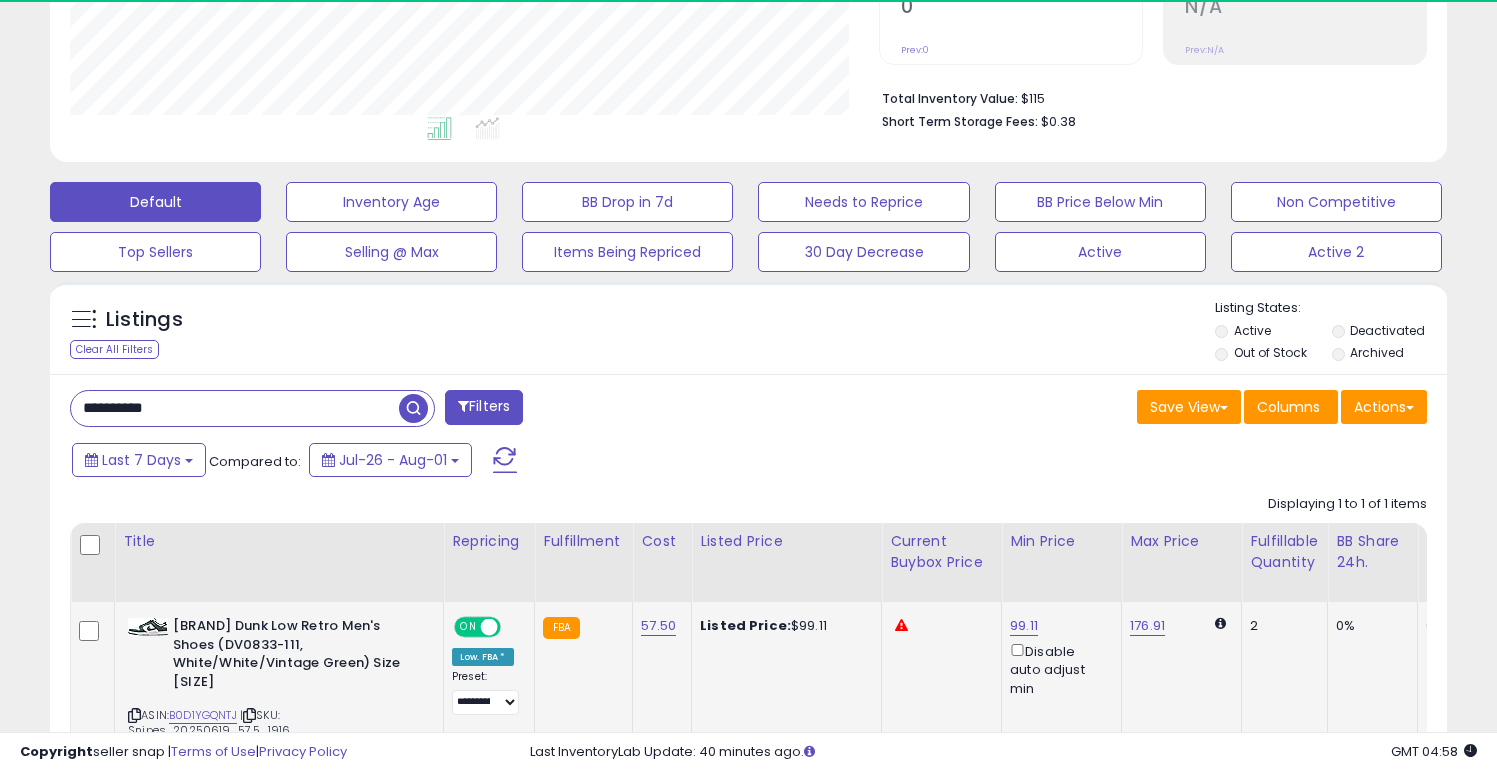 scroll, scrollTop: 999590, scrollLeft: 999191, axis: both 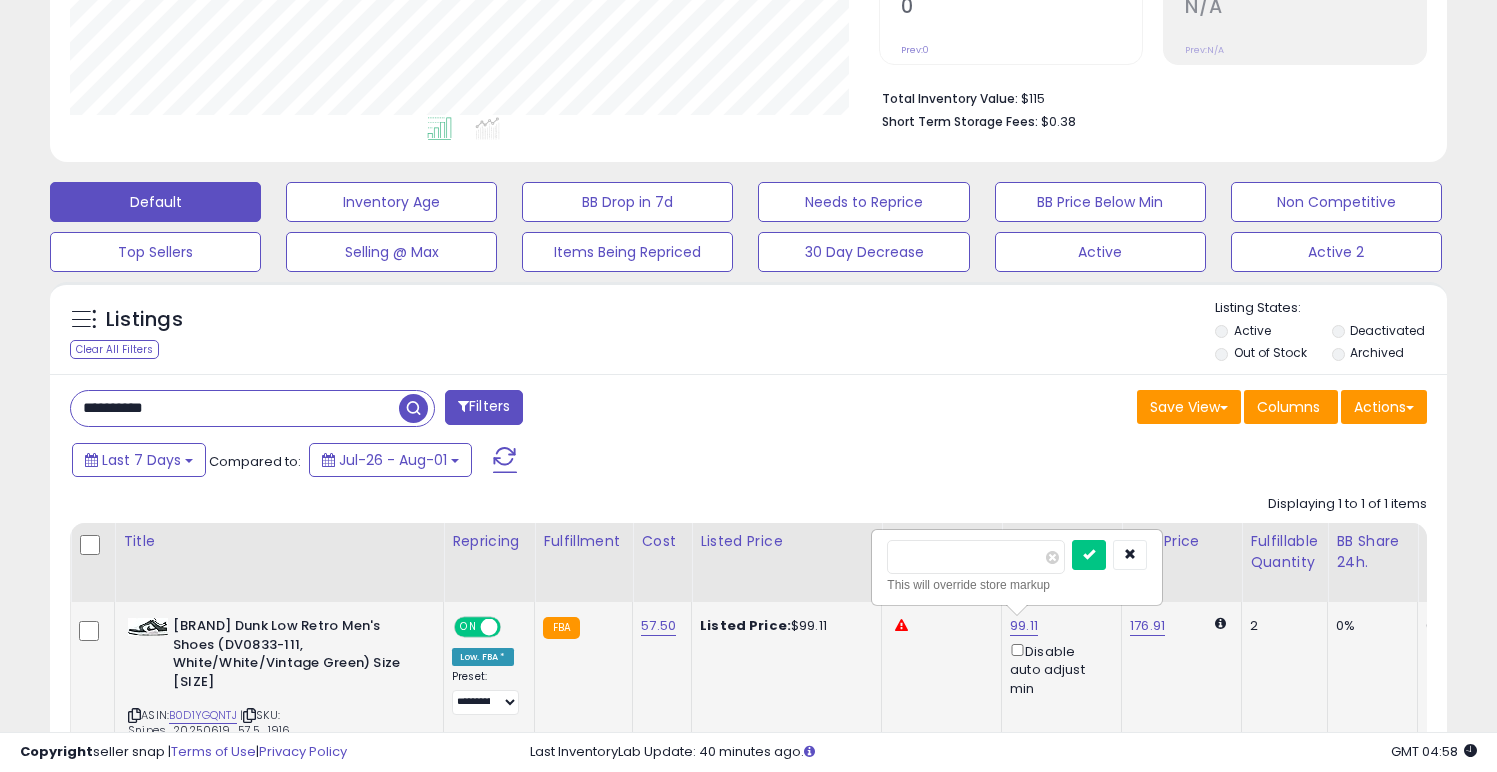 type on "*" 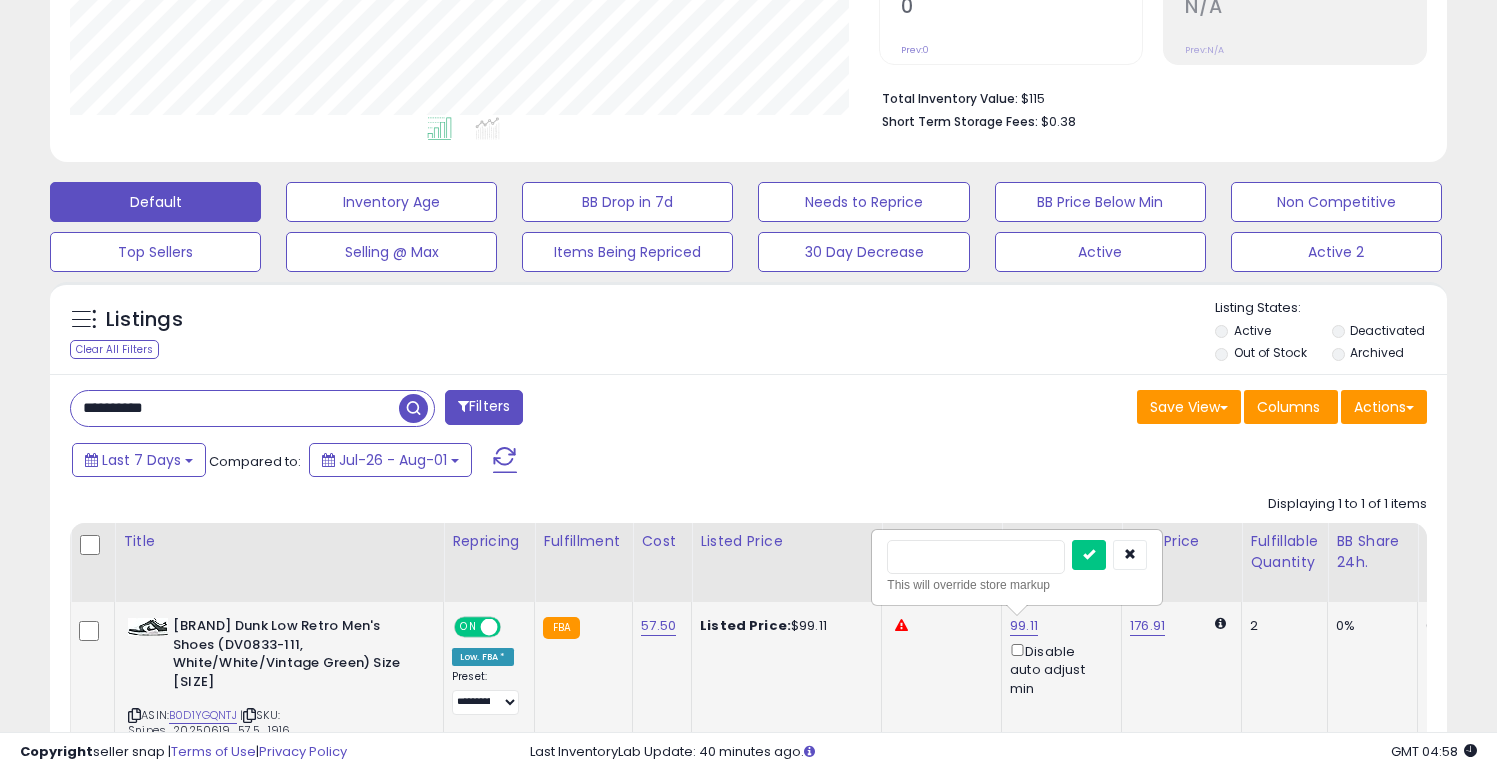 type on "**" 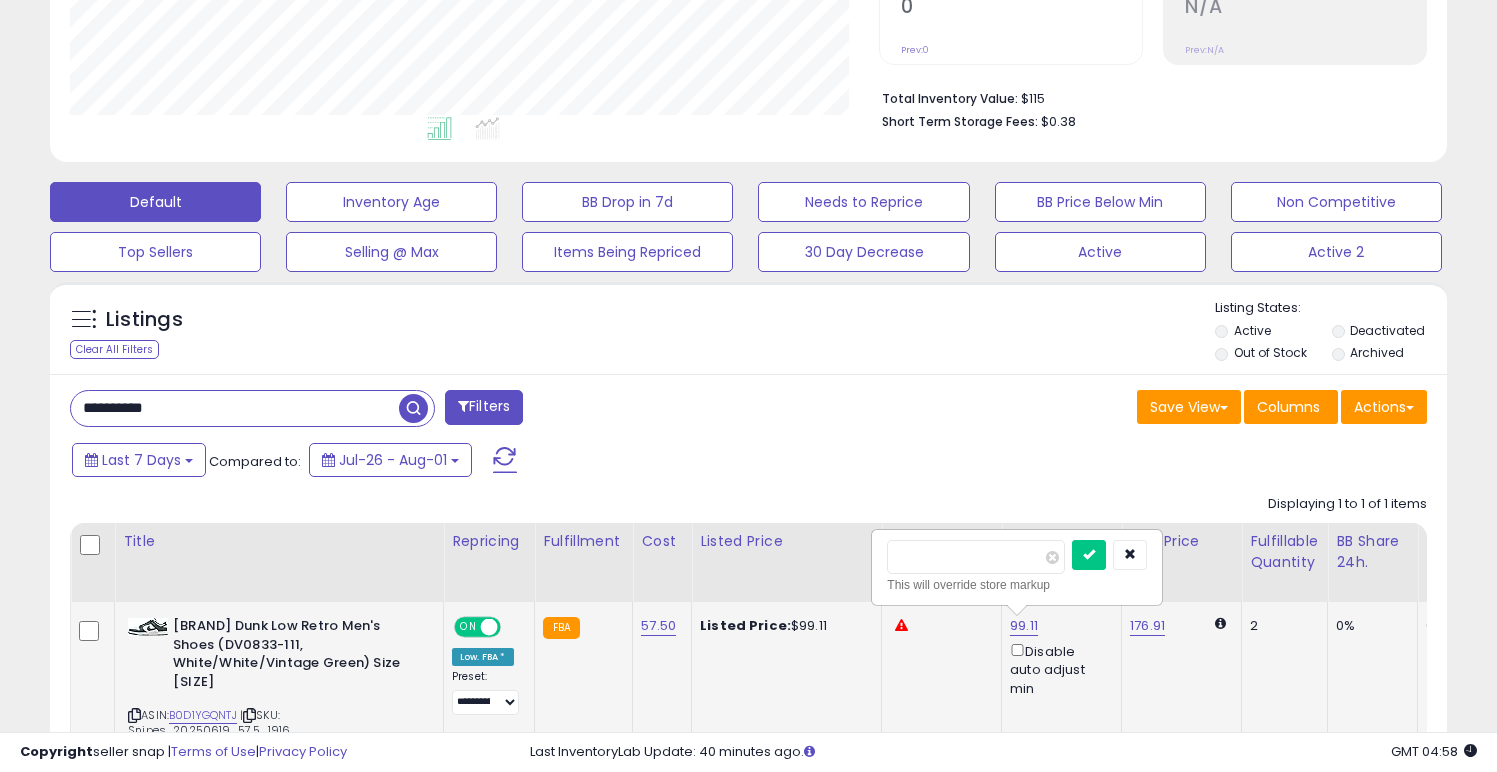 click at bounding box center [1089, 555] 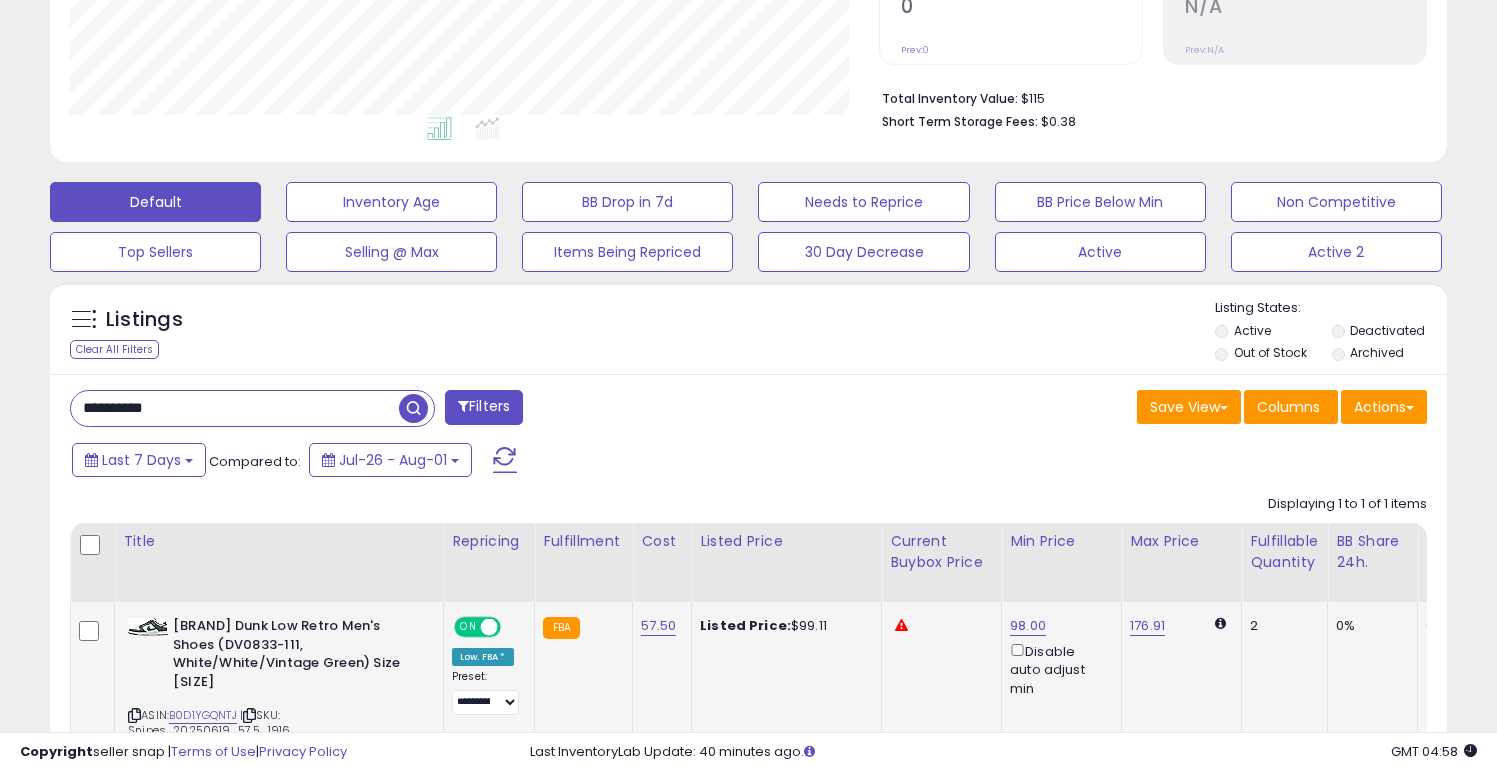 click on "**********" at bounding box center (235, 408) 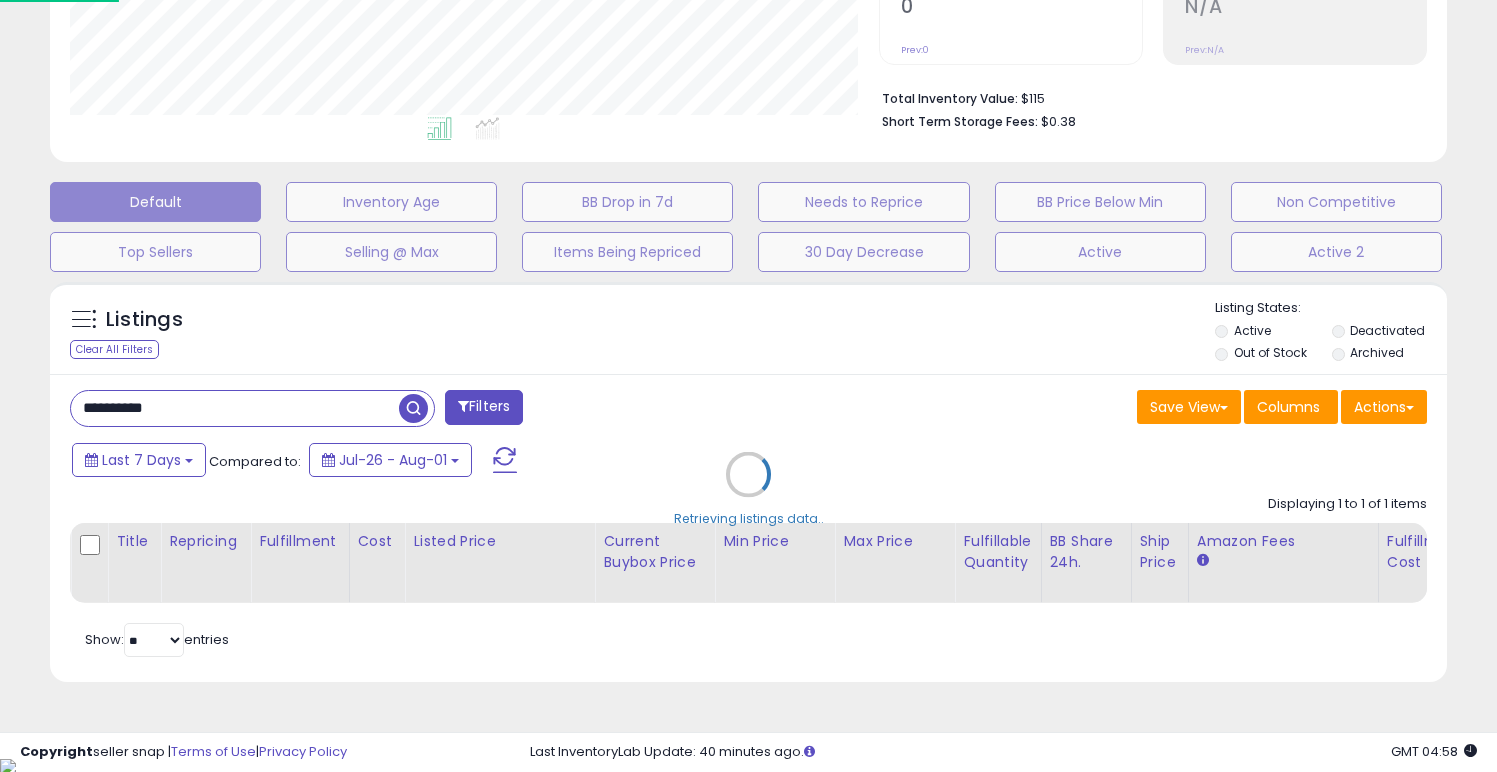 scroll, scrollTop: 999590, scrollLeft: 999182, axis: both 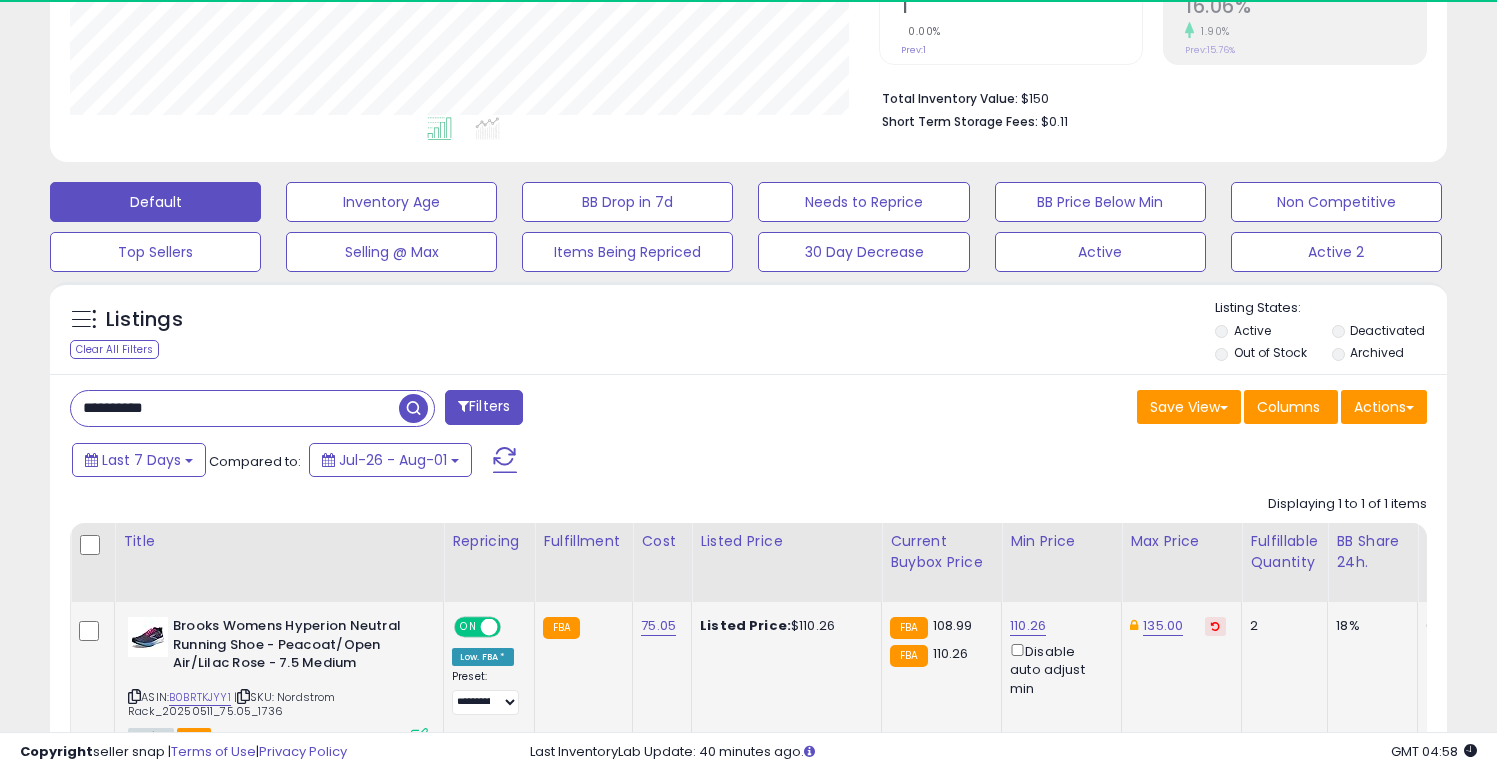 click on "110.26  Disable auto adjust min" 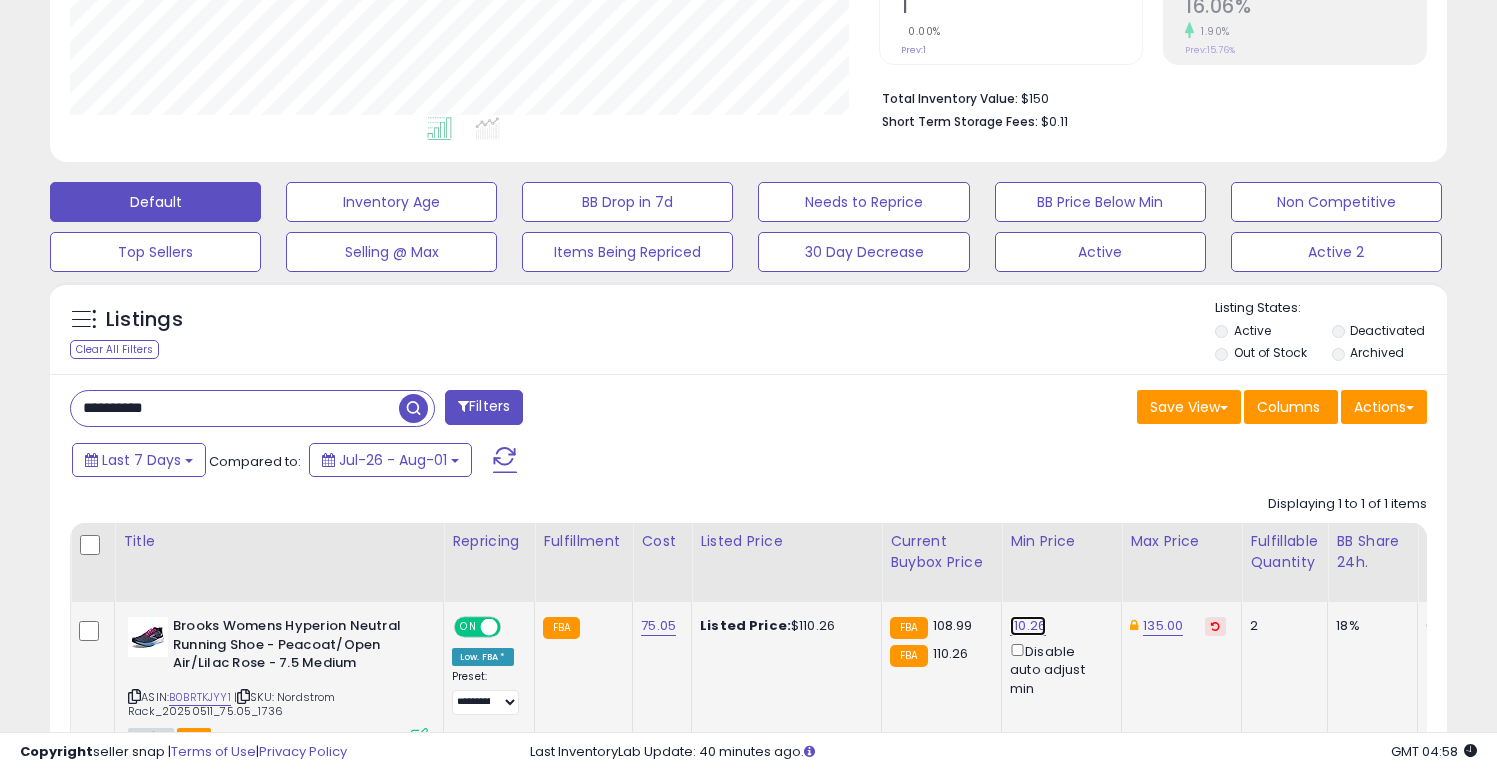 click on "110.26" at bounding box center (1028, 626) 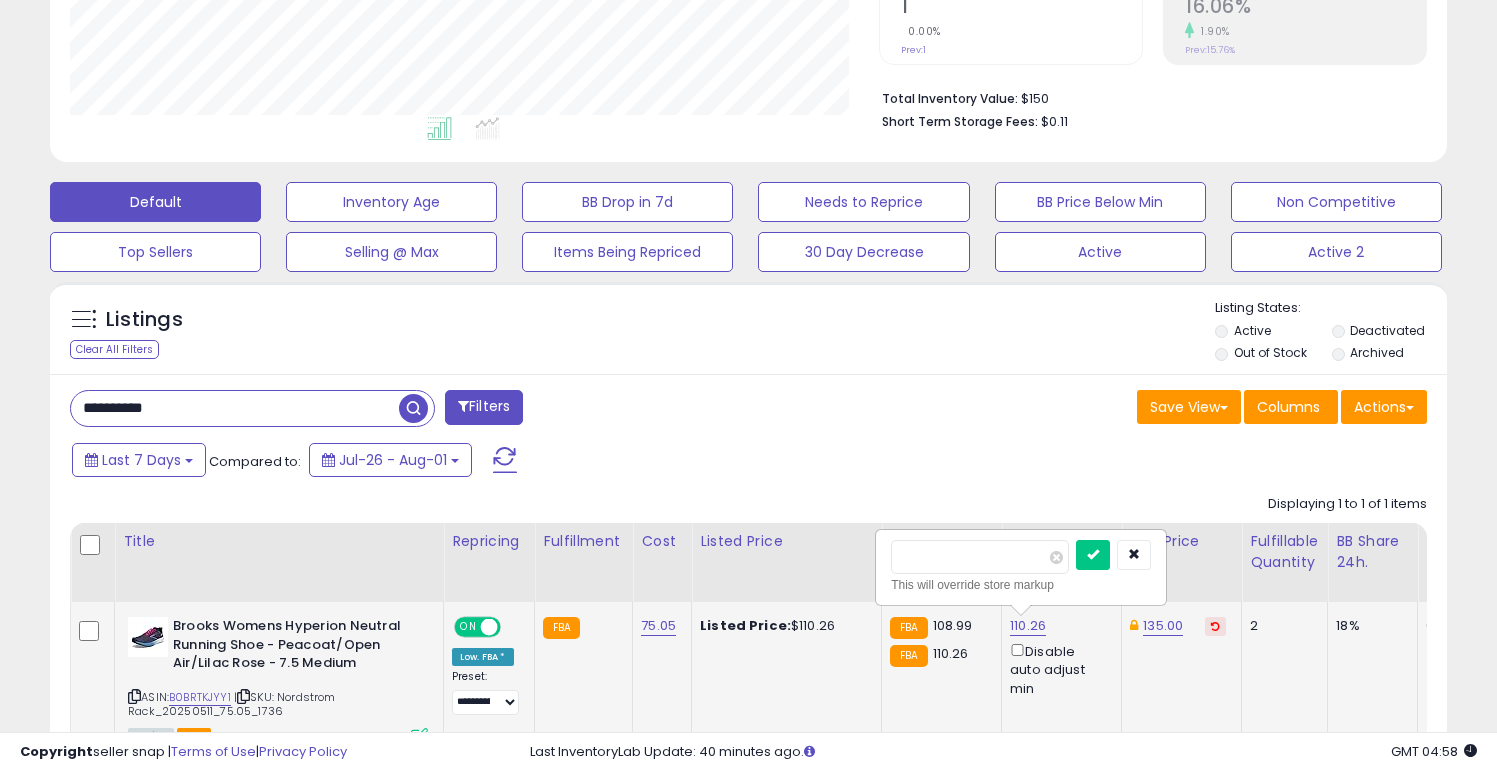 type on "*" 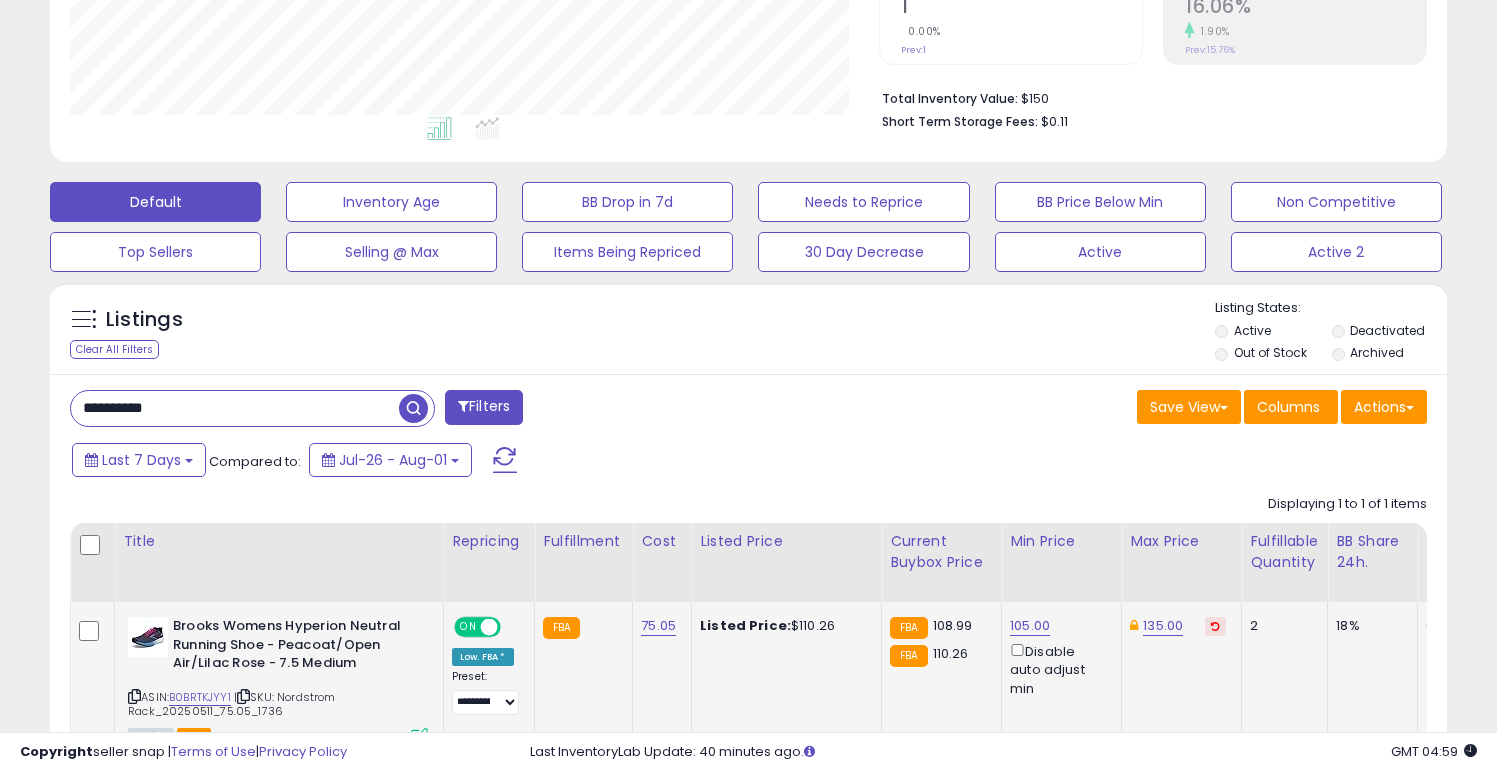 click on "**********" at bounding box center (235, 408) 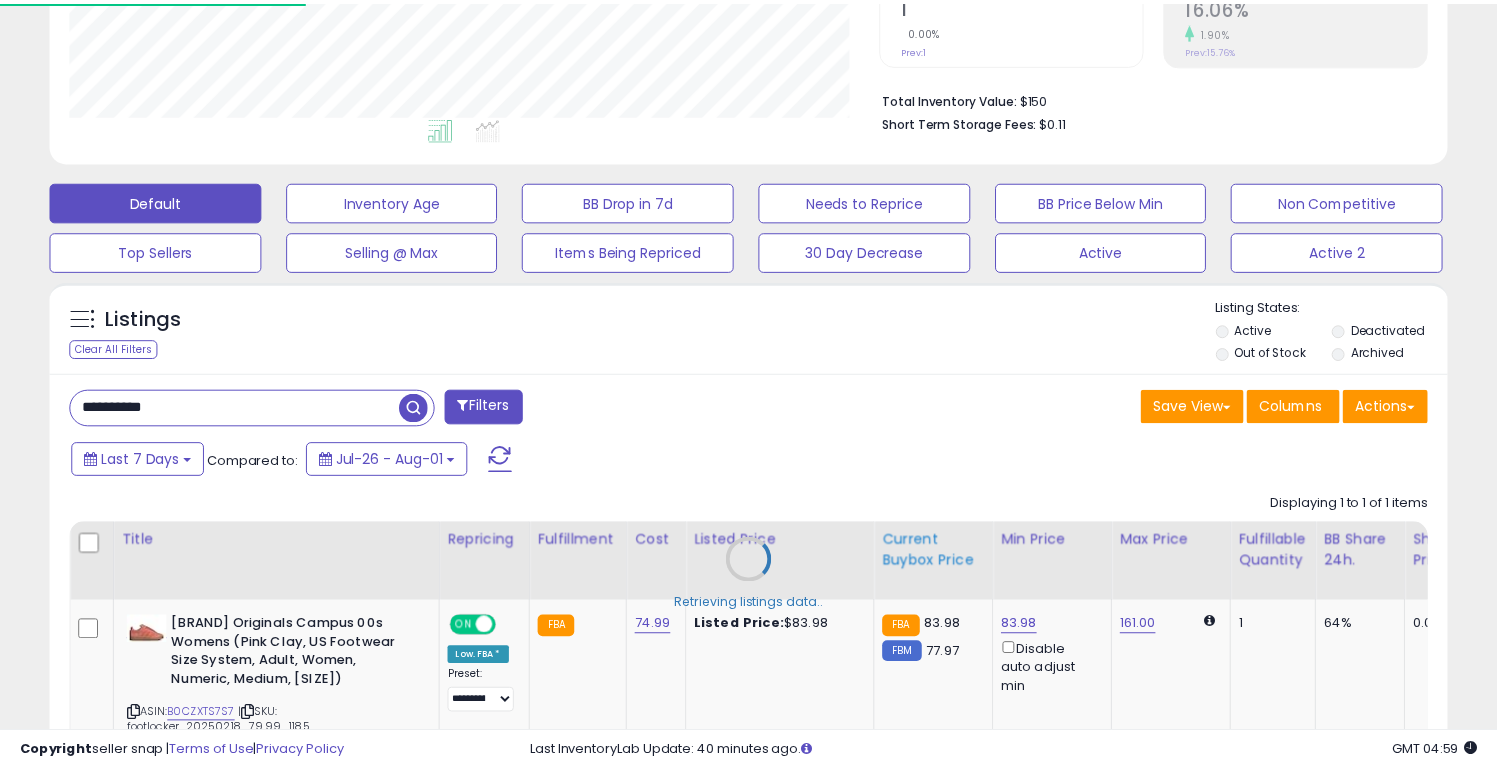 scroll, scrollTop: 410, scrollLeft: 809, axis: both 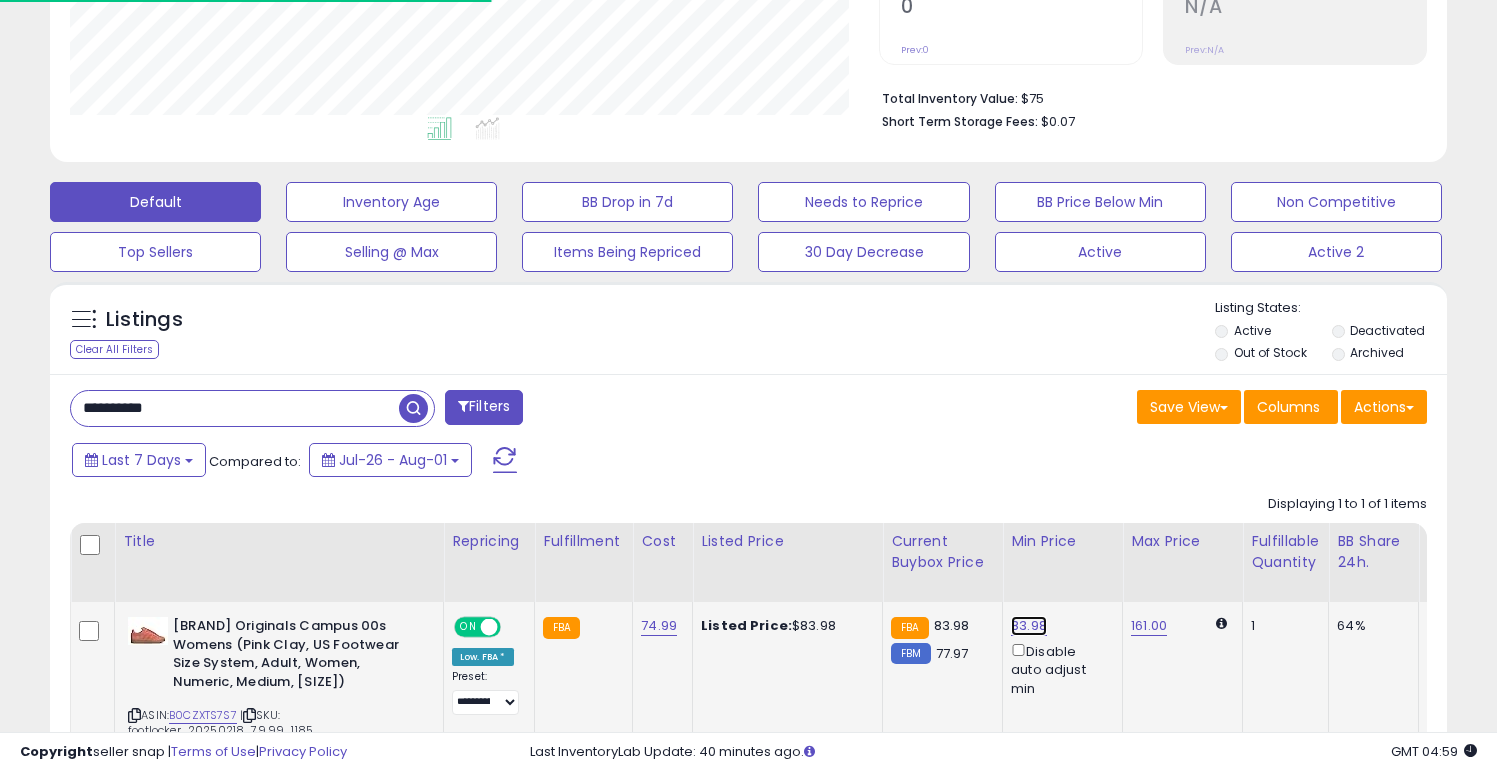 click on "83.98" at bounding box center [1029, 626] 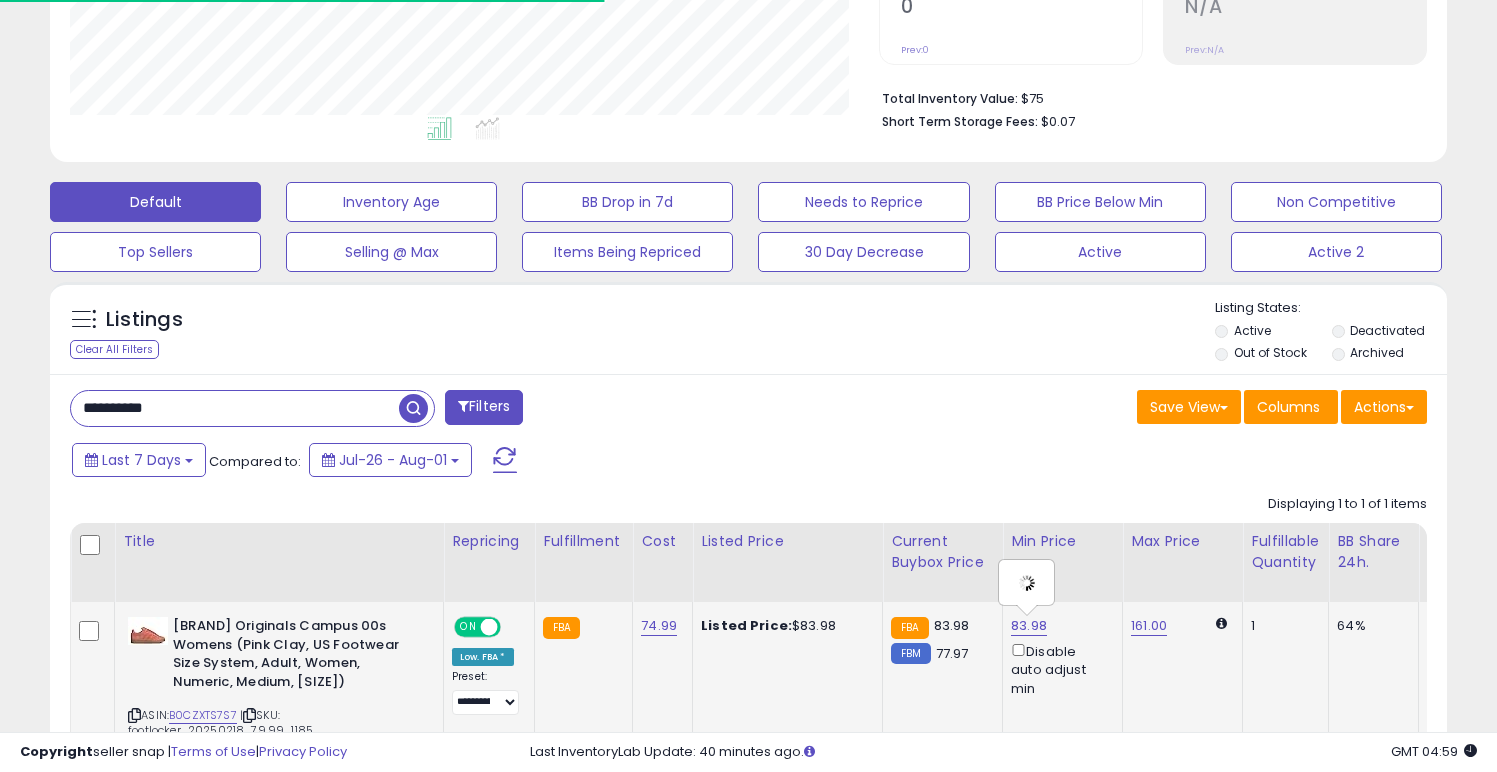 scroll, scrollTop: 999590, scrollLeft: 999191, axis: both 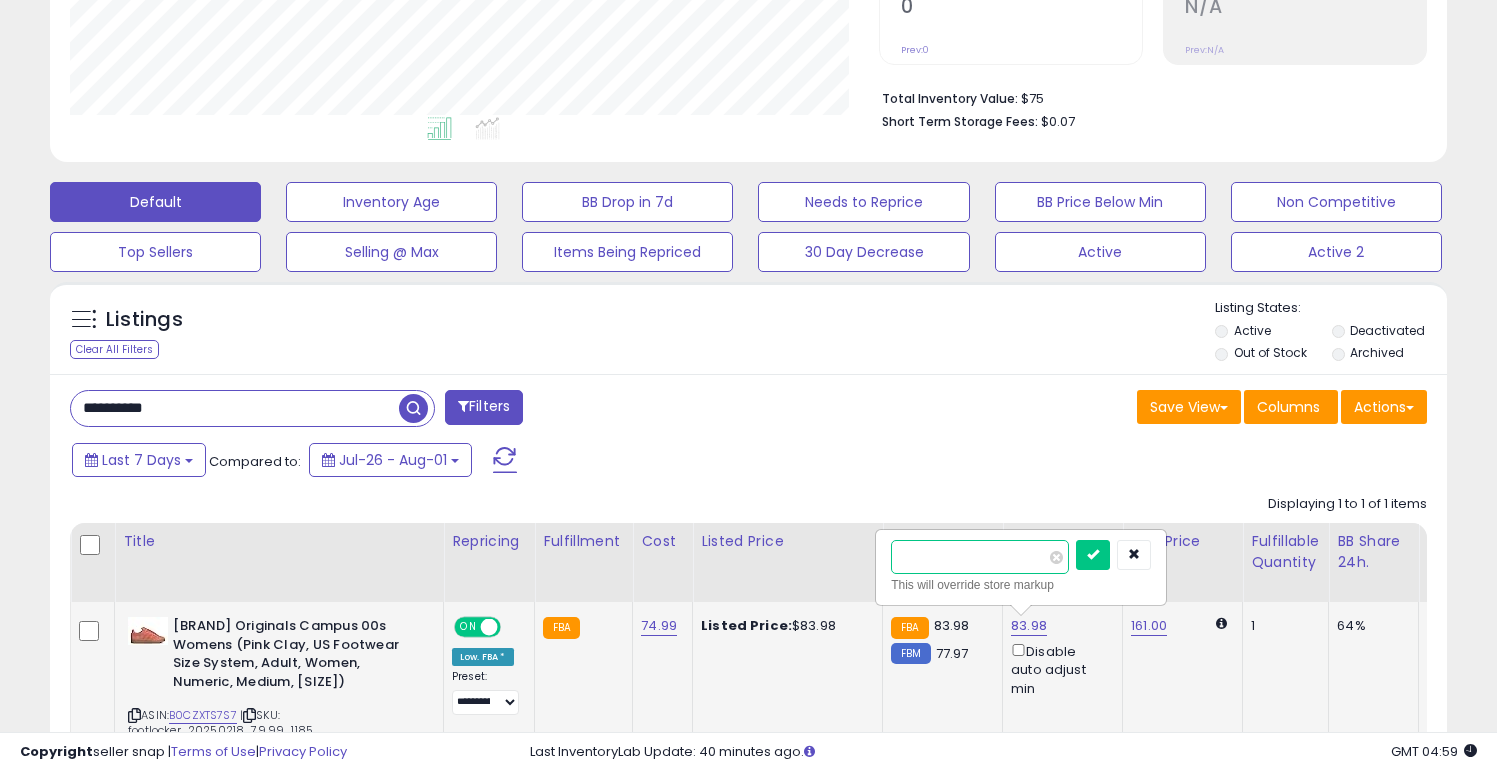 type on "*" 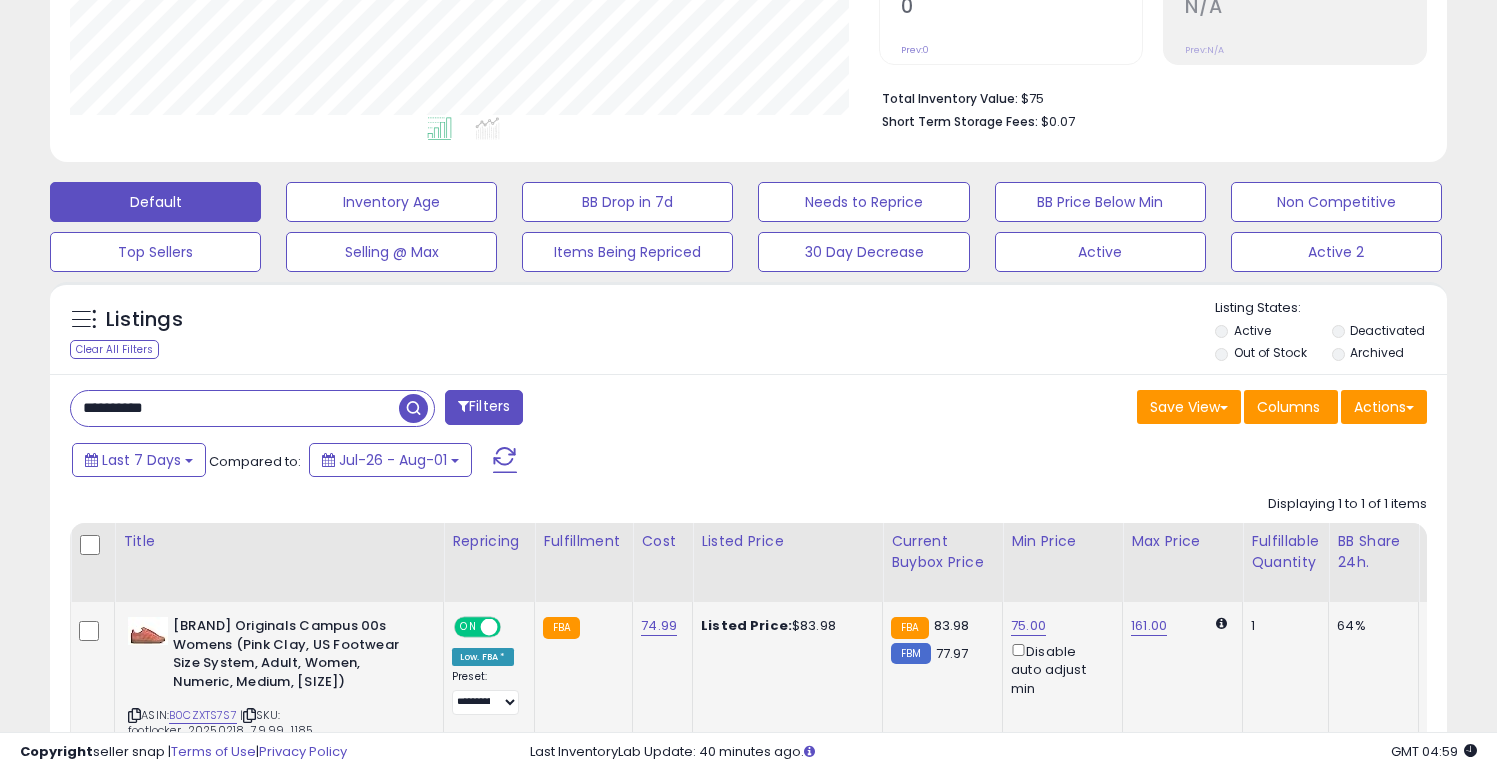 click on "**********" at bounding box center (235, 408) 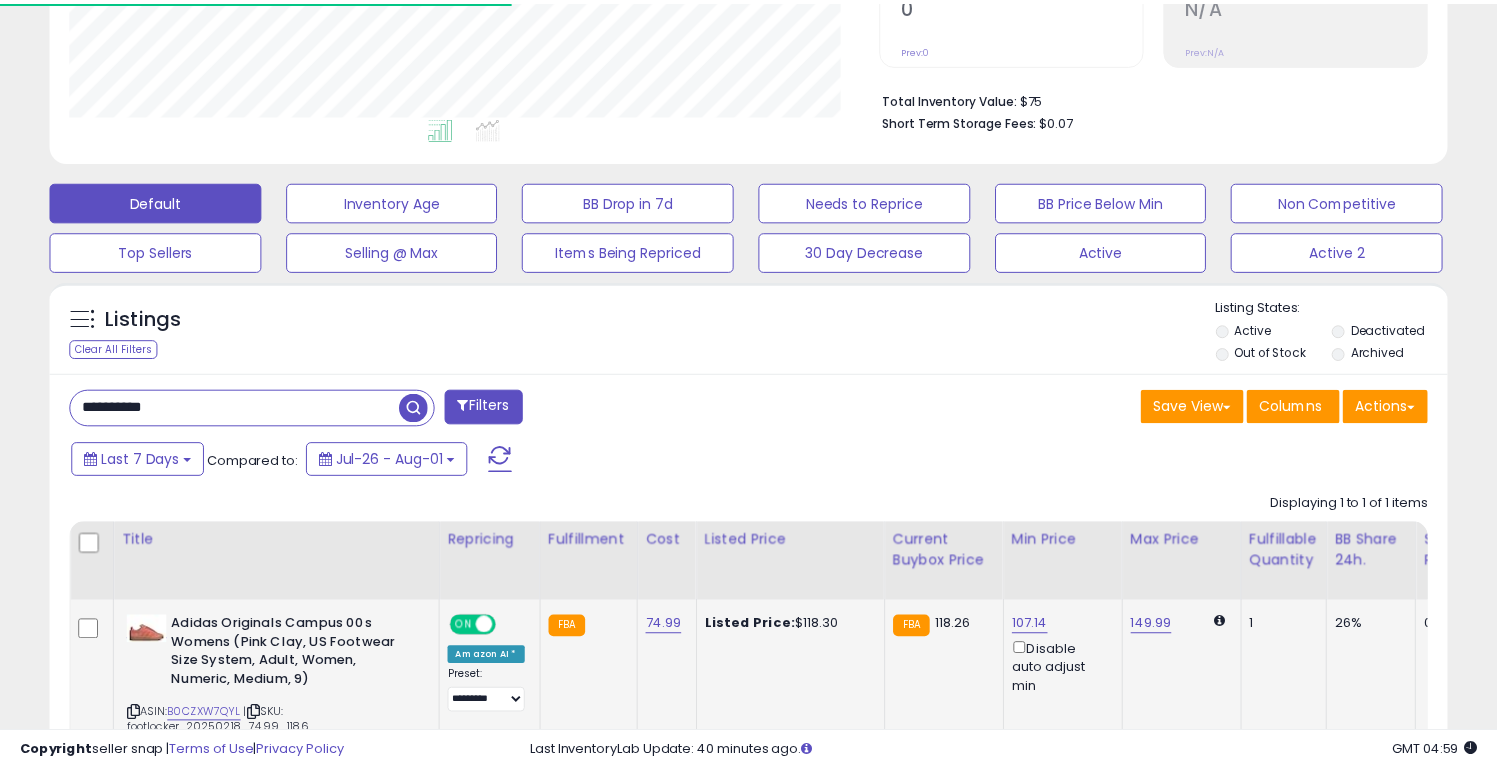 scroll, scrollTop: 410, scrollLeft: 809, axis: both 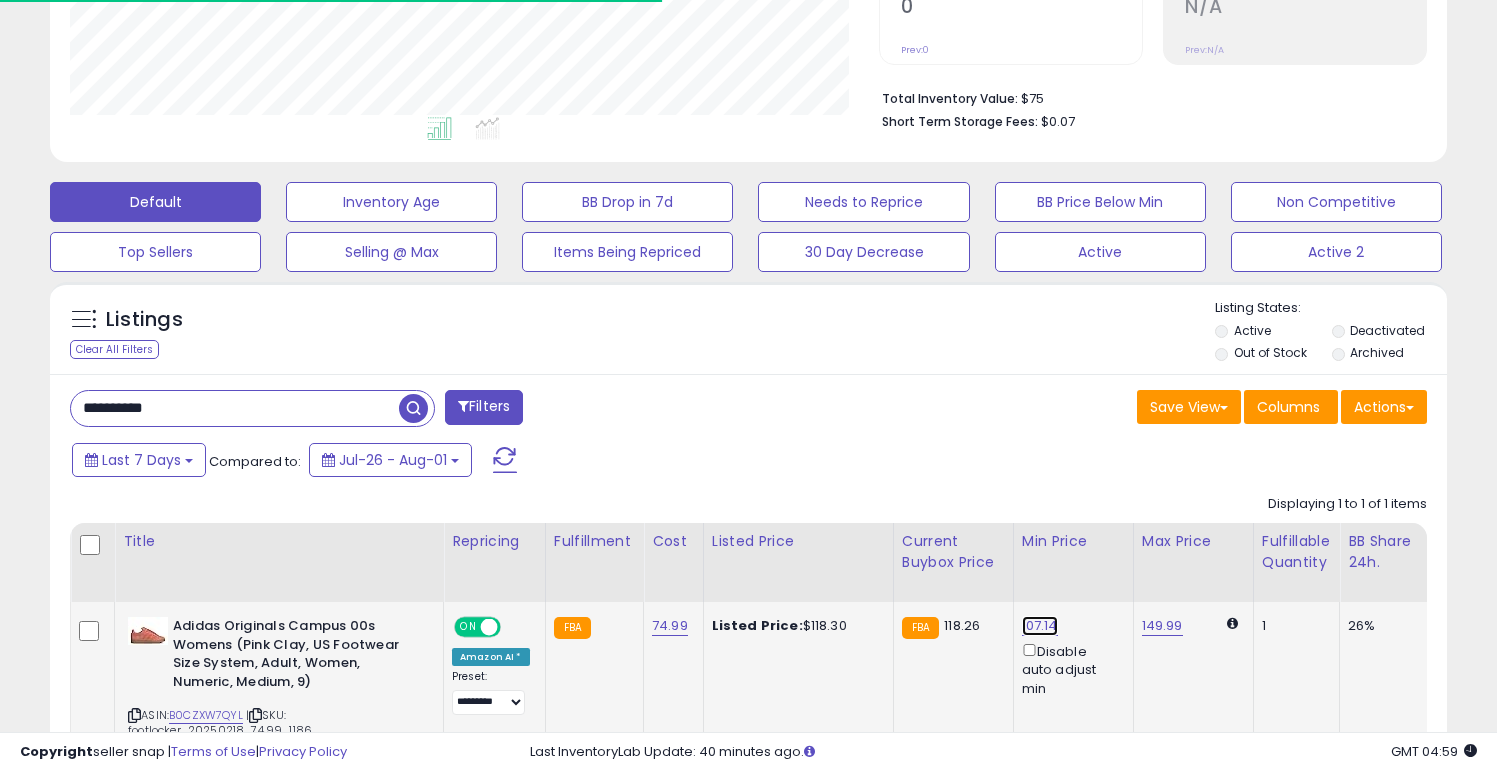 click on "107.14" at bounding box center (1040, 626) 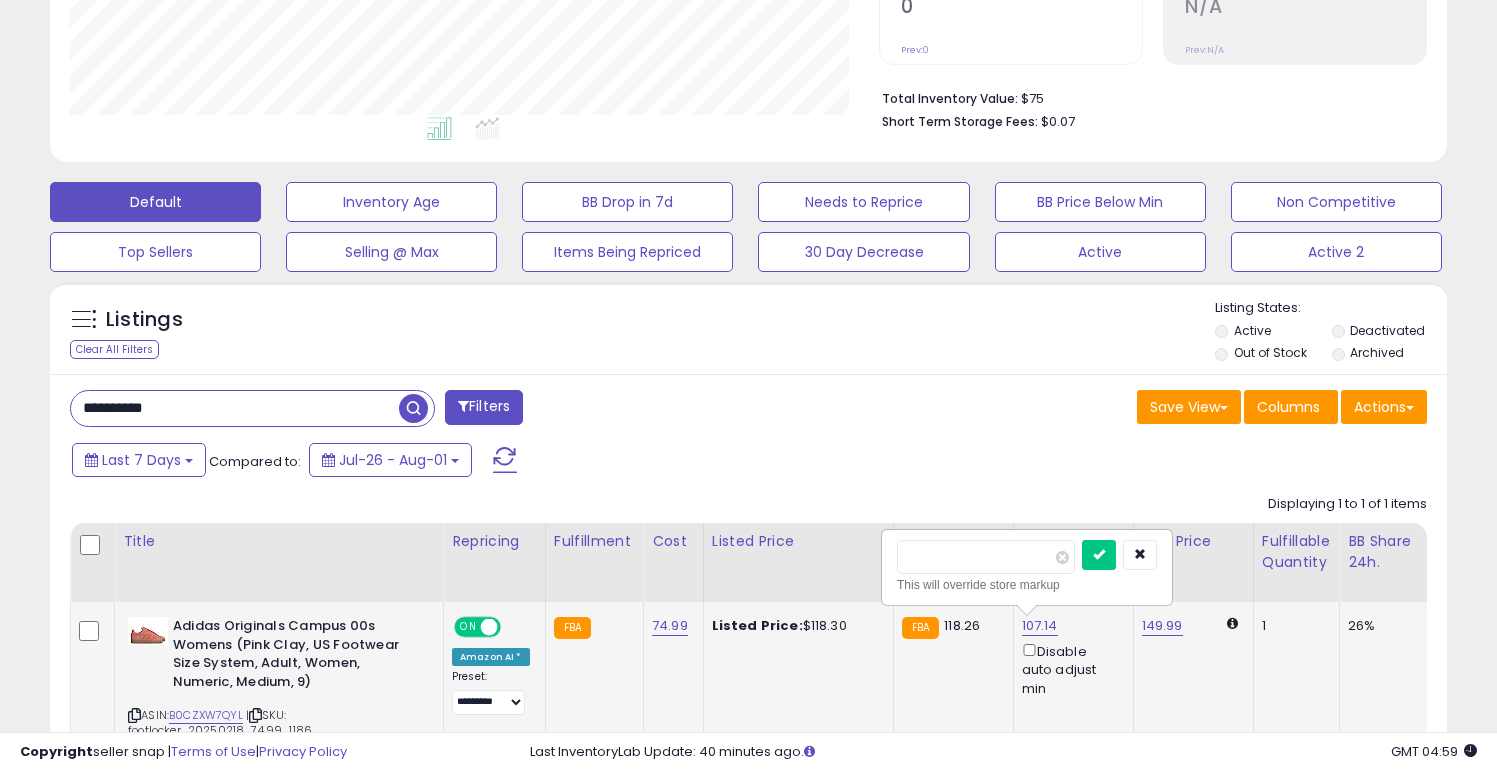 scroll, scrollTop: 999590, scrollLeft: 999191, axis: both 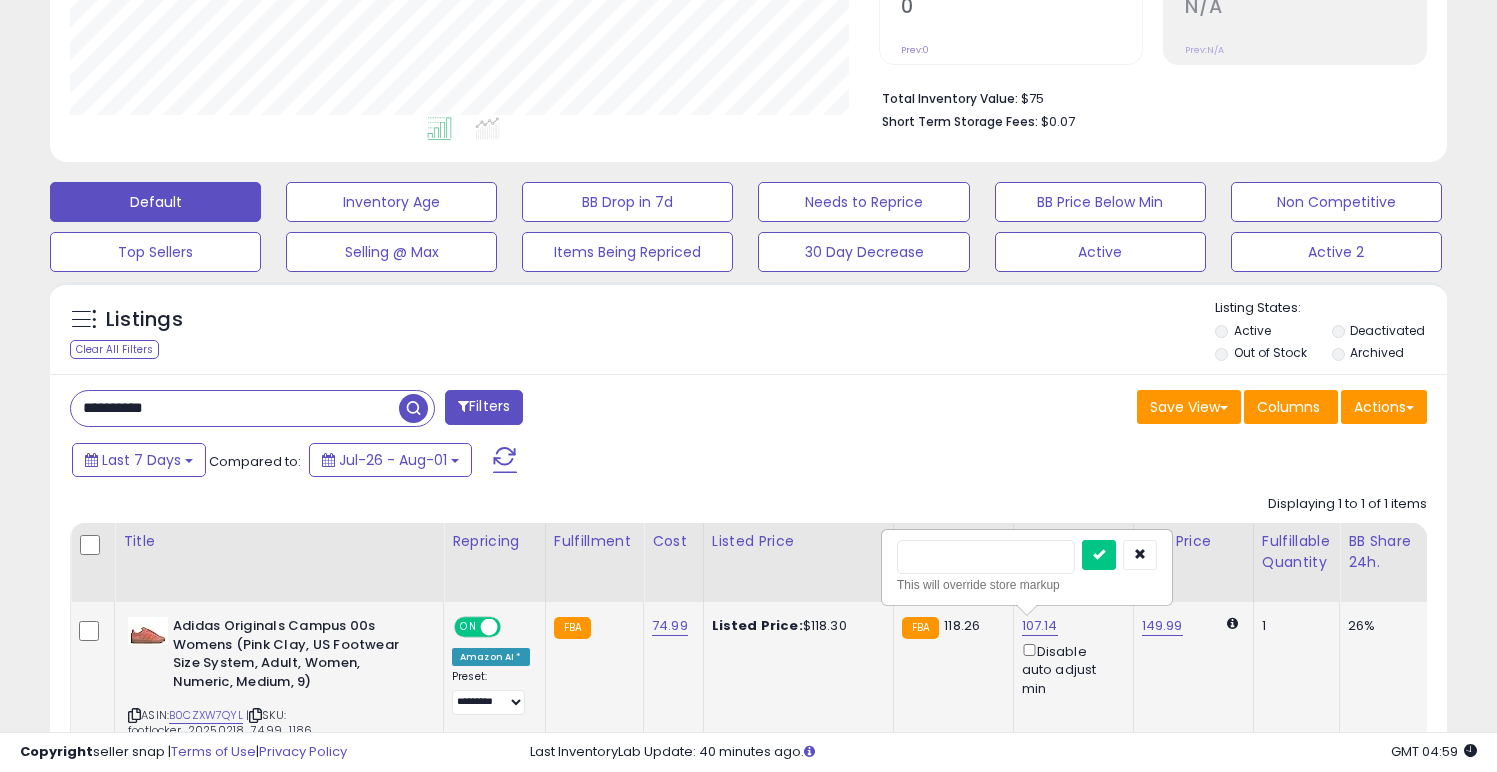 type on "*" 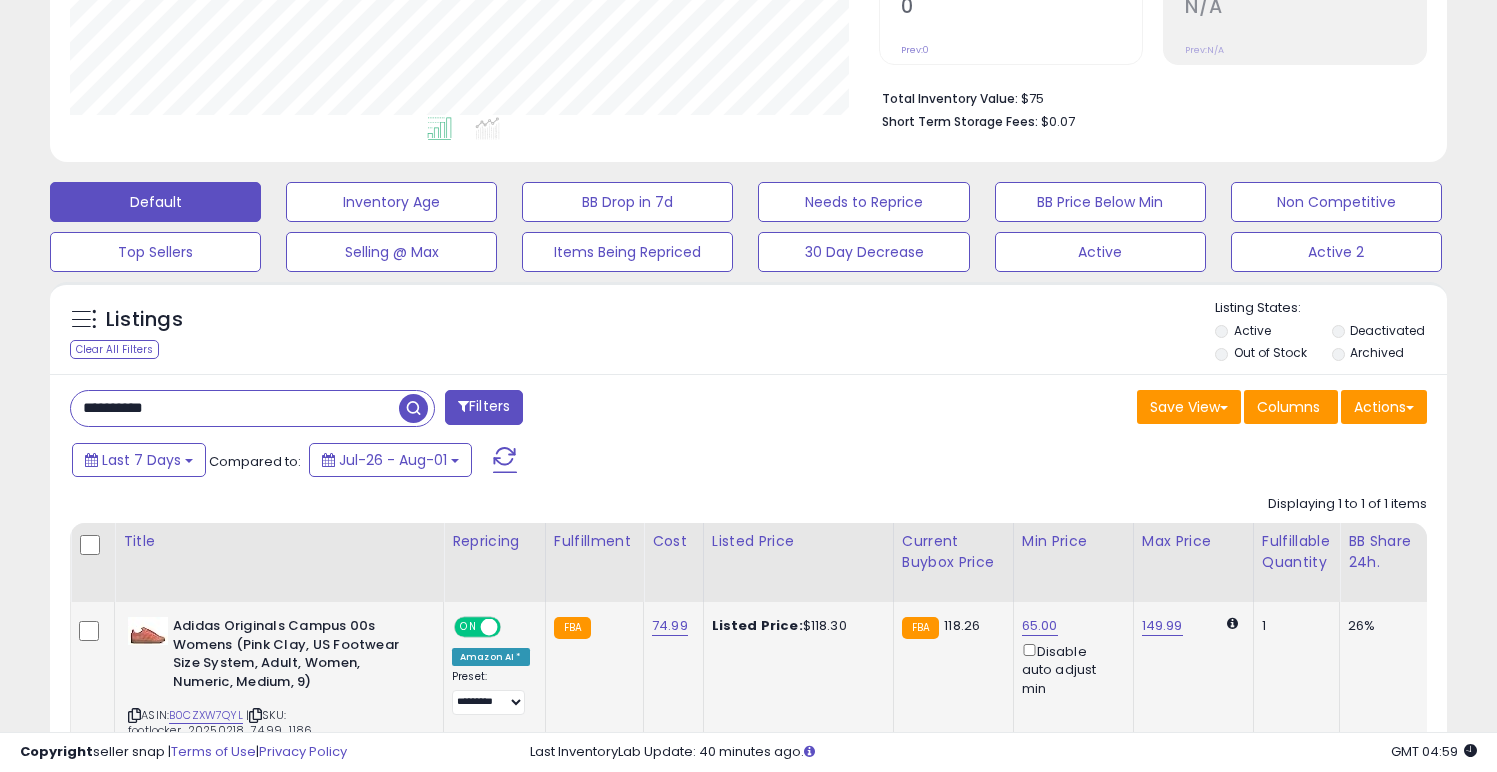 click on "**********" at bounding box center (235, 408) 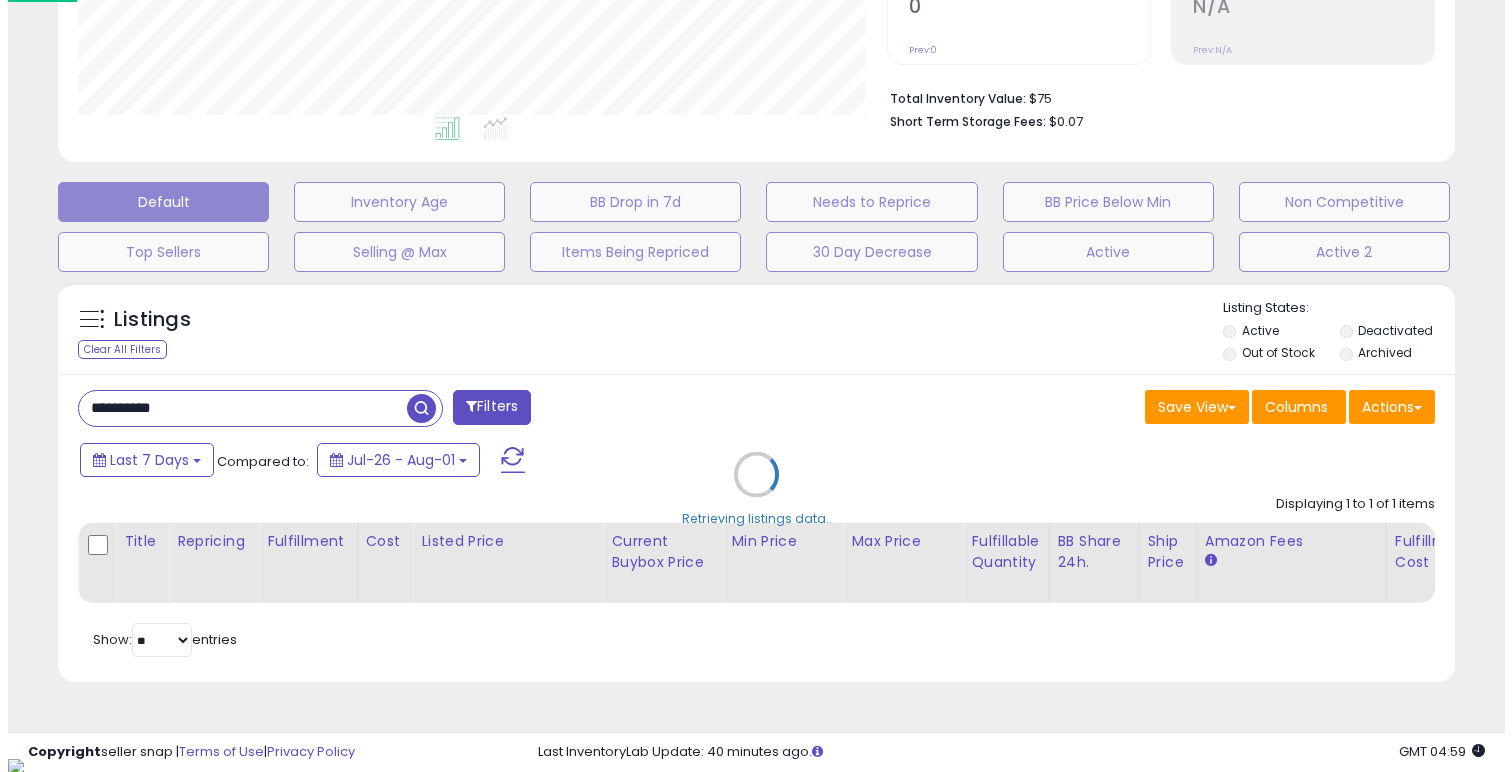 scroll, scrollTop: 999590, scrollLeft: 999182, axis: both 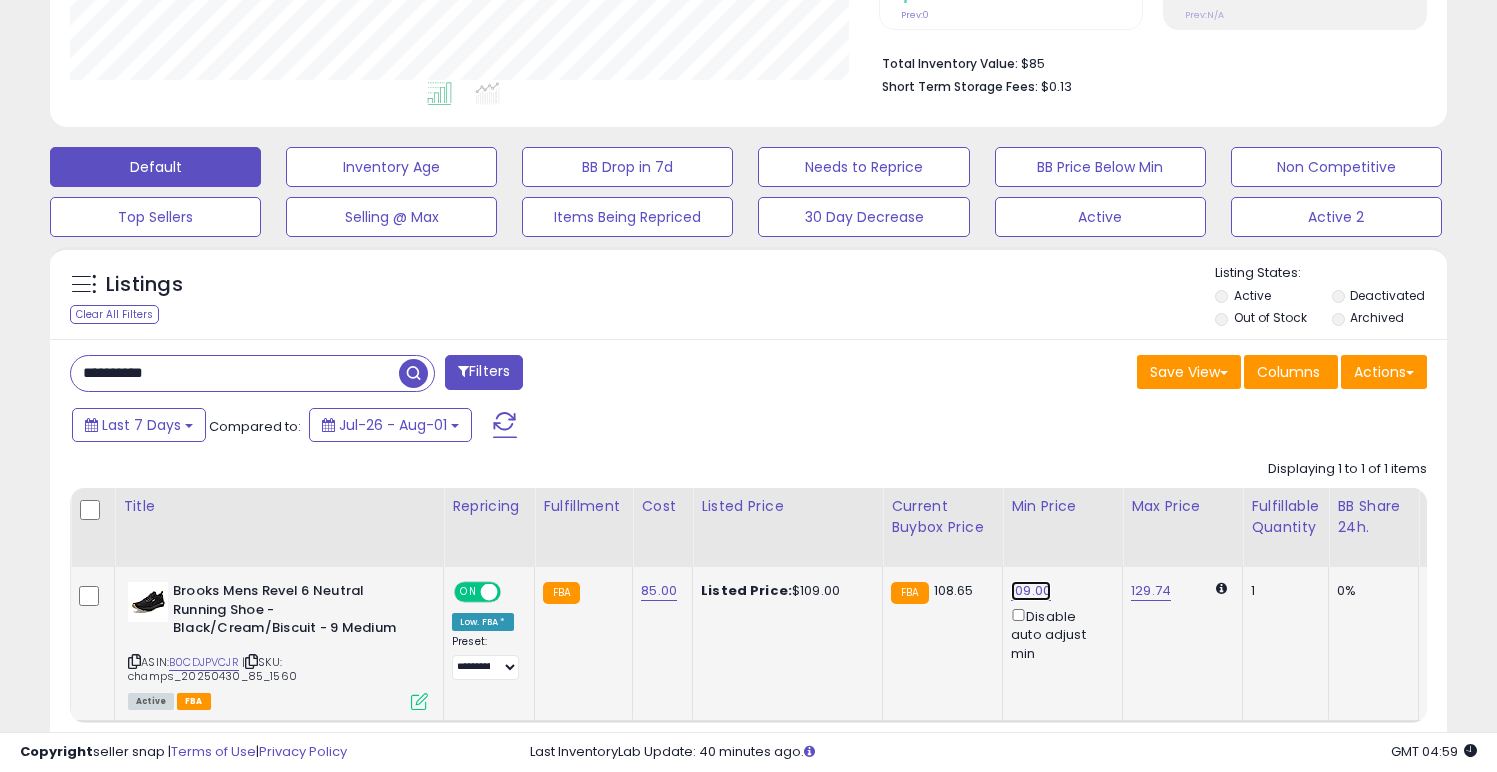 click on "109.00" at bounding box center (1031, 591) 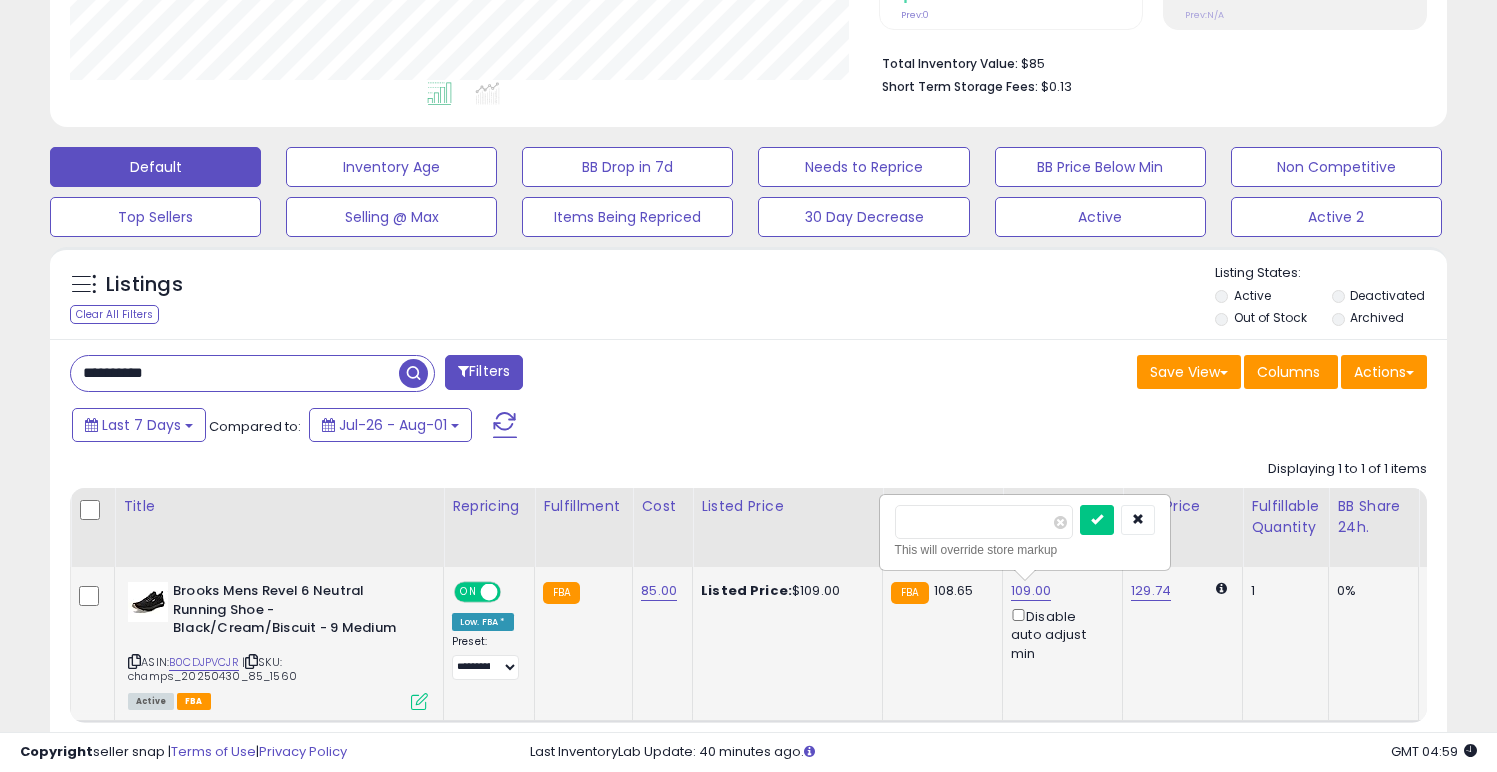 type on "***" 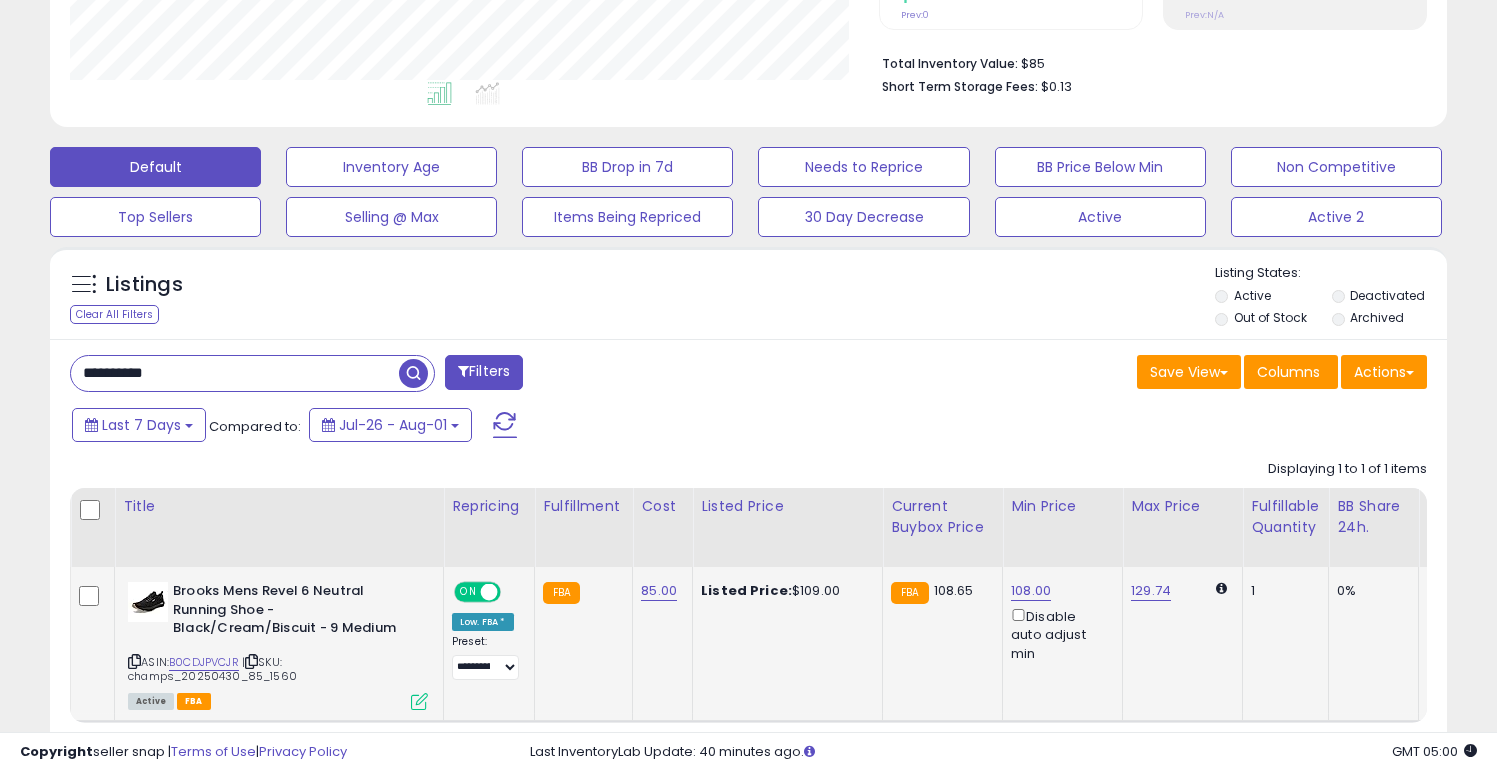 click on "**********" at bounding box center [235, 373] 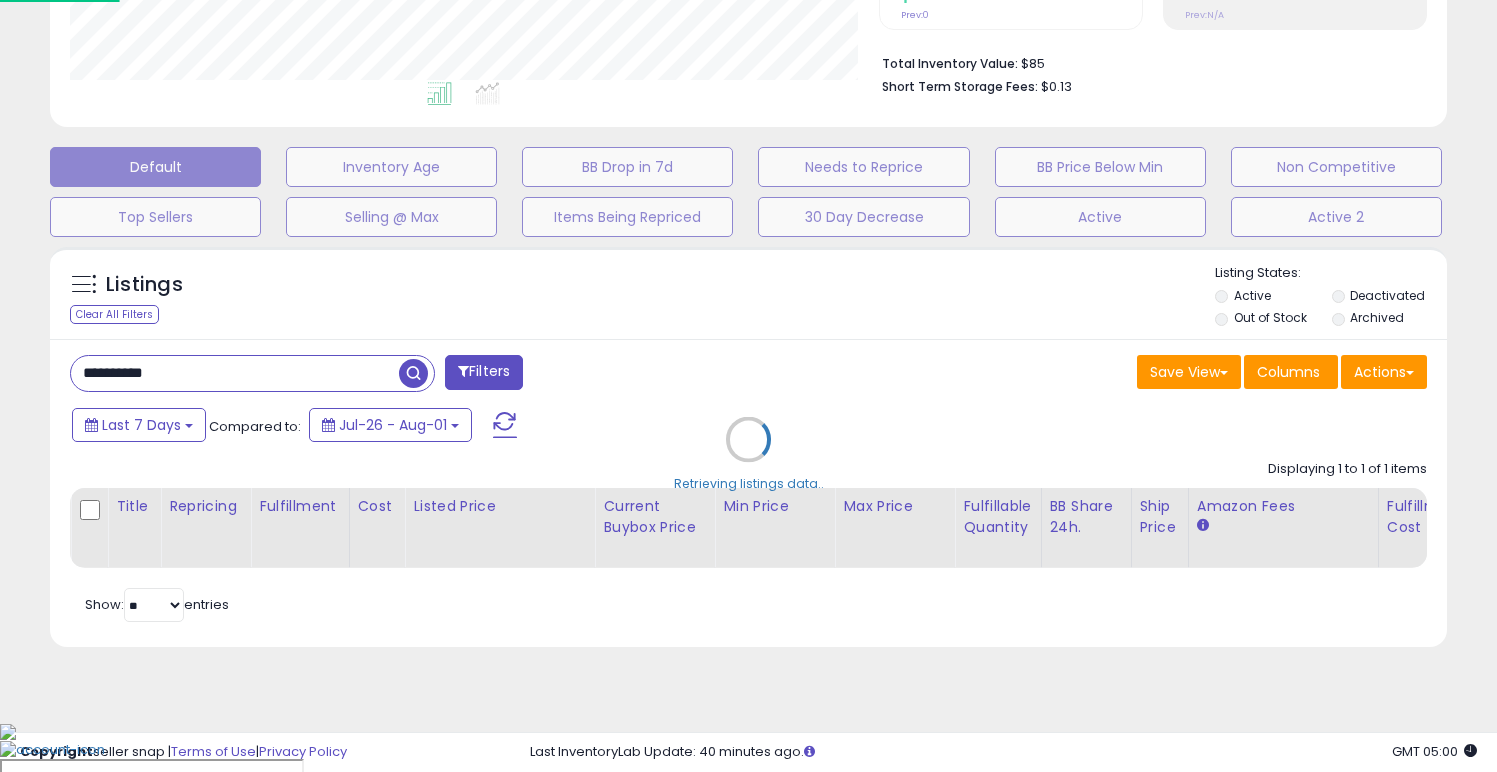 scroll, scrollTop: 999590, scrollLeft: 999182, axis: both 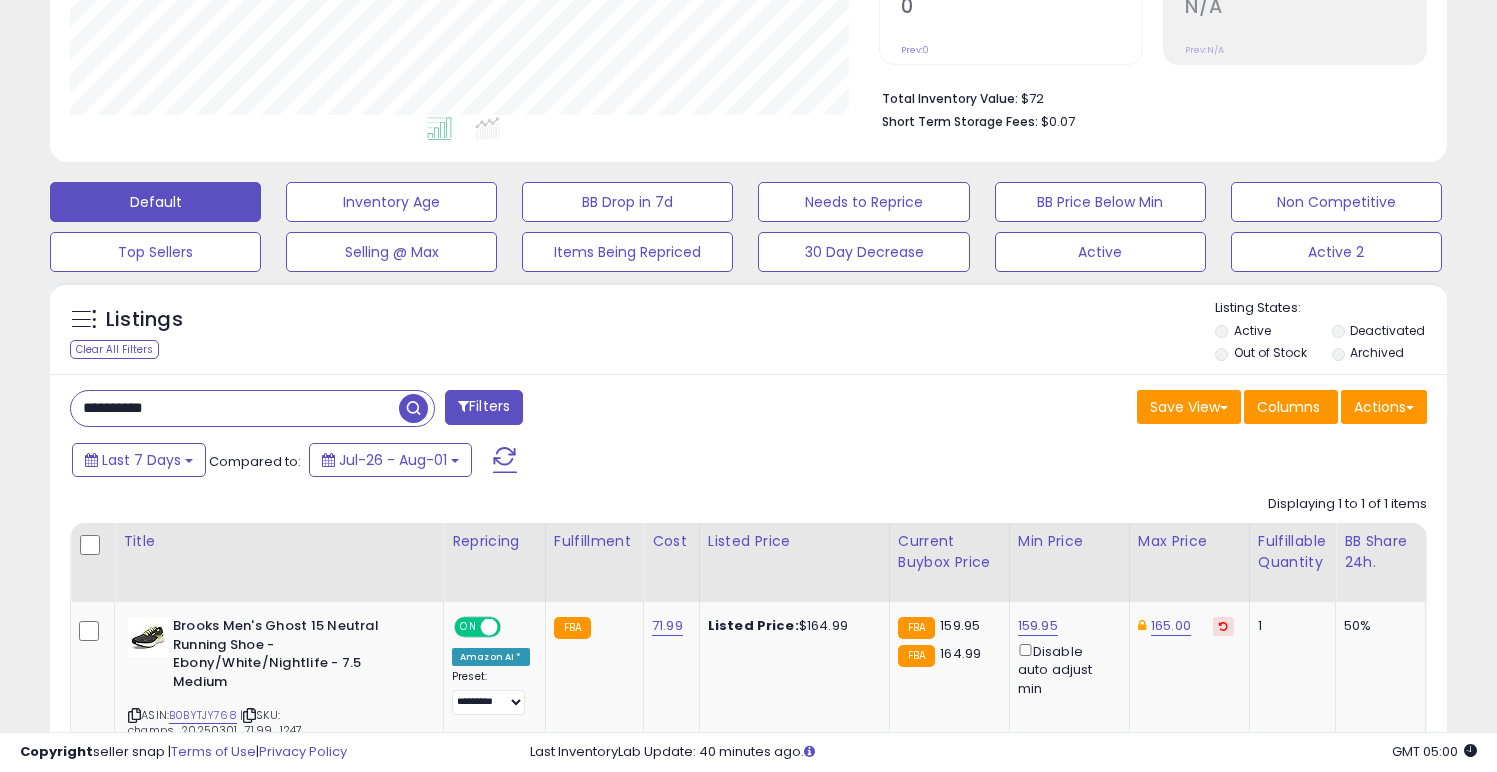 click on "**********" at bounding box center (235, 408) 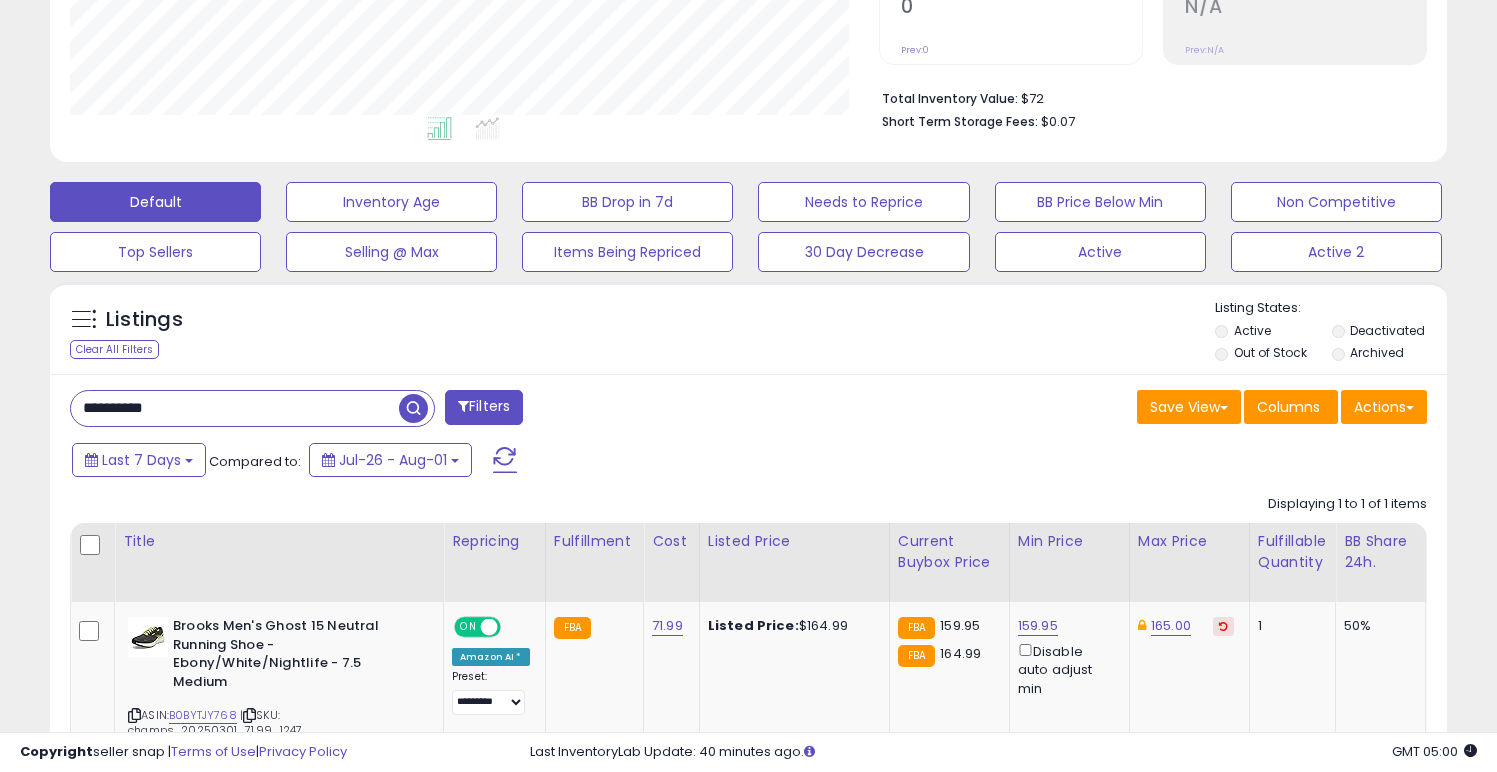 paste 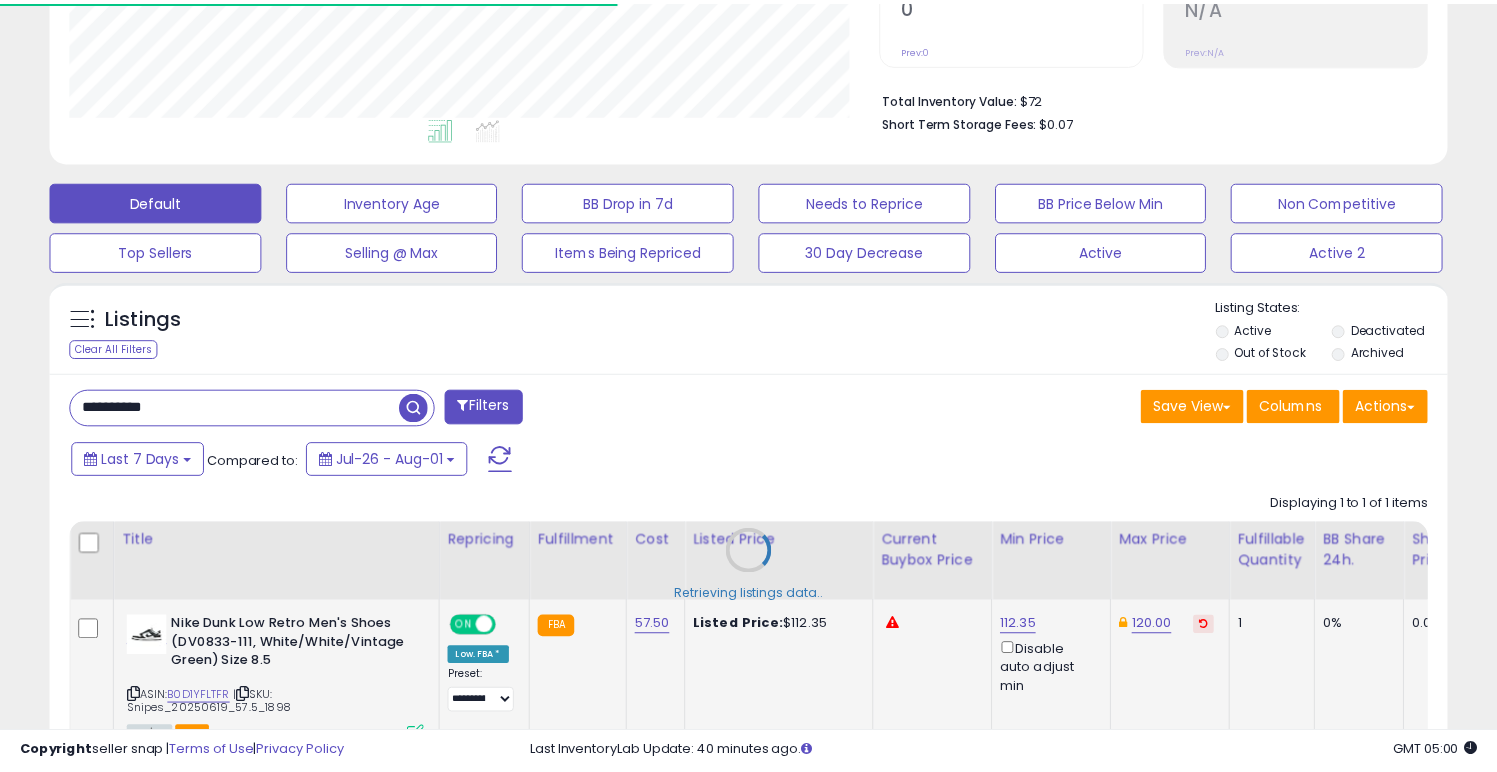 scroll, scrollTop: 410, scrollLeft: 809, axis: both 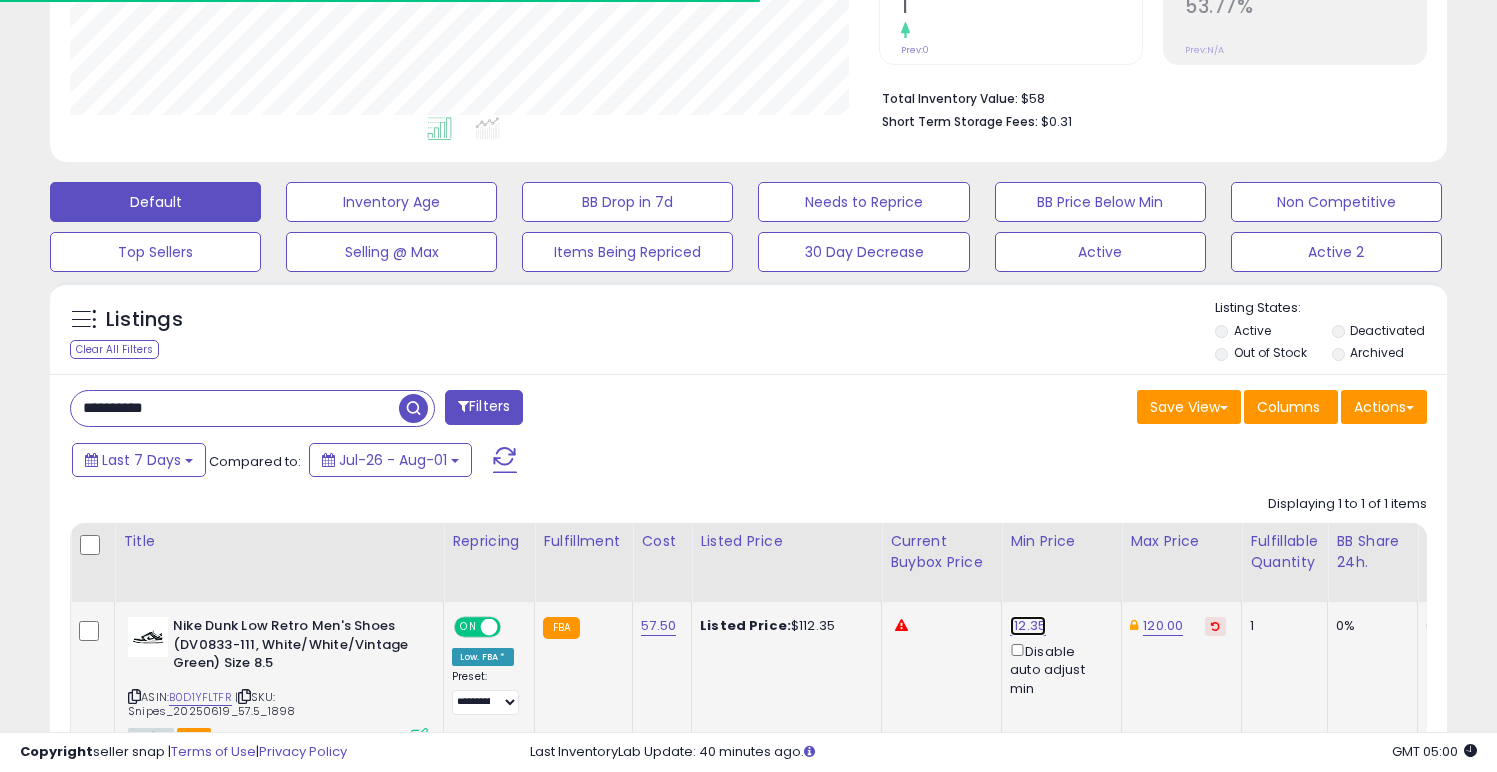 click on "112.35" at bounding box center [1028, 626] 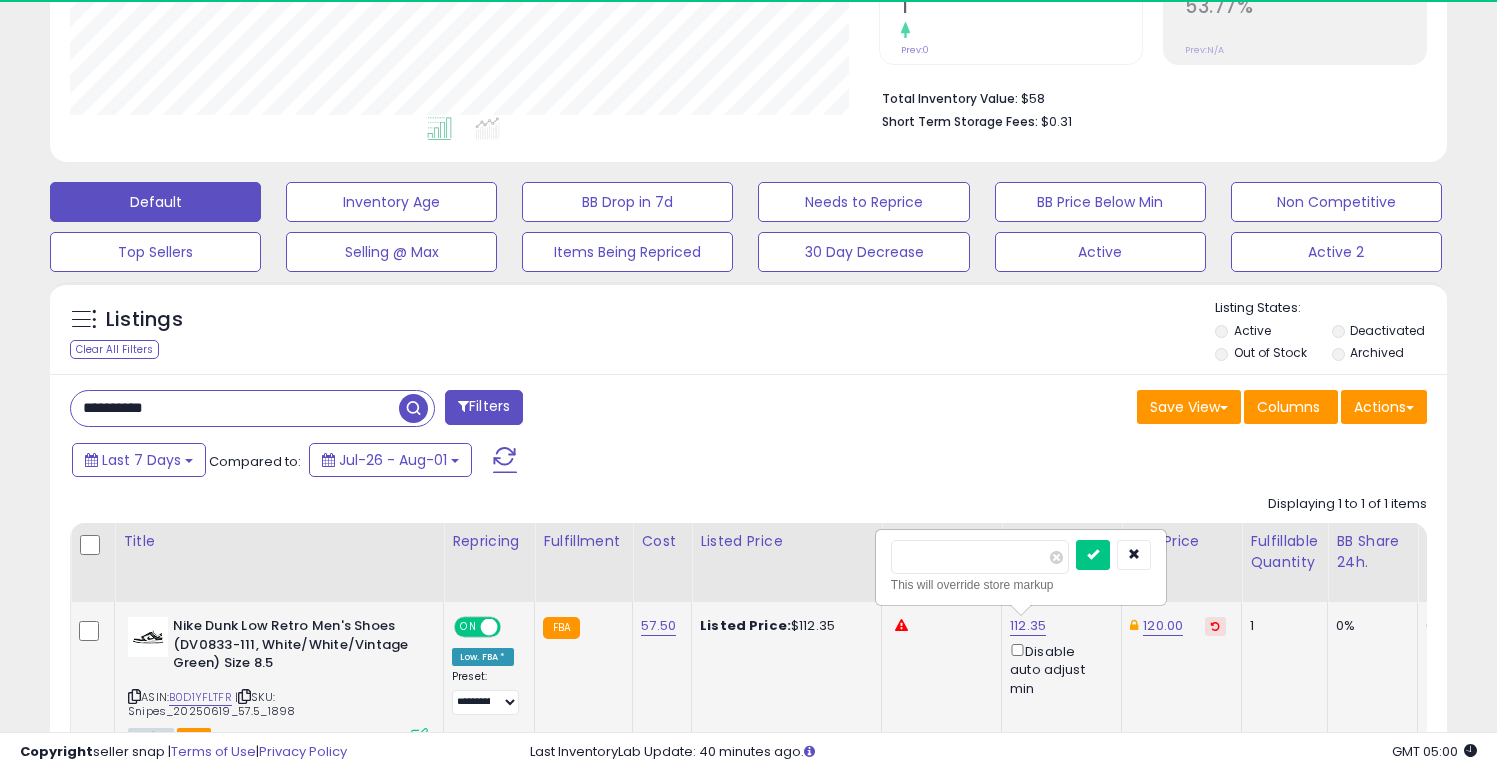 scroll, scrollTop: 999590, scrollLeft: 999191, axis: both 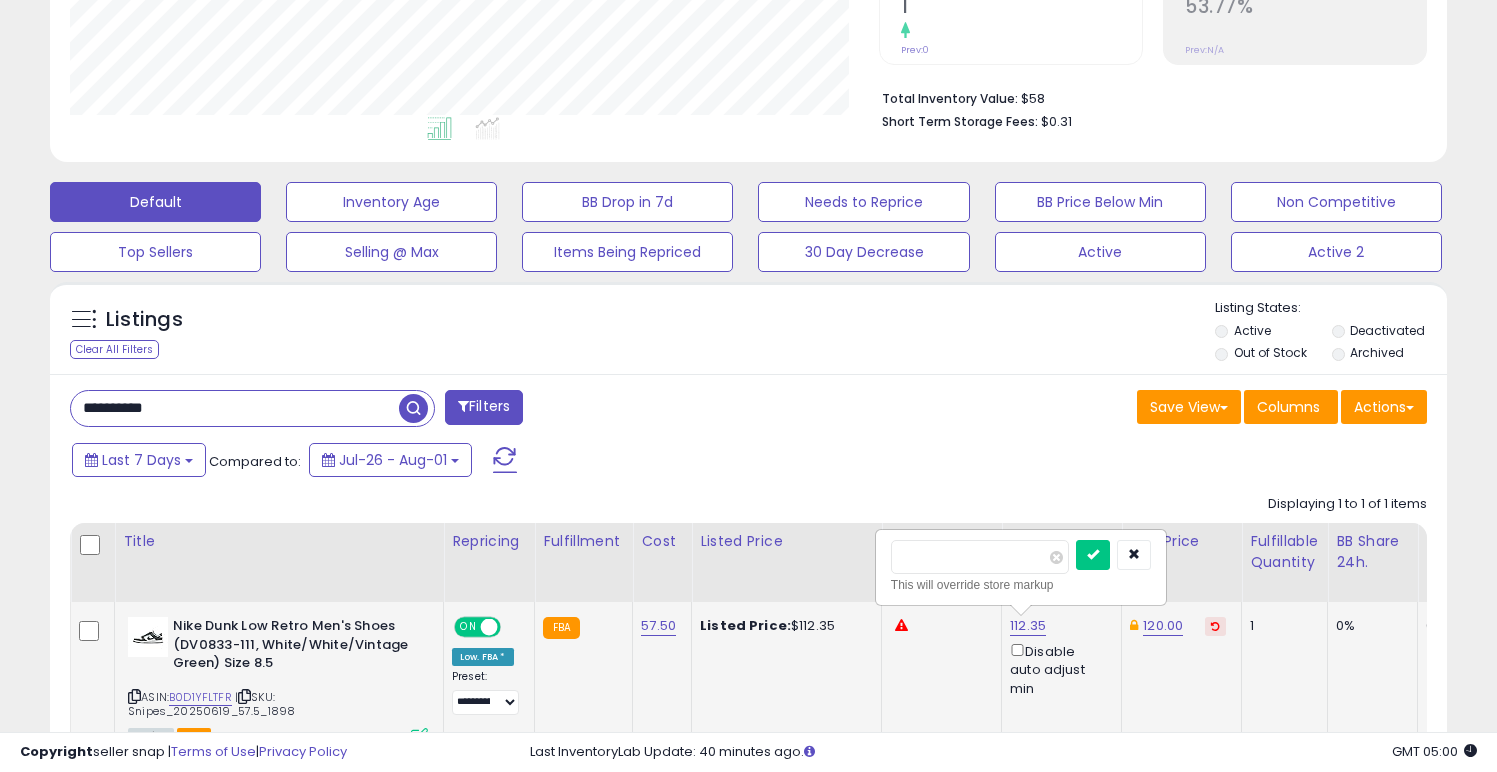 type on "***" 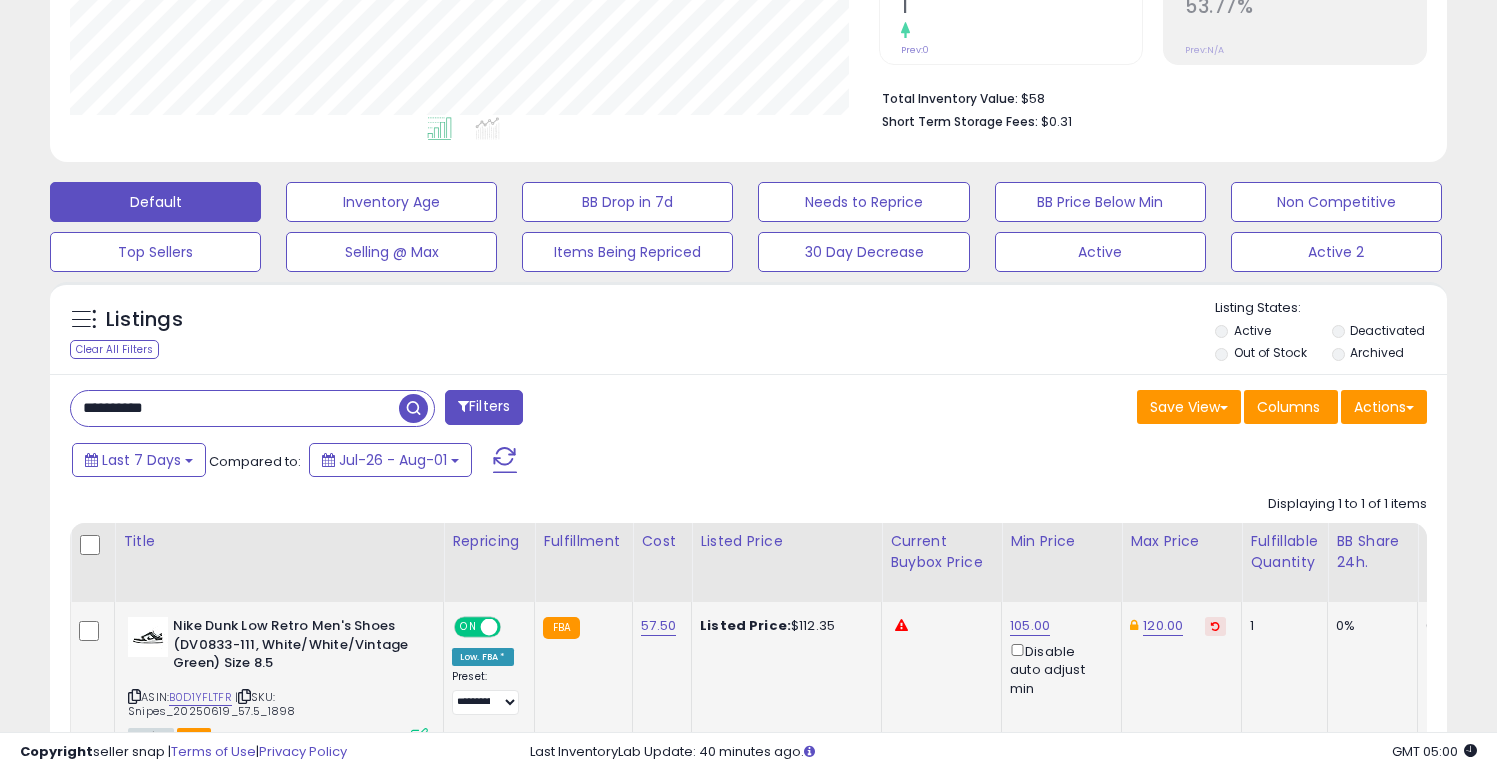 click on "**********" at bounding box center [235, 408] 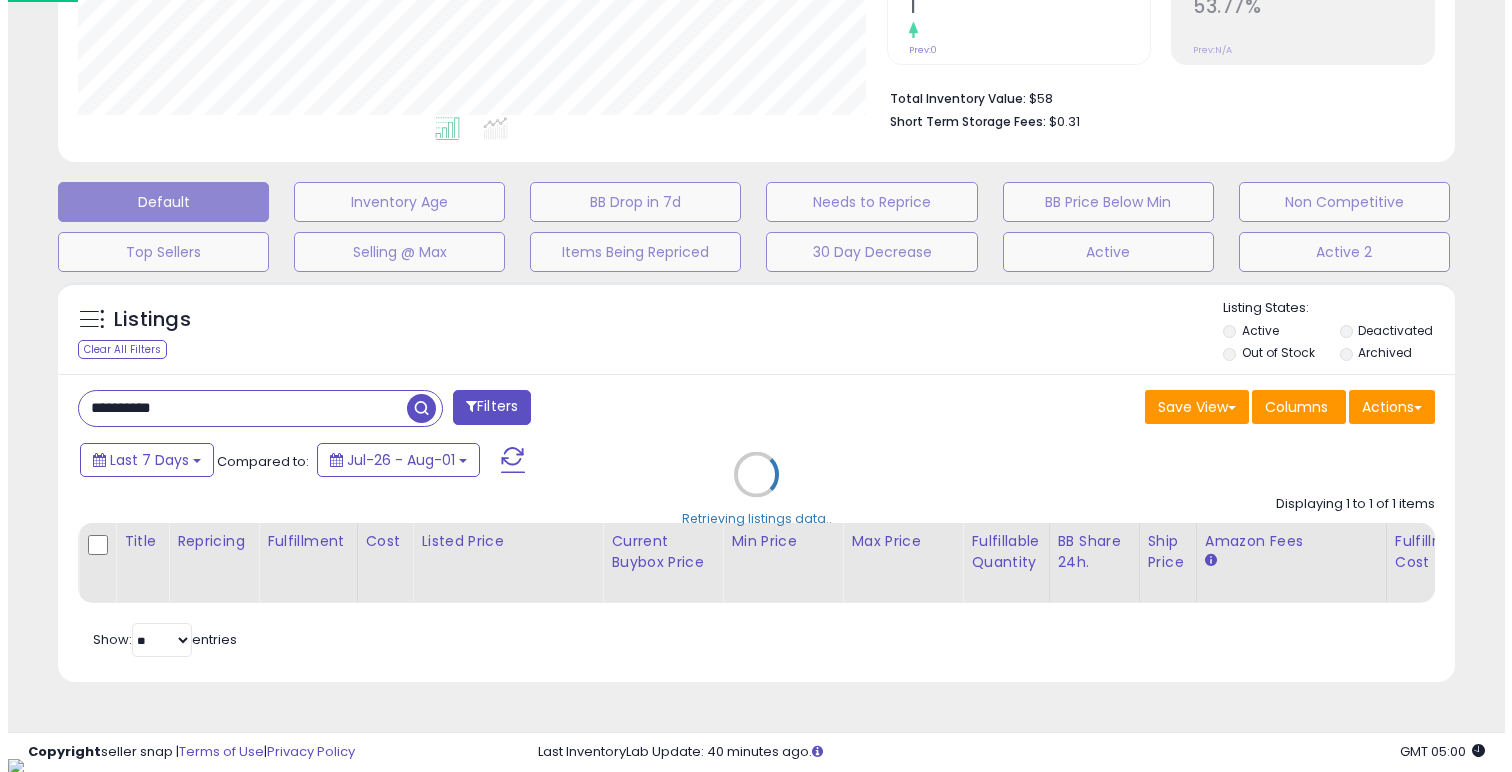 scroll, scrollTop: 999590, scrollLeft: 999182, axis: both 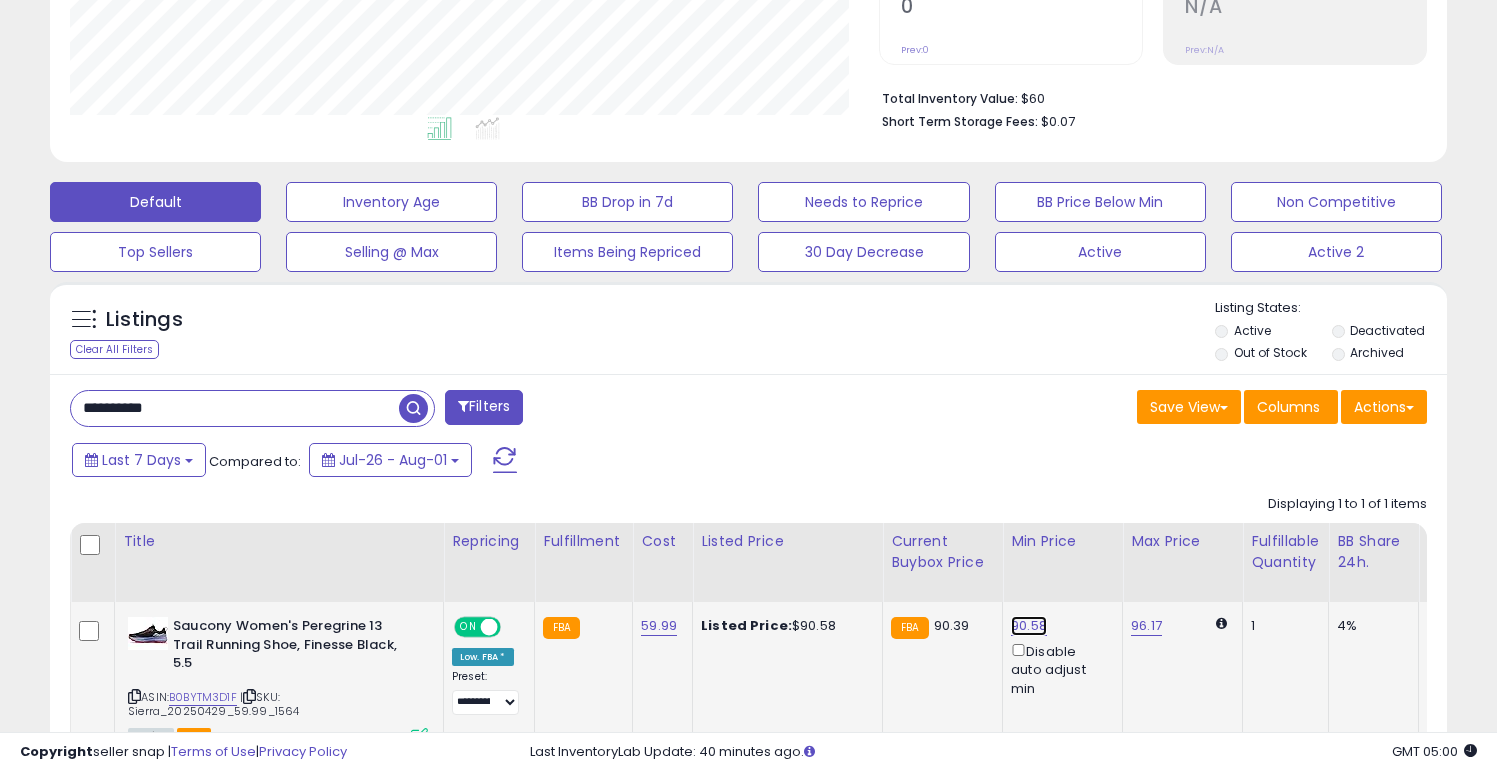 click on "90.58" at bounding box center [1029, 626] 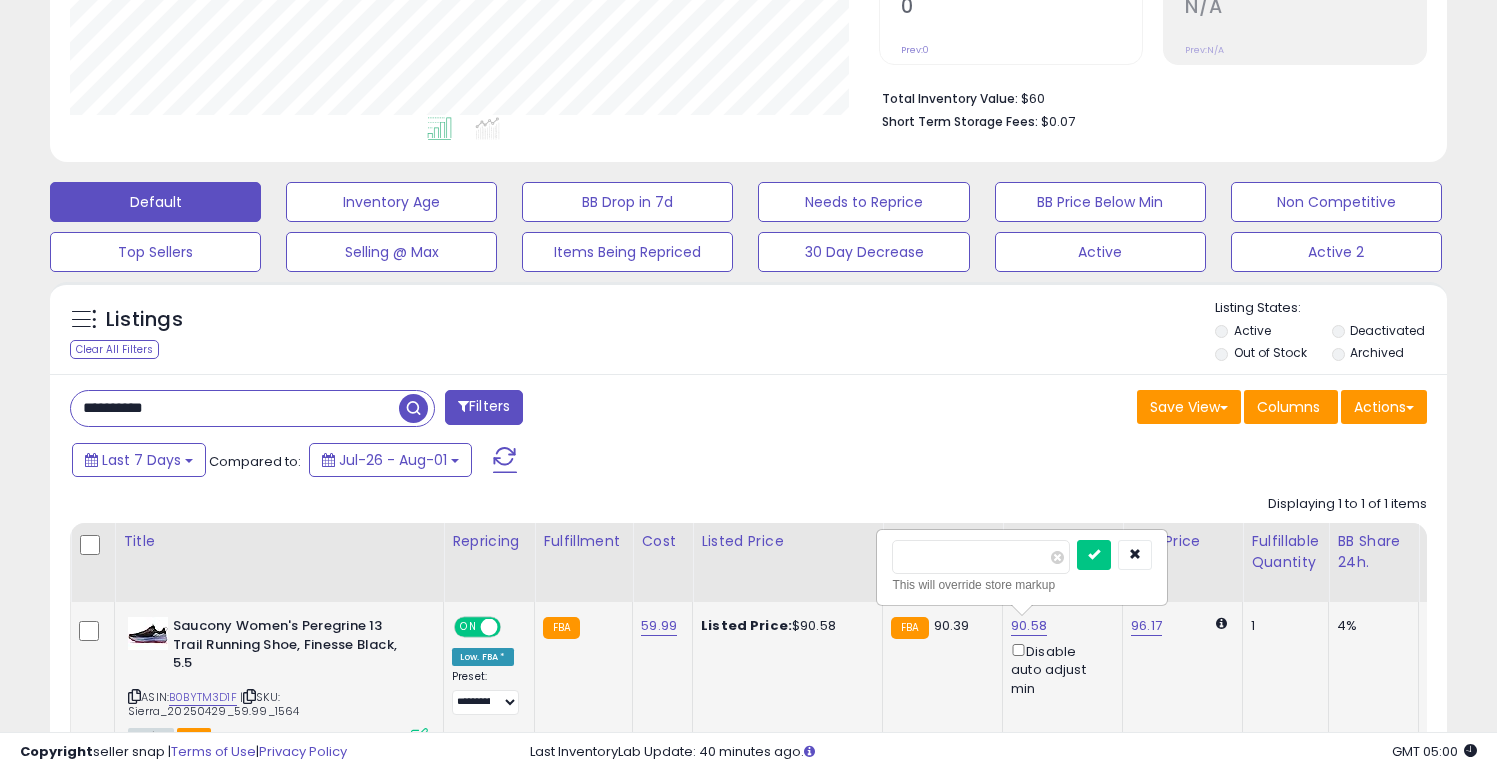 type on "**" 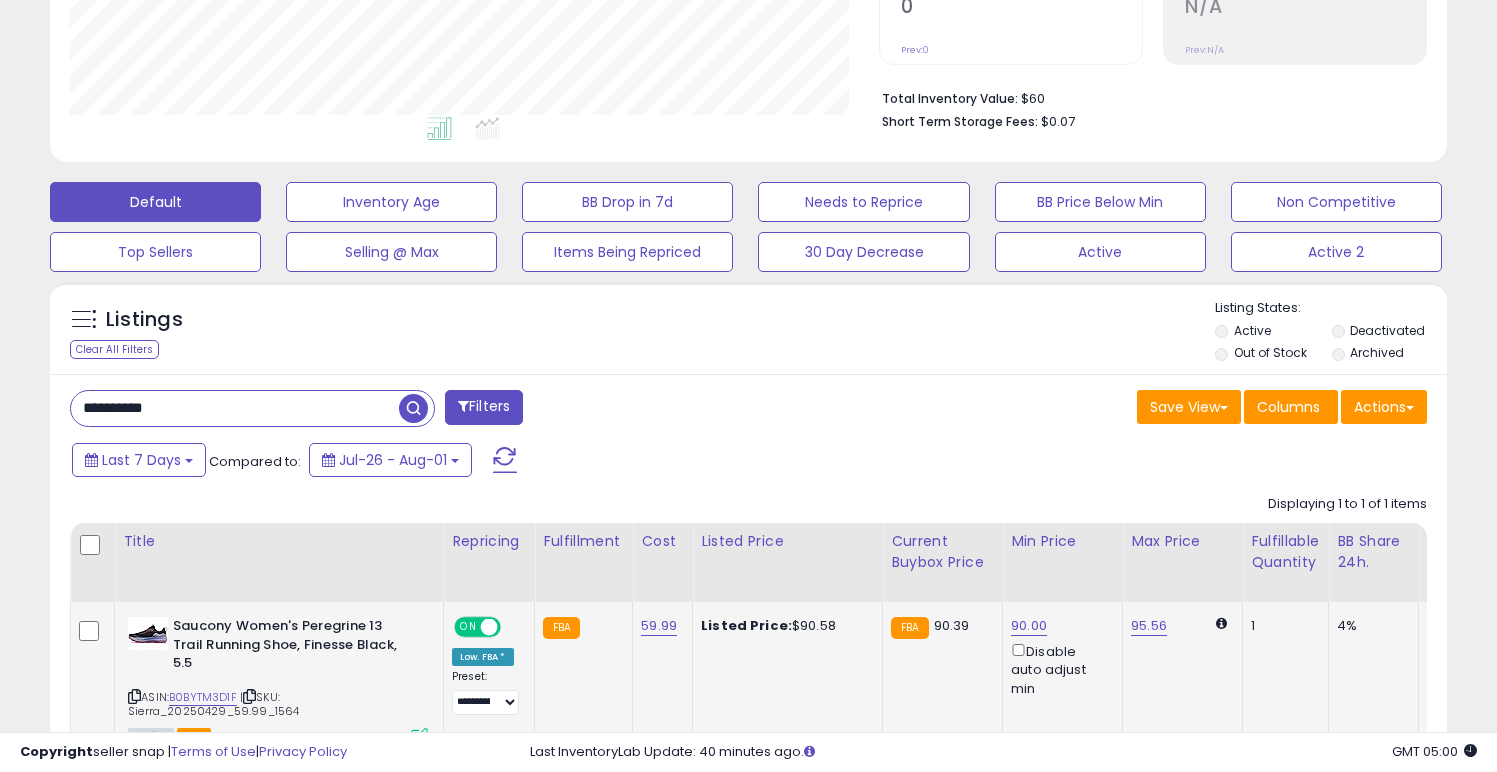 click on "**********" at bounding box center (235, 408) 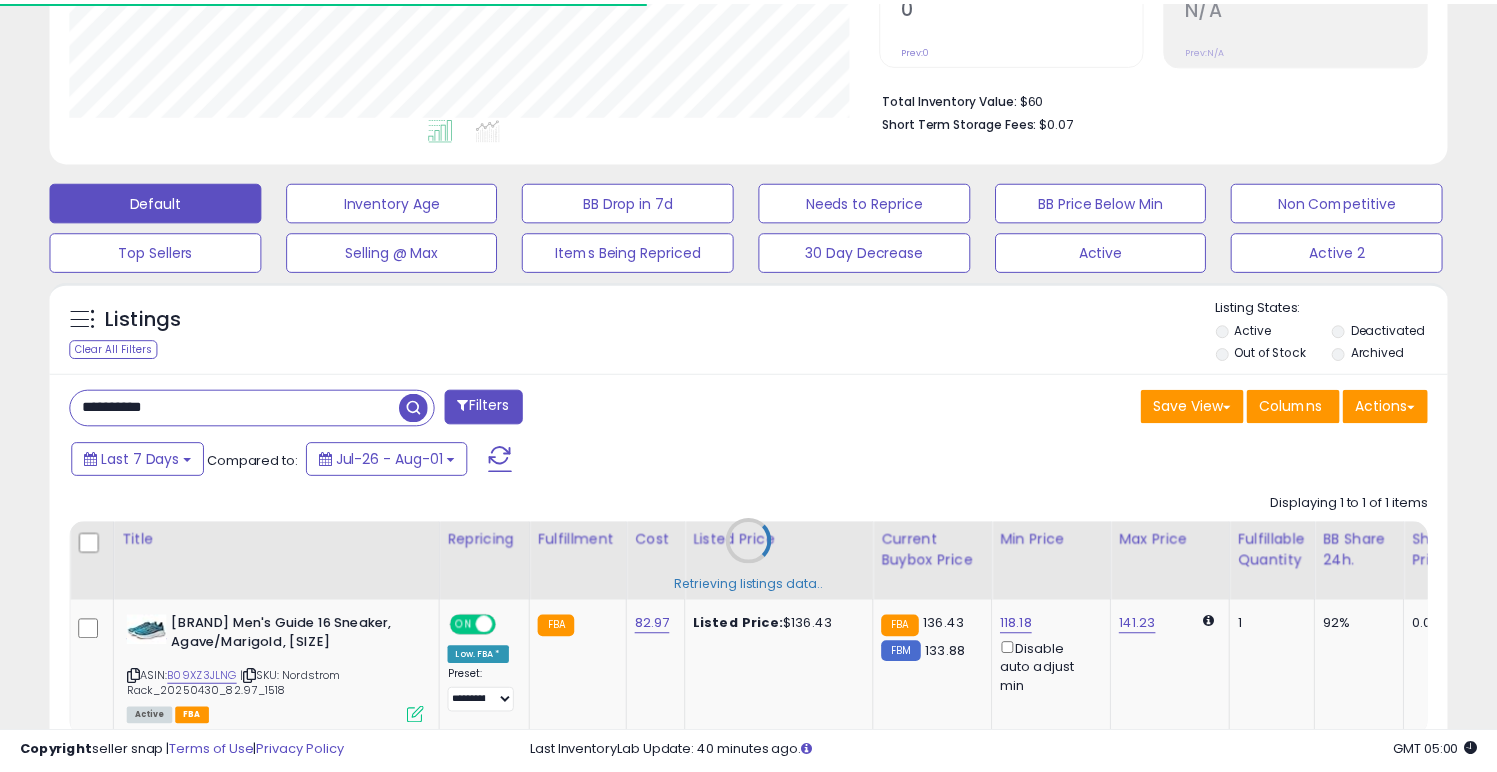 scroll, scrollTop: 410, scrollLeft: 809, axis: both 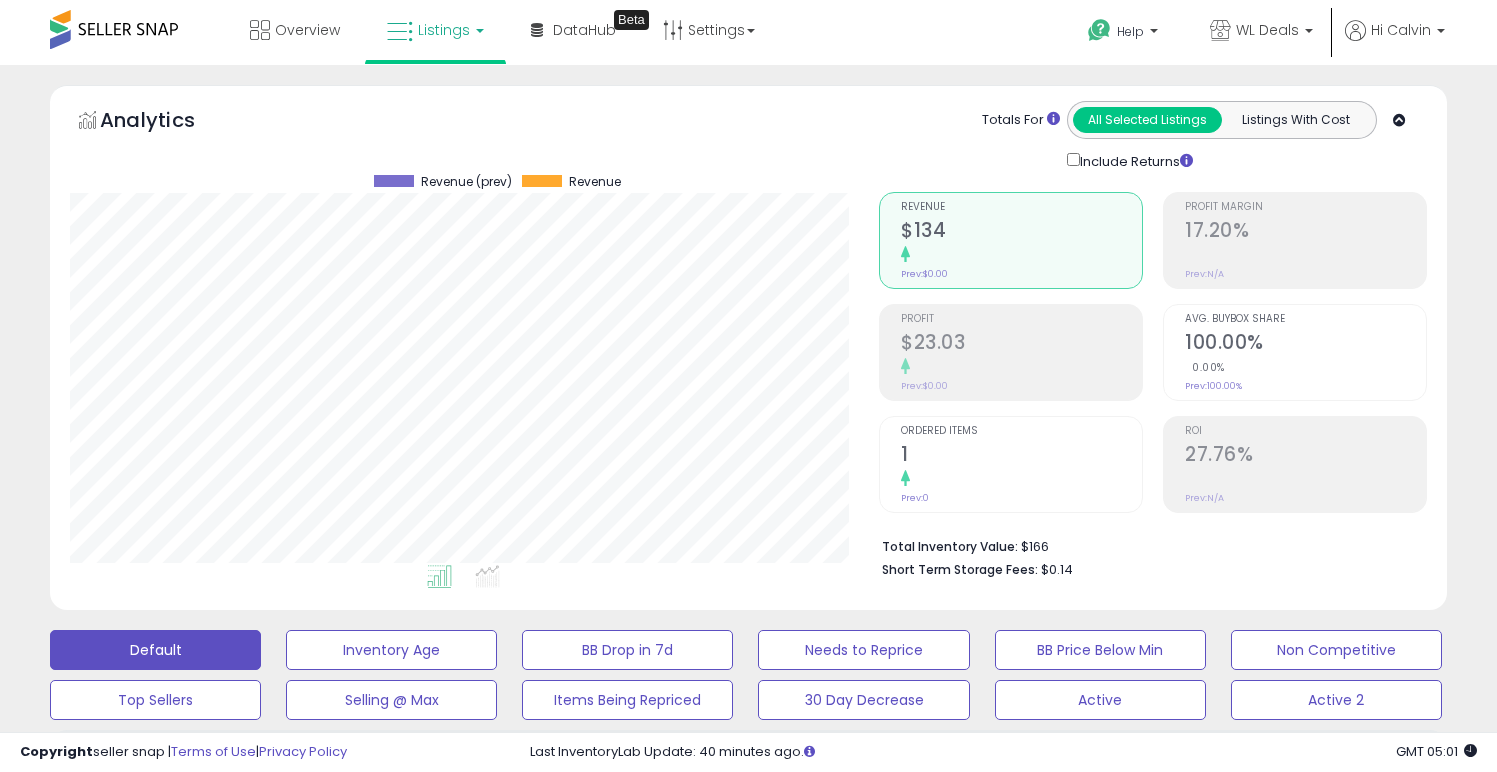click on "Listings" at bounding box center [444, 30] 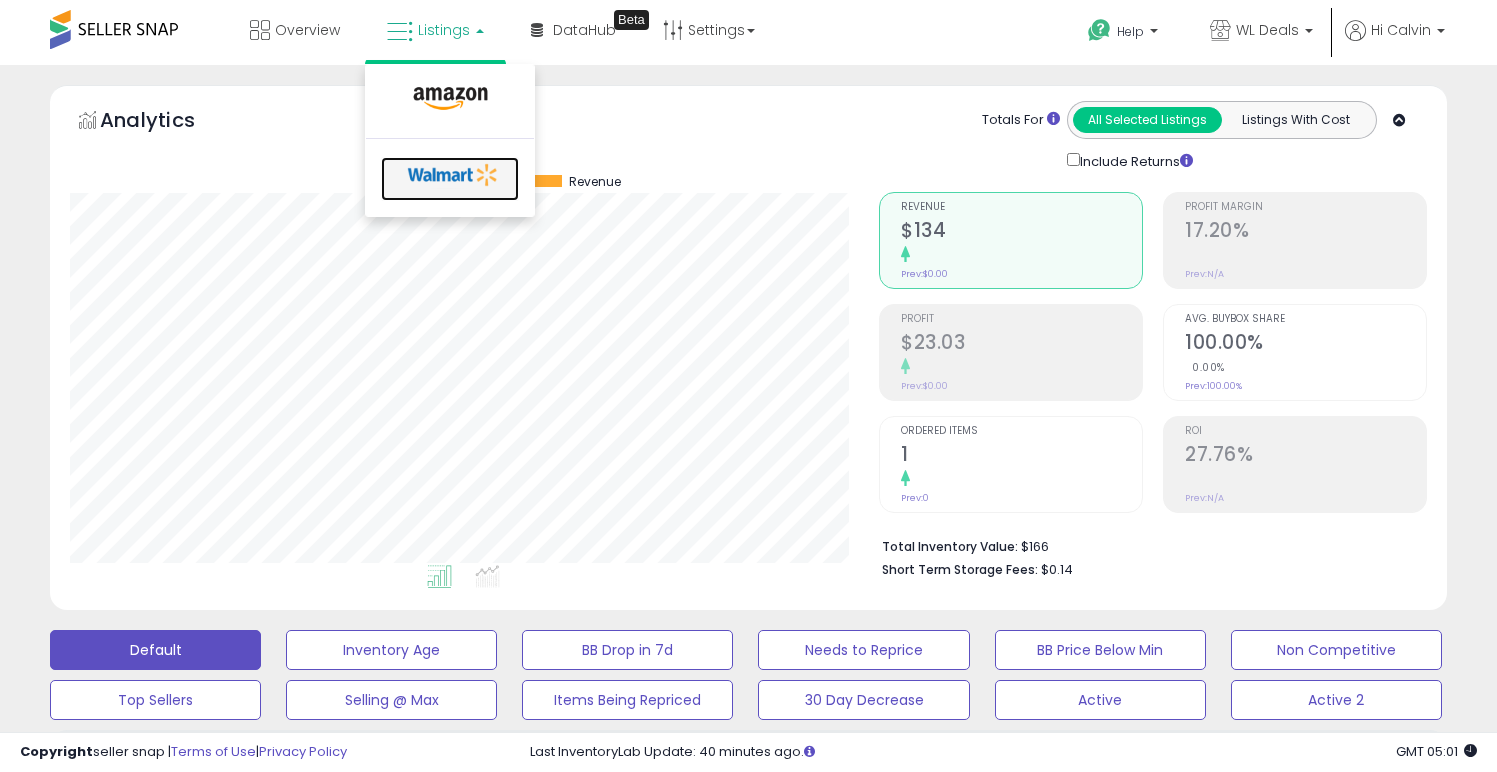 click at bounding box center (453, 175) 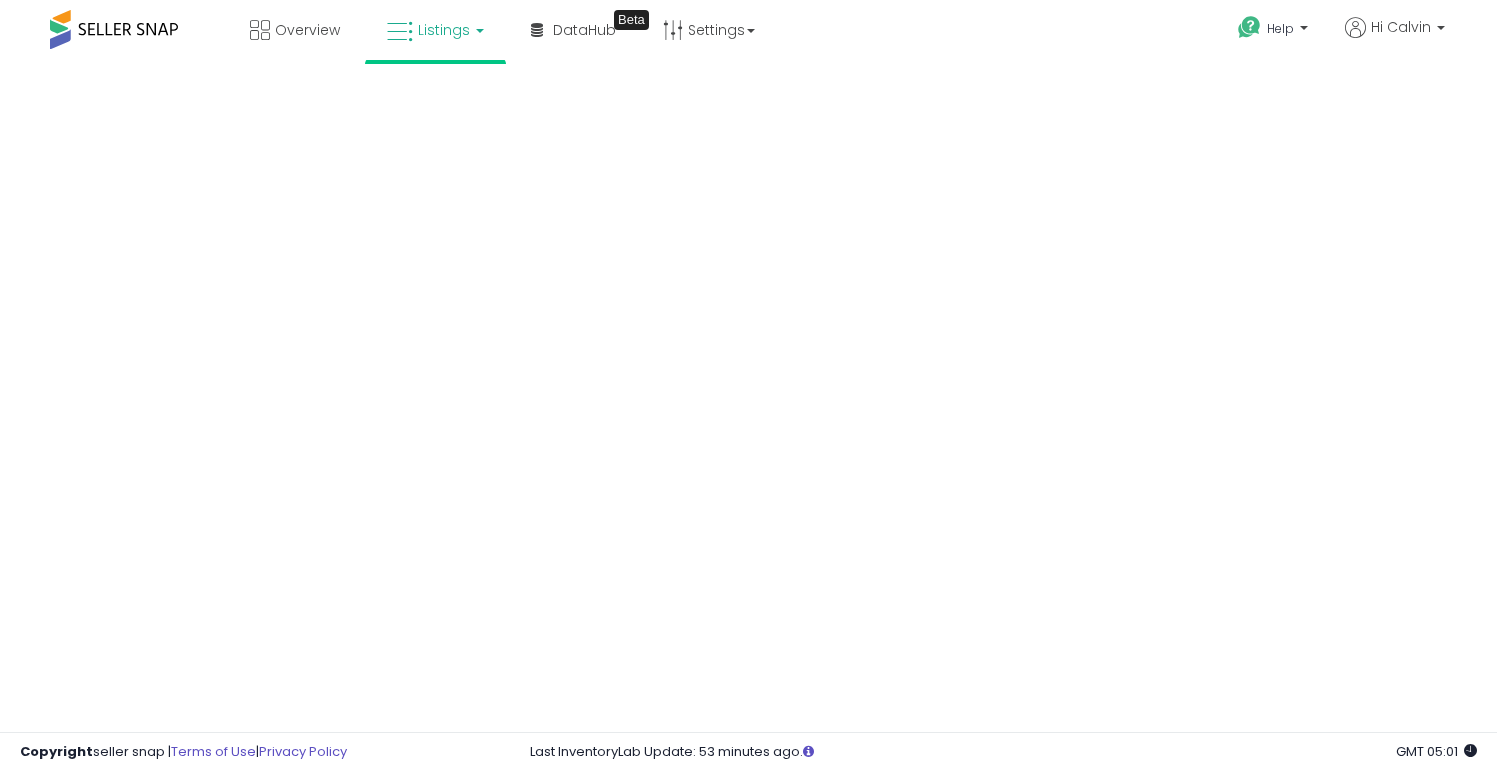 scroll, scrollTop: 0, scrollLeft: 0, axis: both 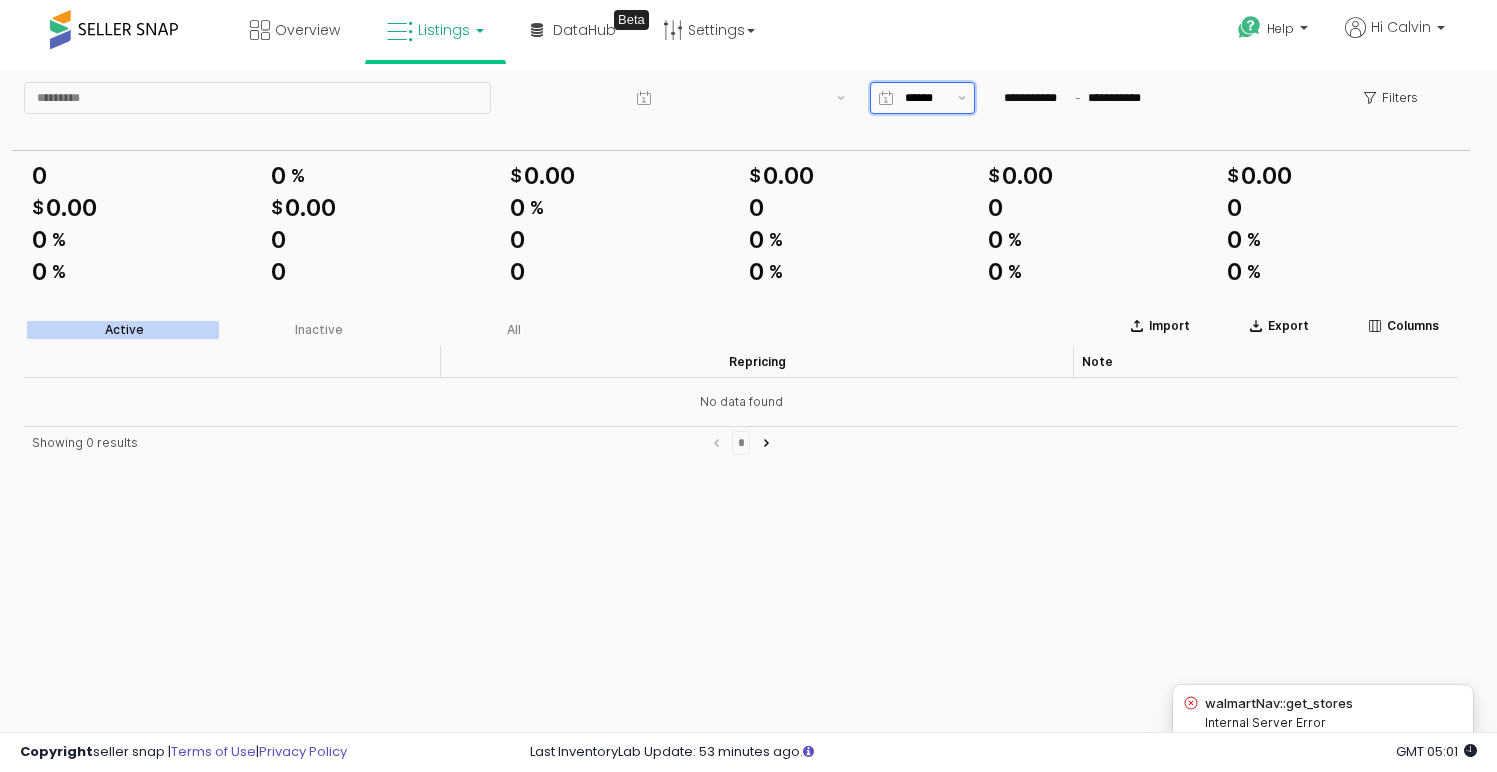 click at bounding box center (921, 98) 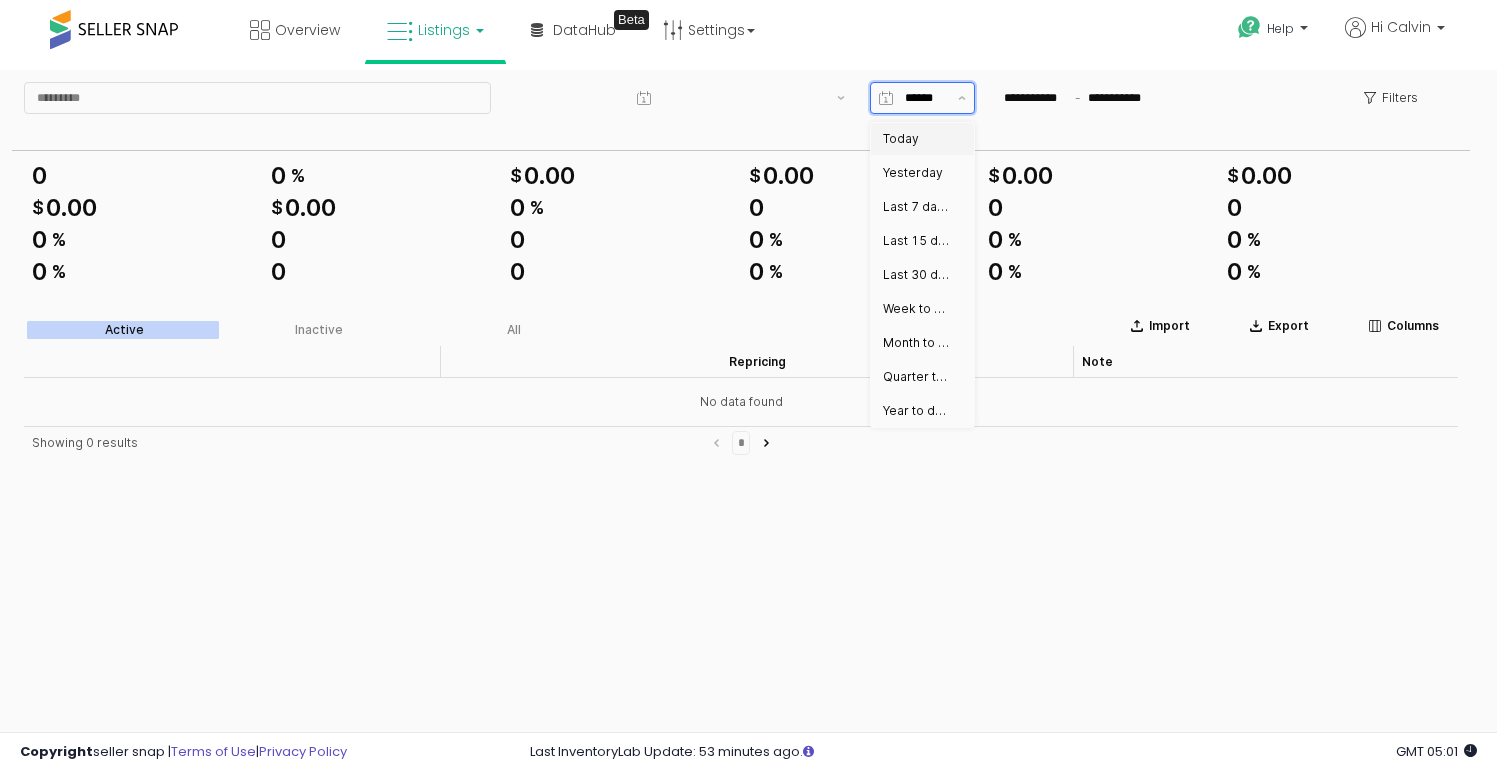 click on "Today" at bounding box center [916, 139] 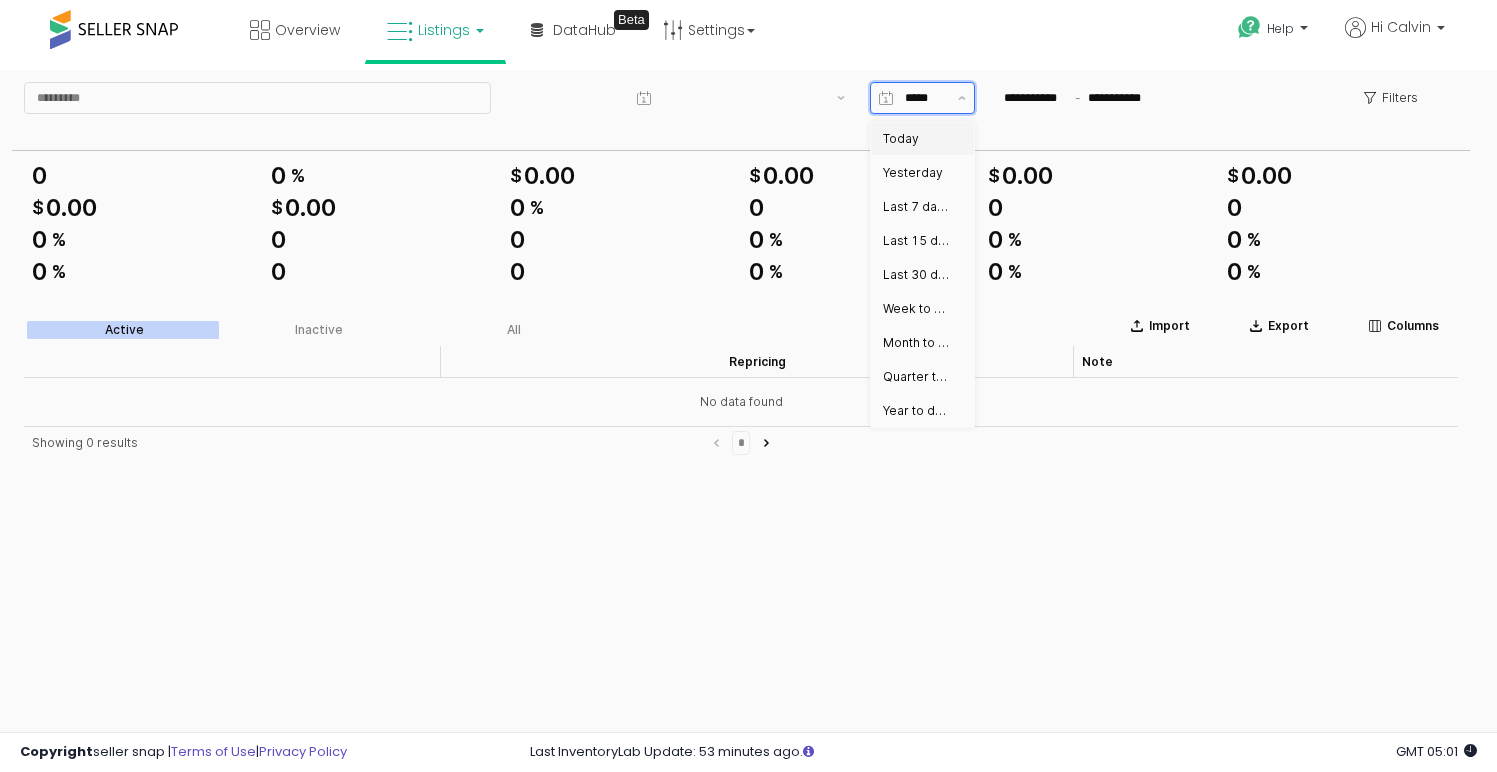 type on "**********" 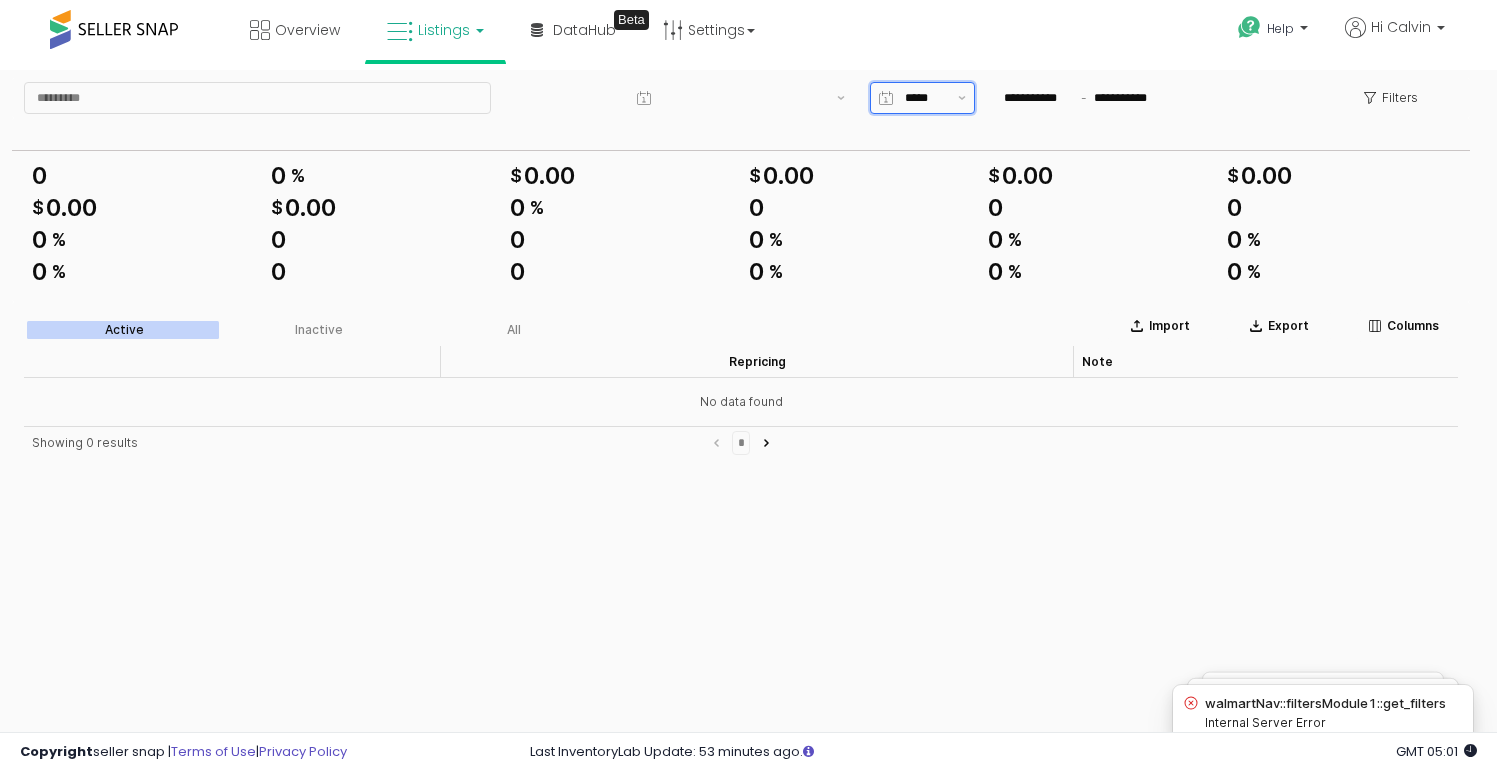 click on "*****" at bounding box center (925, 98) 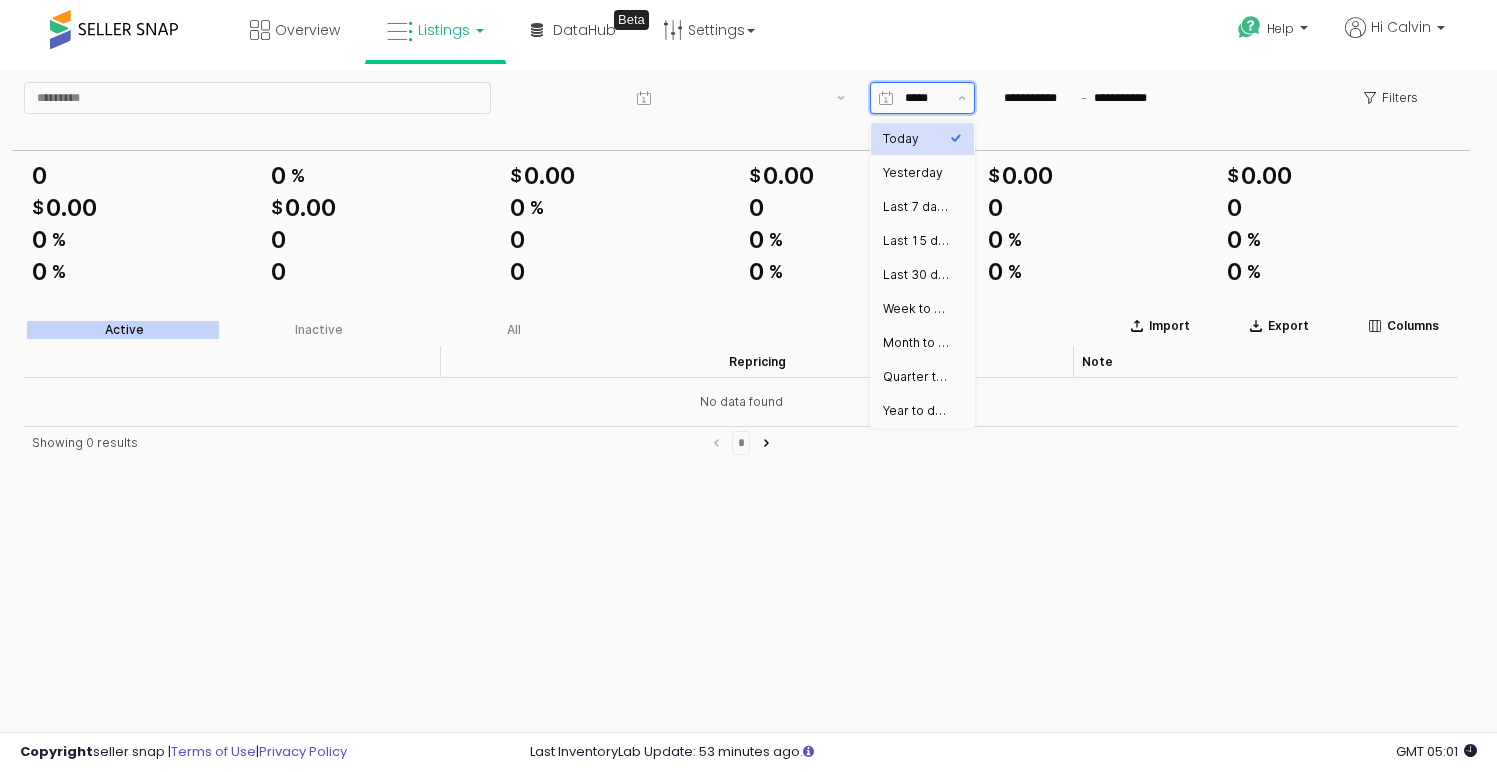 click on "Yesterday" at bounding box center (916, 173) 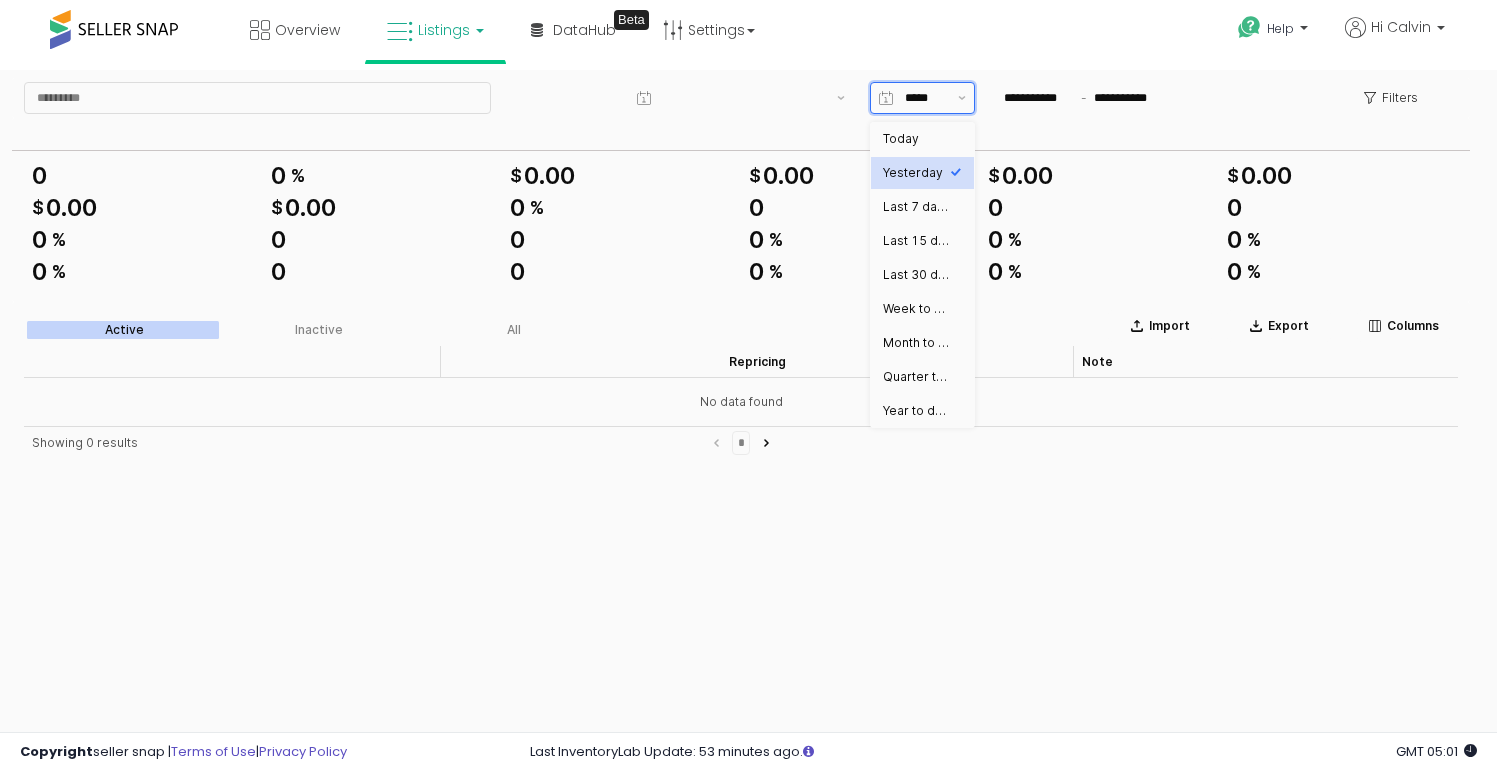 type on "*********" 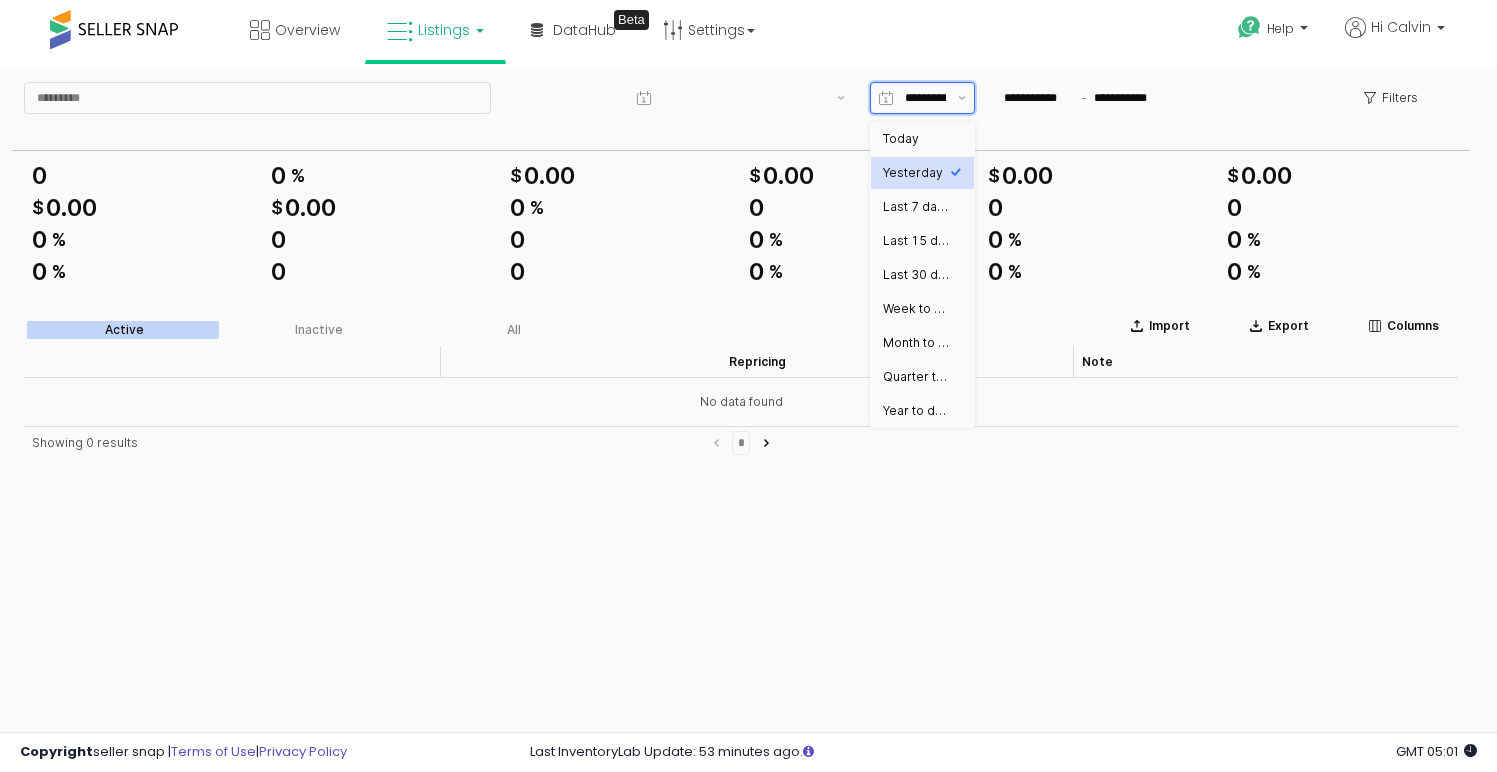 type on "**********" 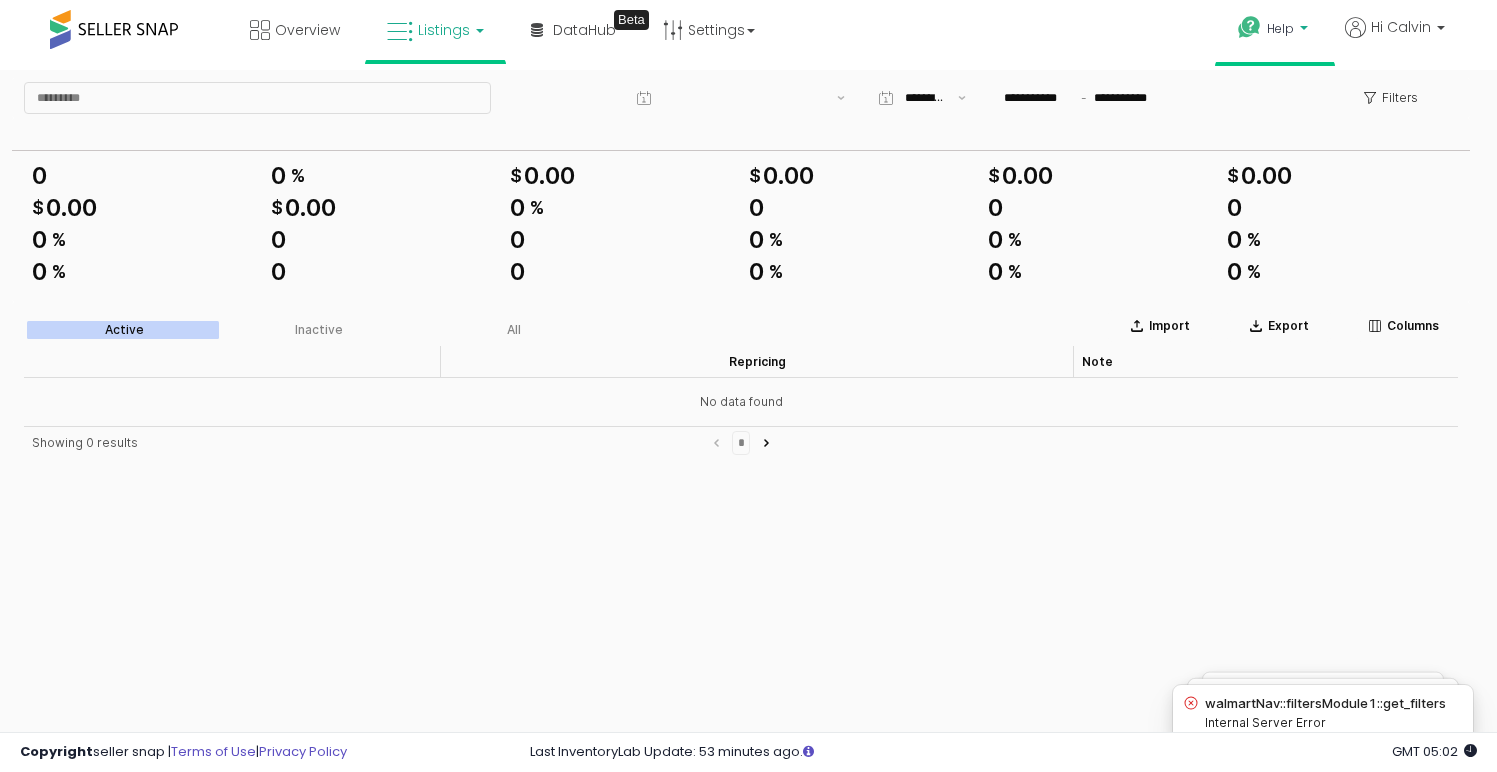click on "Help" at bounding box center [1275, 31] 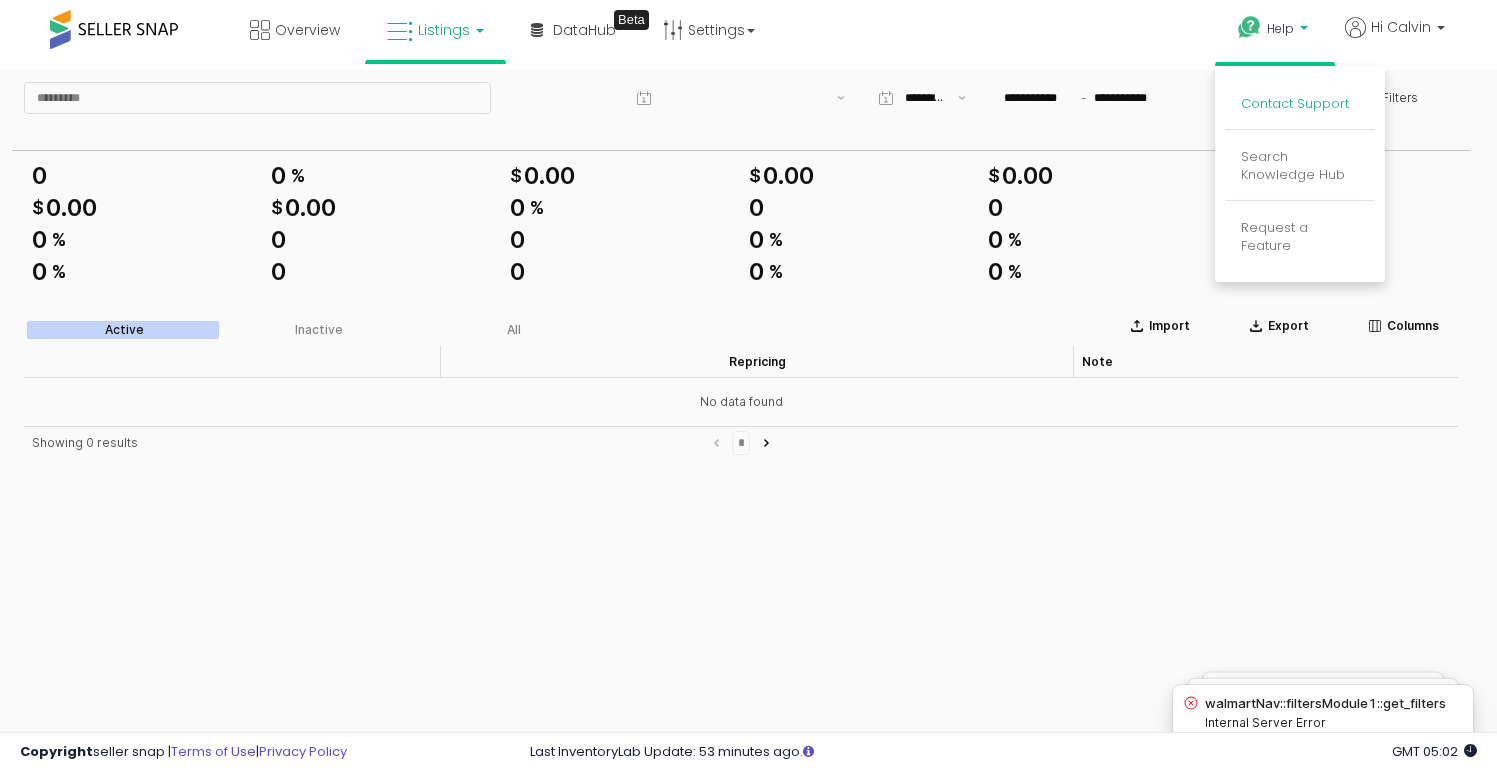 click on "Contact Support" at bounding box center [1295, 103] 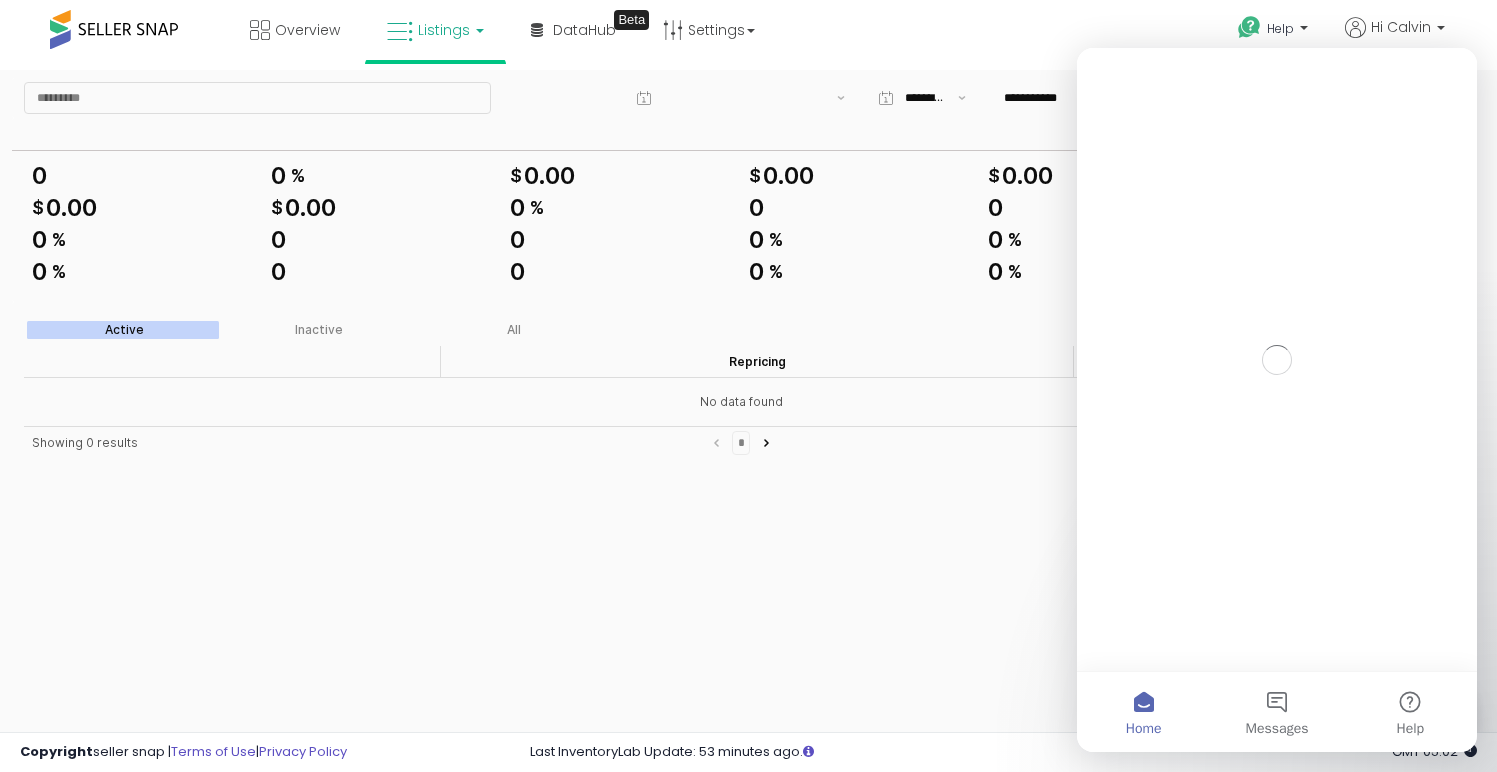scroll, scrollTop: 0, scrollLeft: 0, axis: both 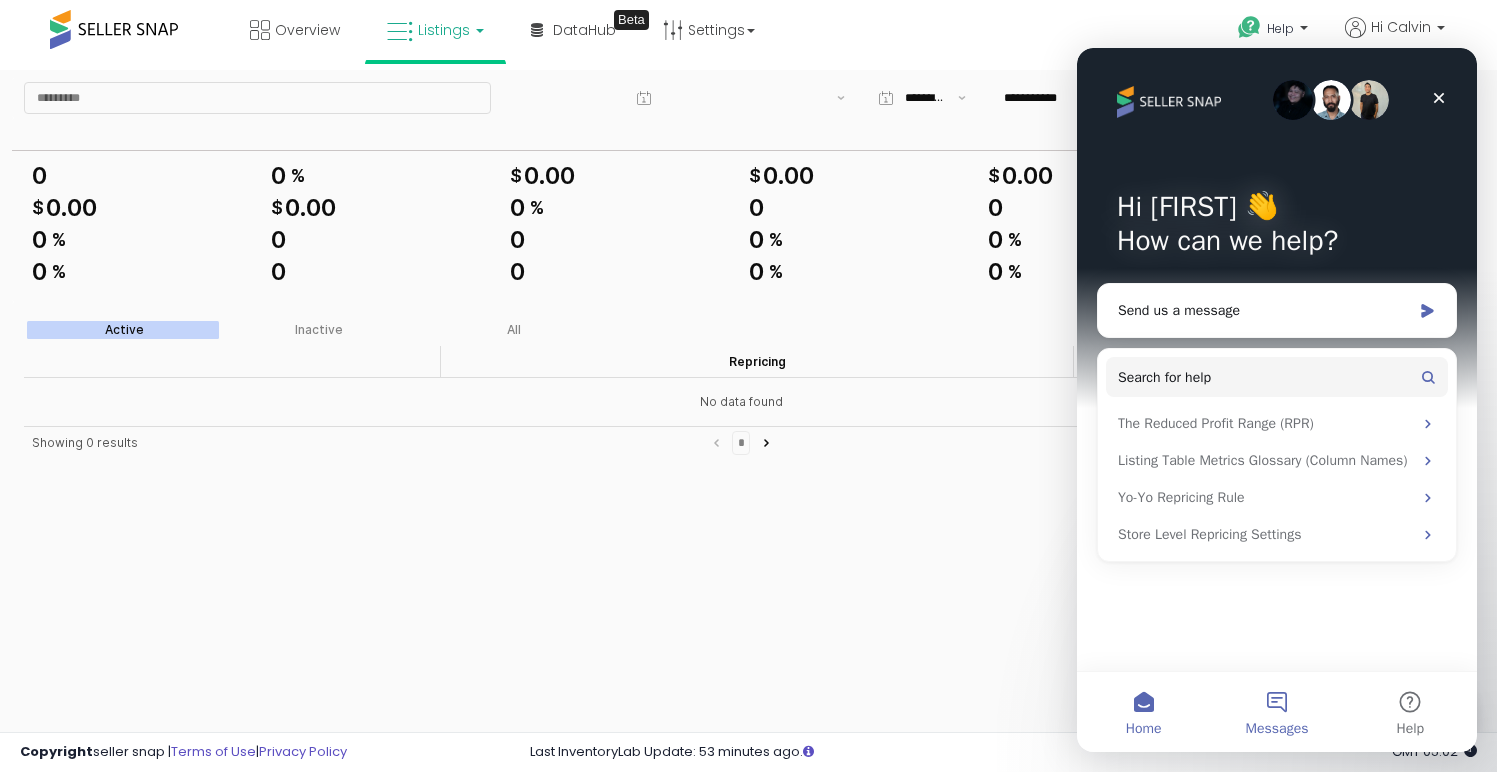 click on "Messages" at bounding box center [1276, 712] 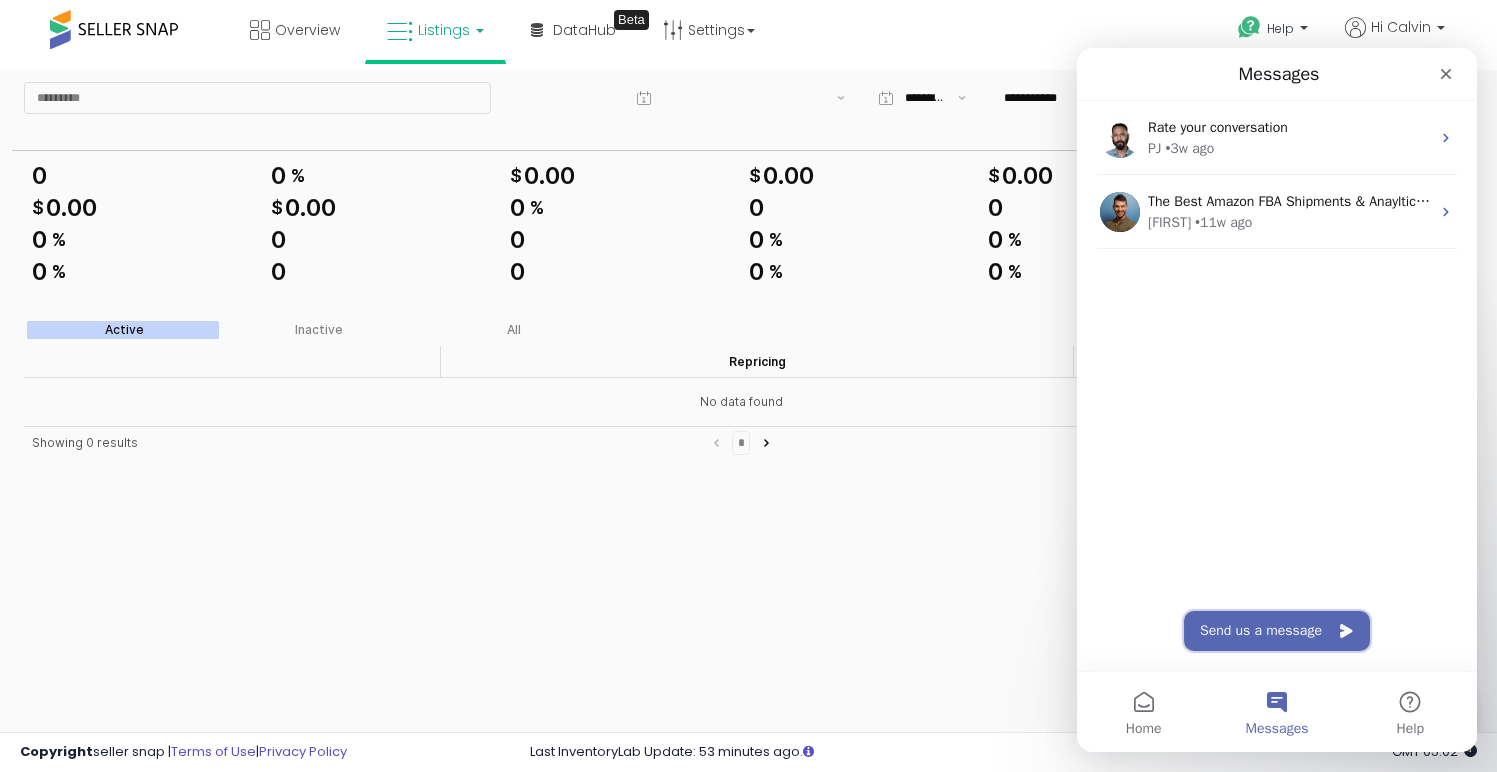 click on "Send us a message" at bounding box center [1277, 631] 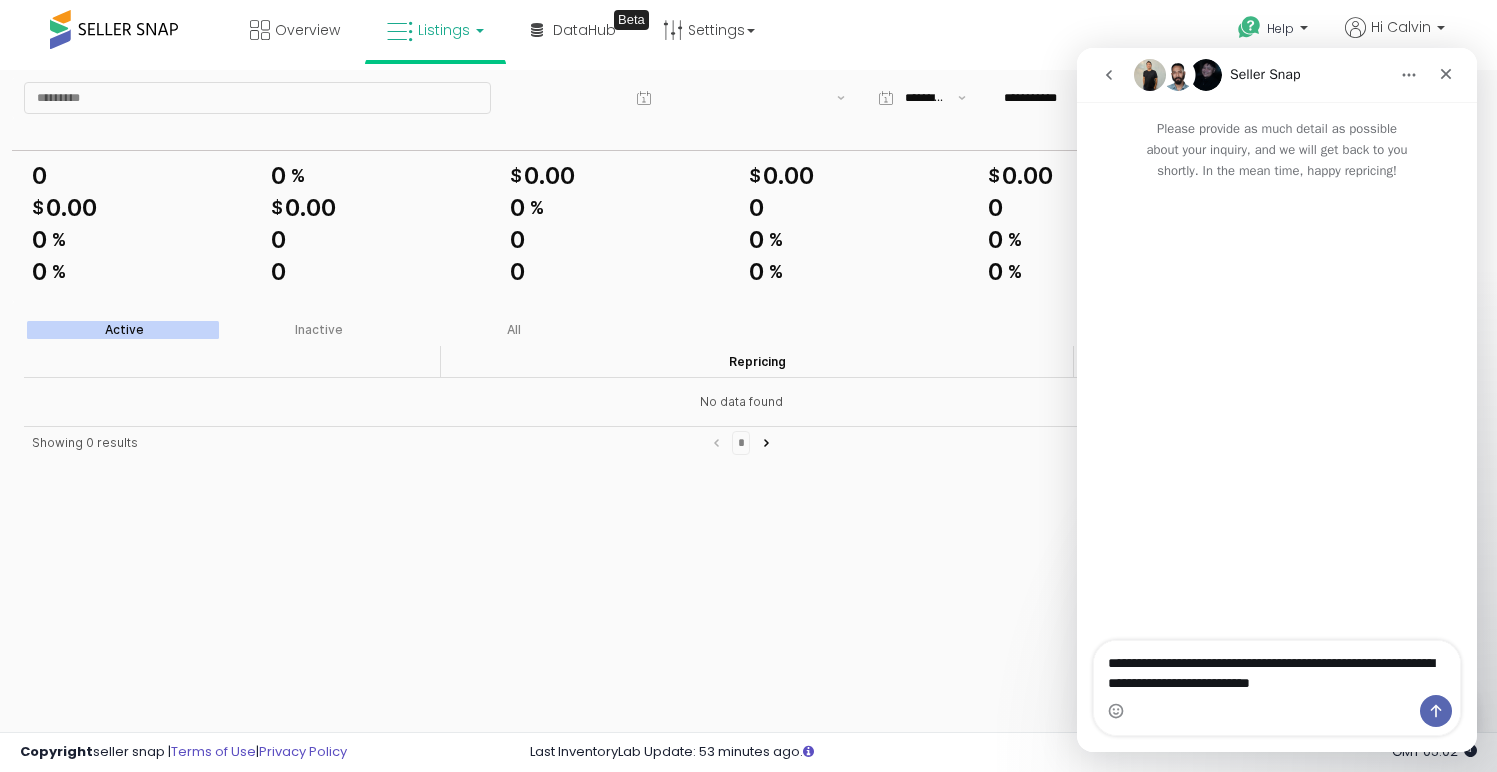 click on "**********" at bounding box center [1277, 668] 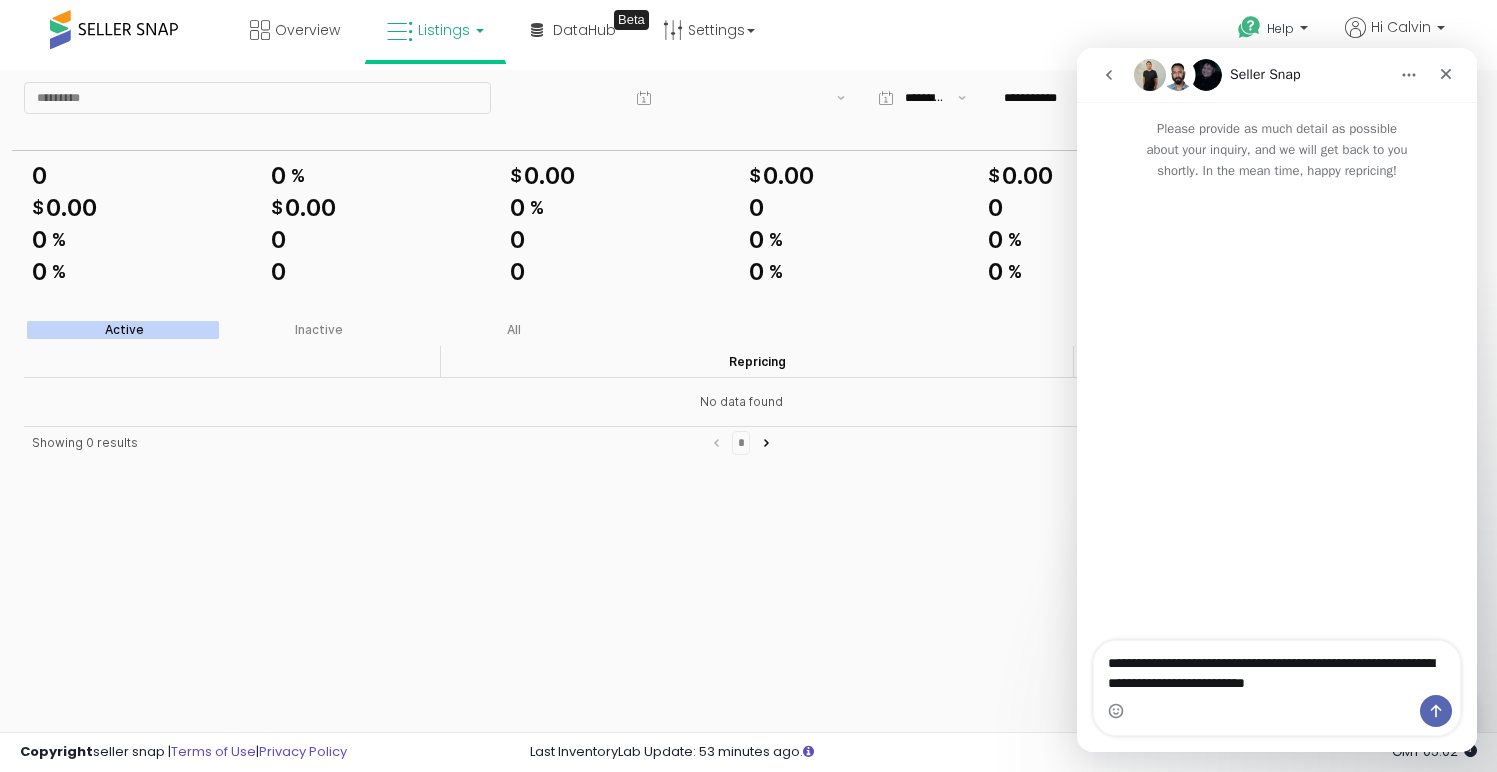 type on "**********" 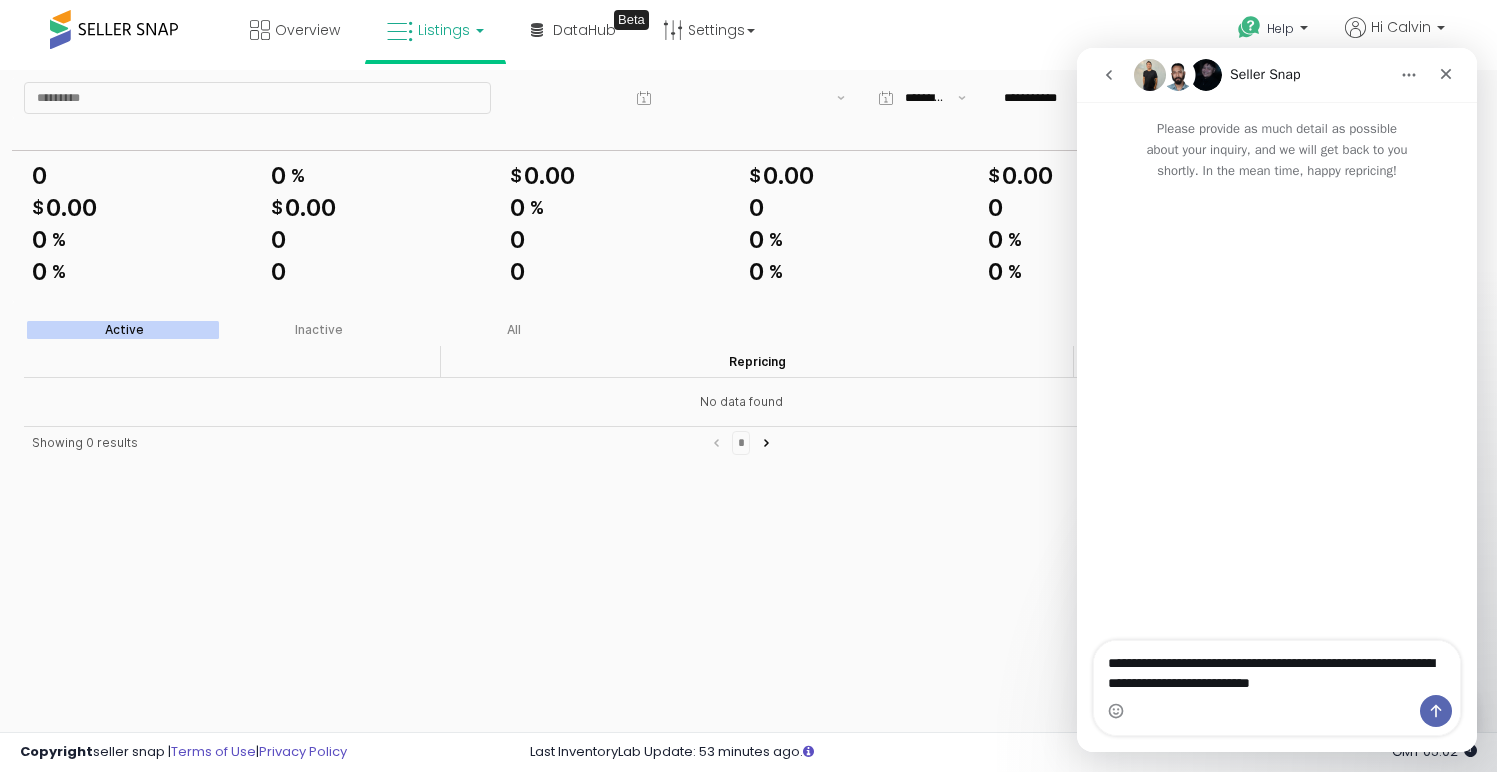 type 